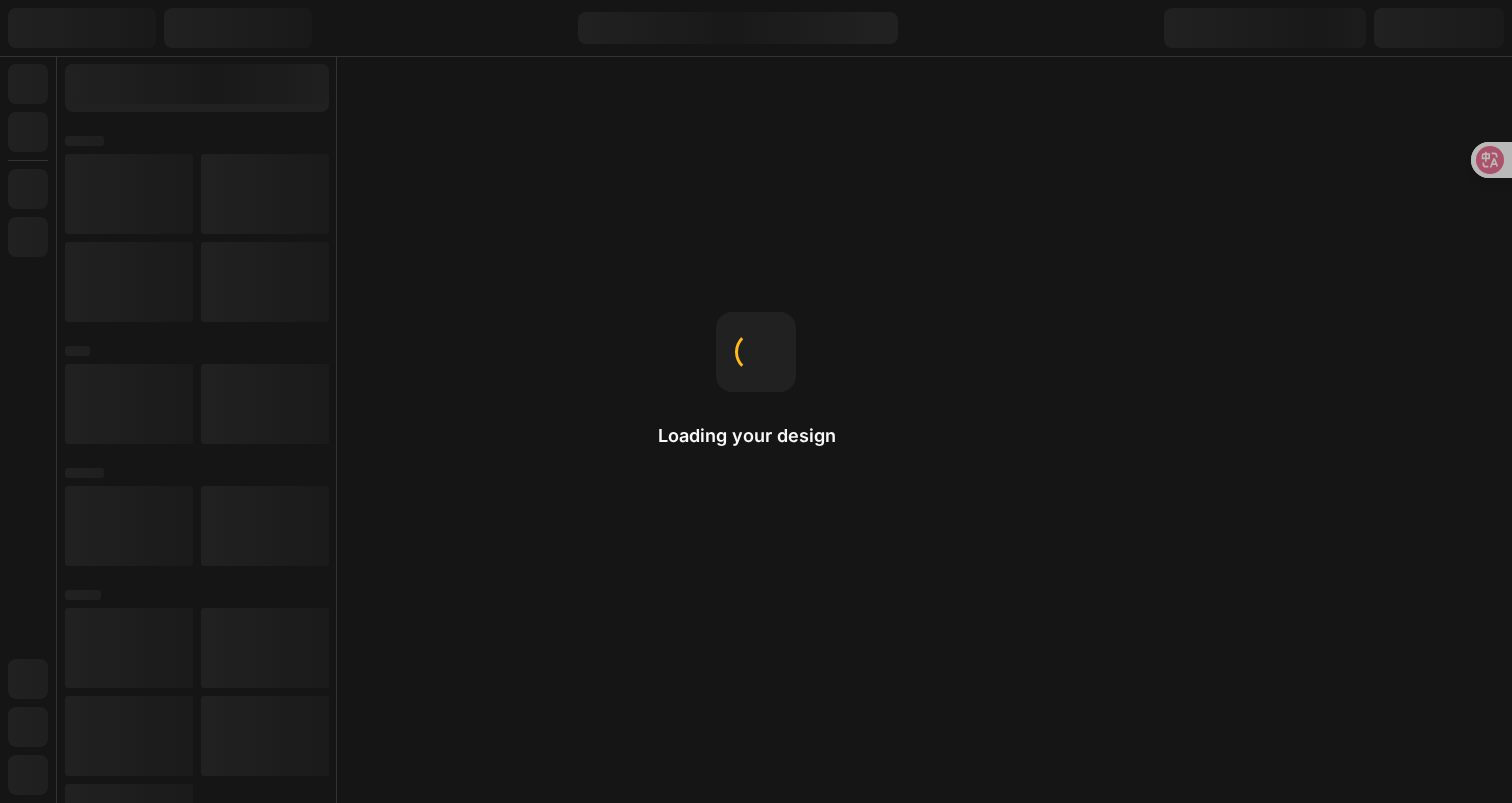 scroll, scrollTop: 0, scrollLeft: 0, axis: both 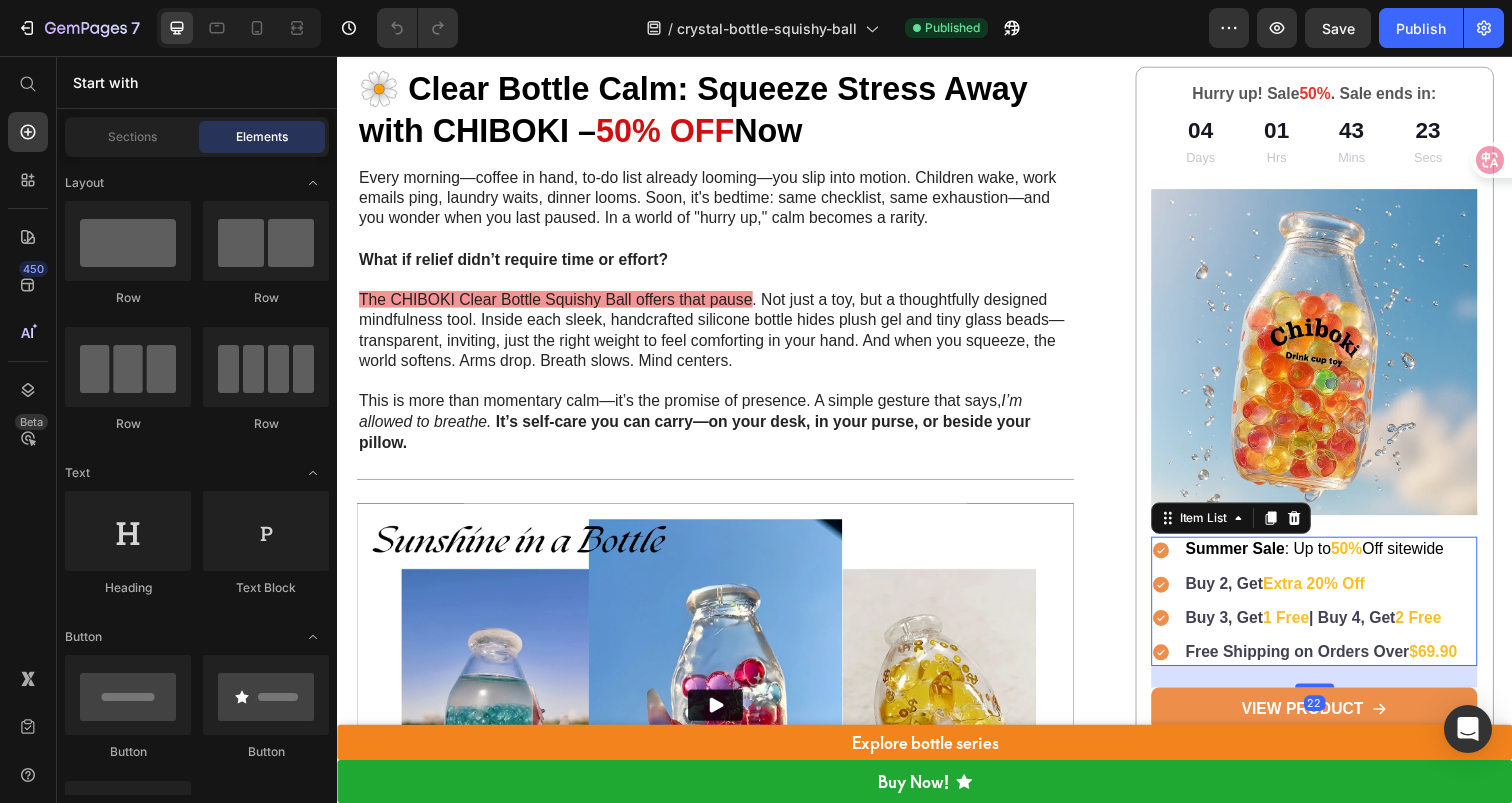click on "Extra 20% Off" at bounding box center (1334, 594) 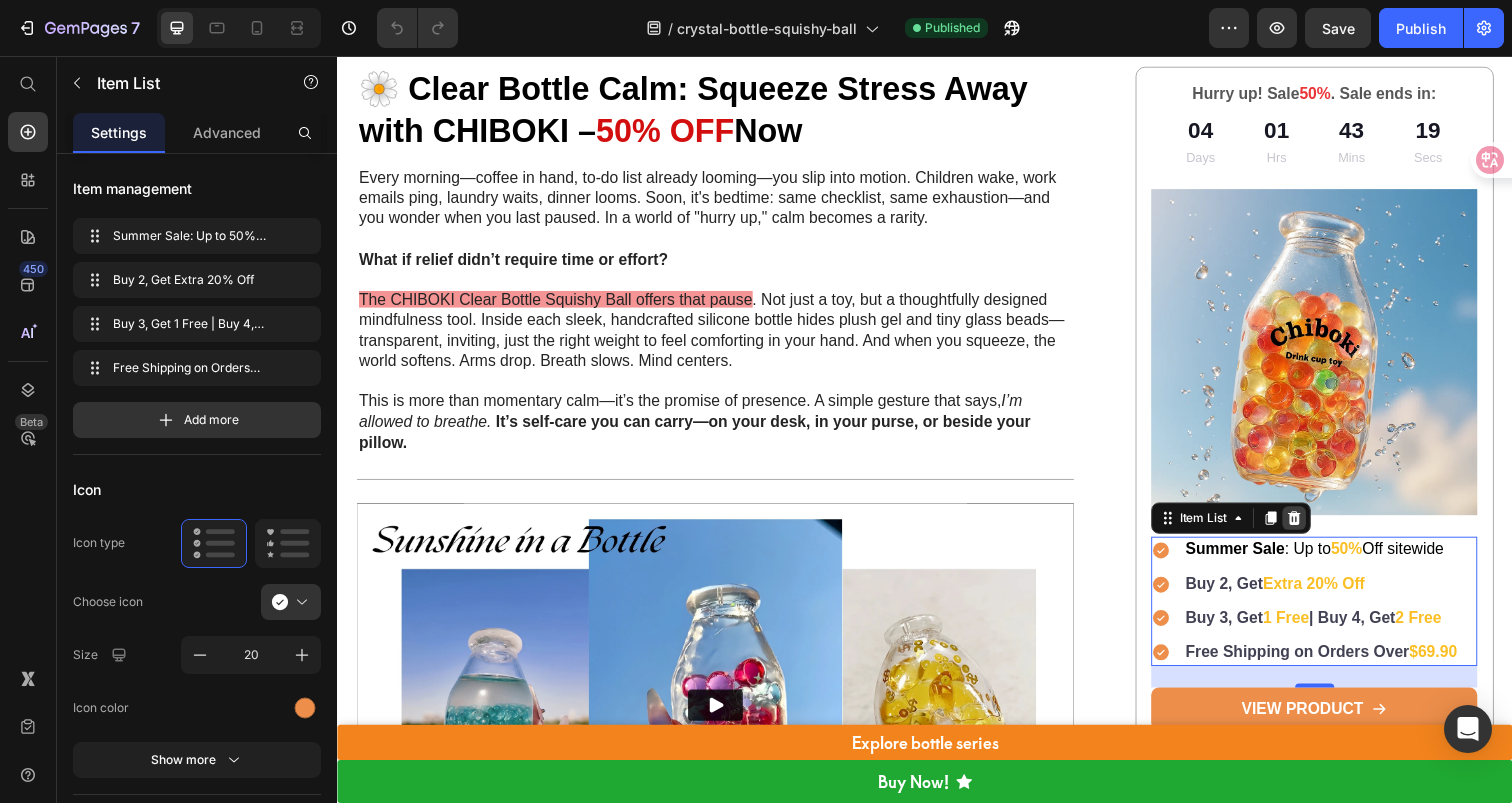 click 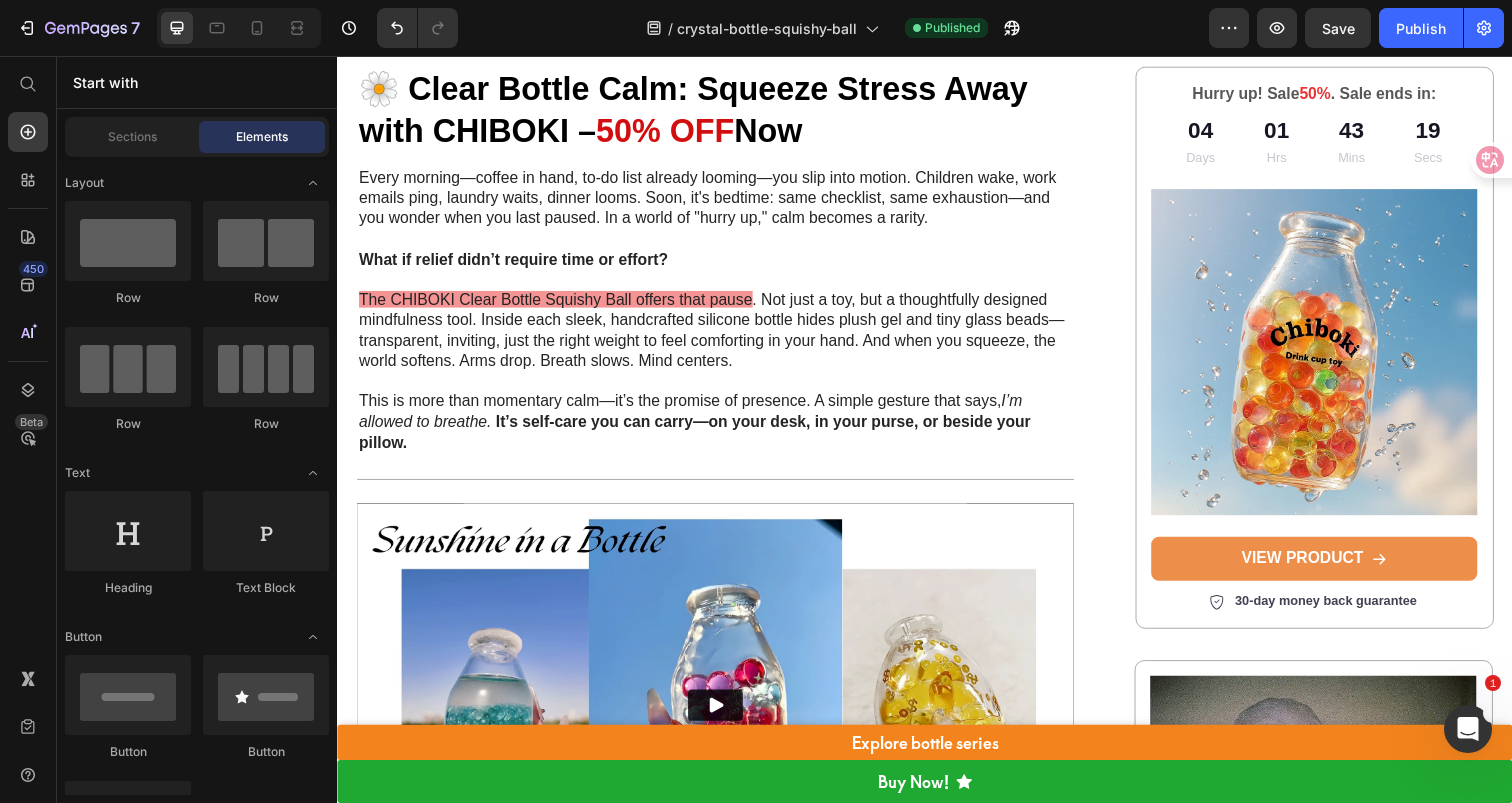 scroll, scrollTop: 0, scrollLeft: 0, axis: both 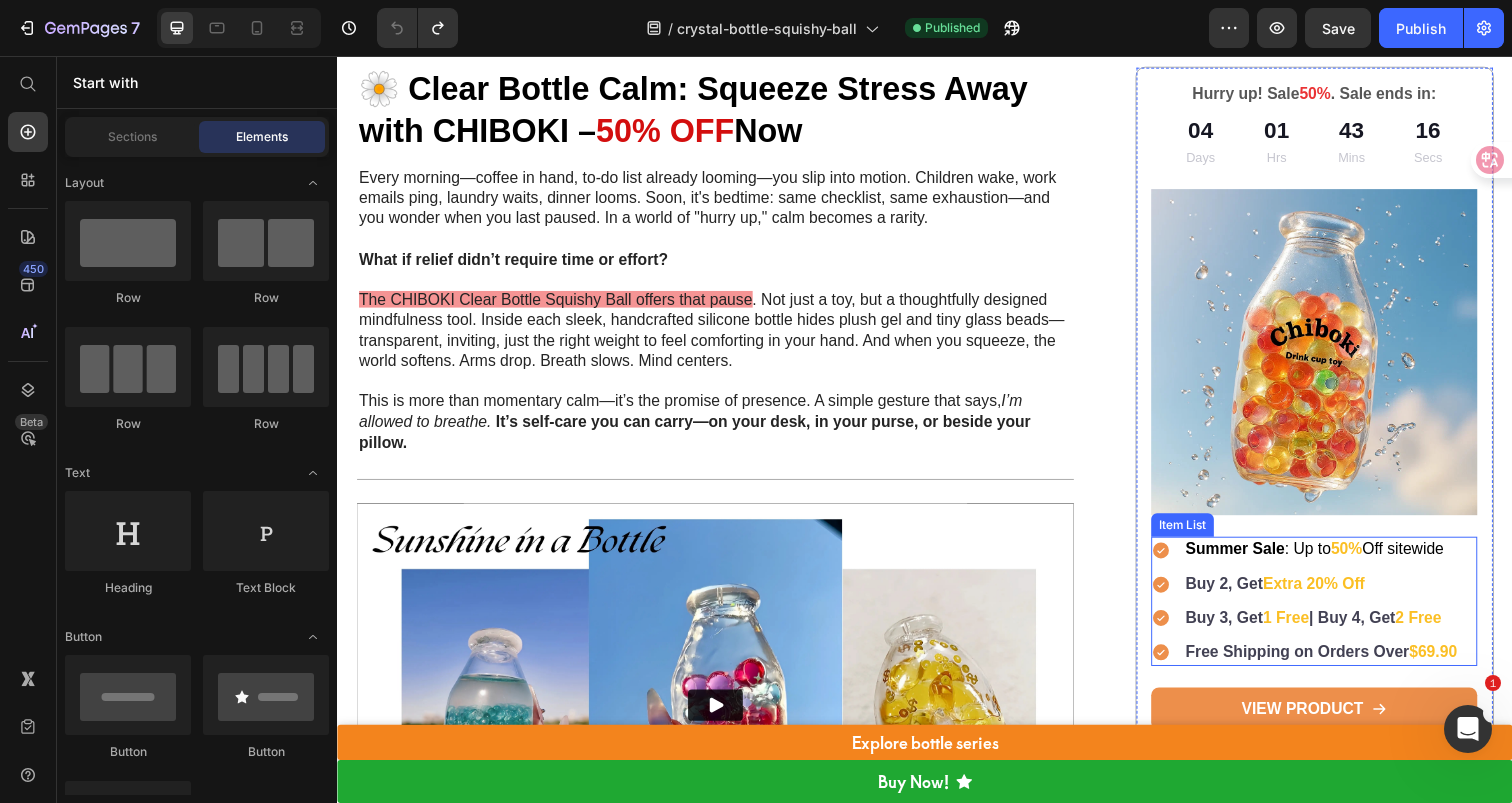 click on "Extra 20% Off" at bounding box center (1334, 594) 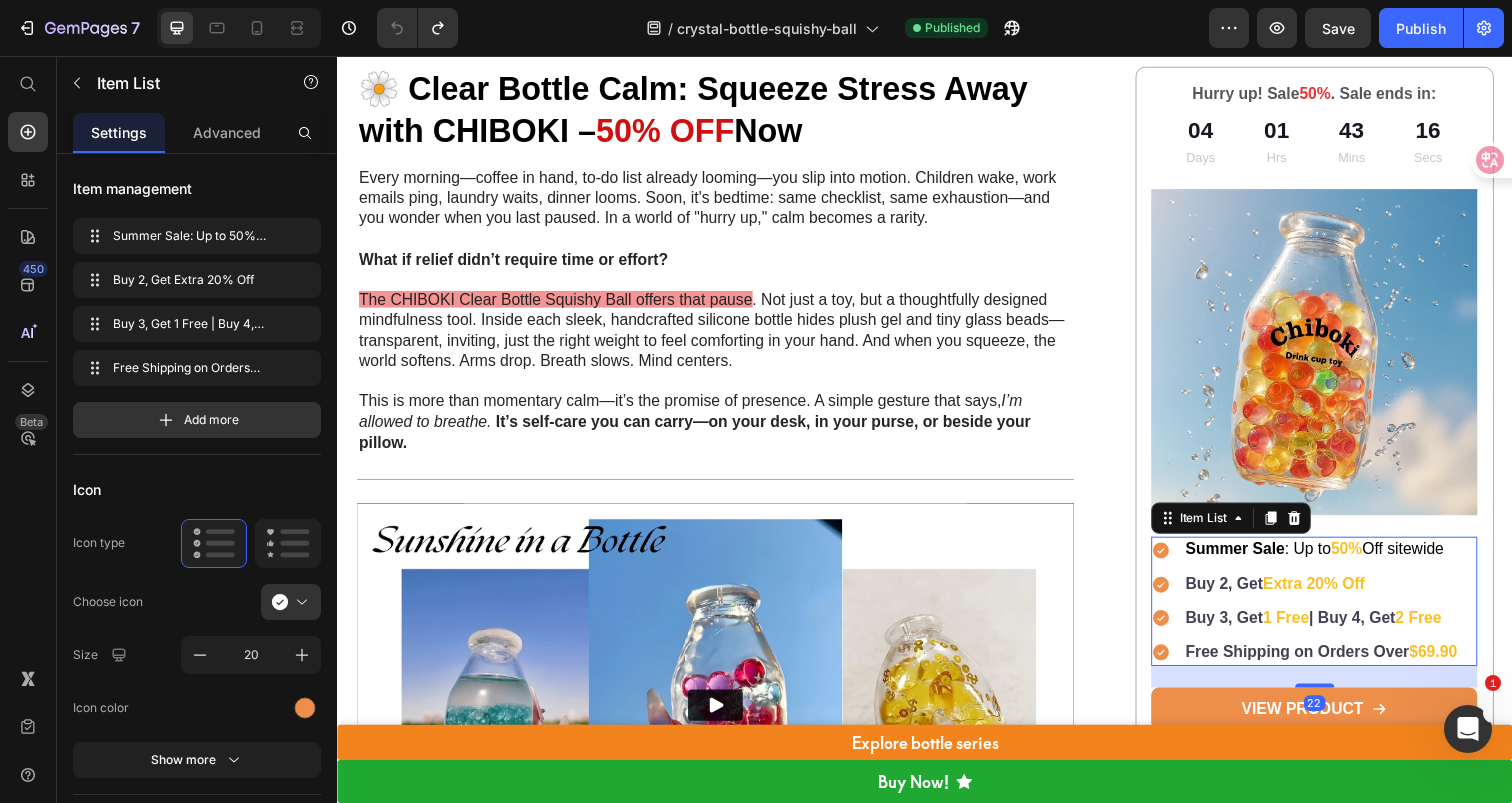 click on "1 Free" at bounding box center (1305, 629) 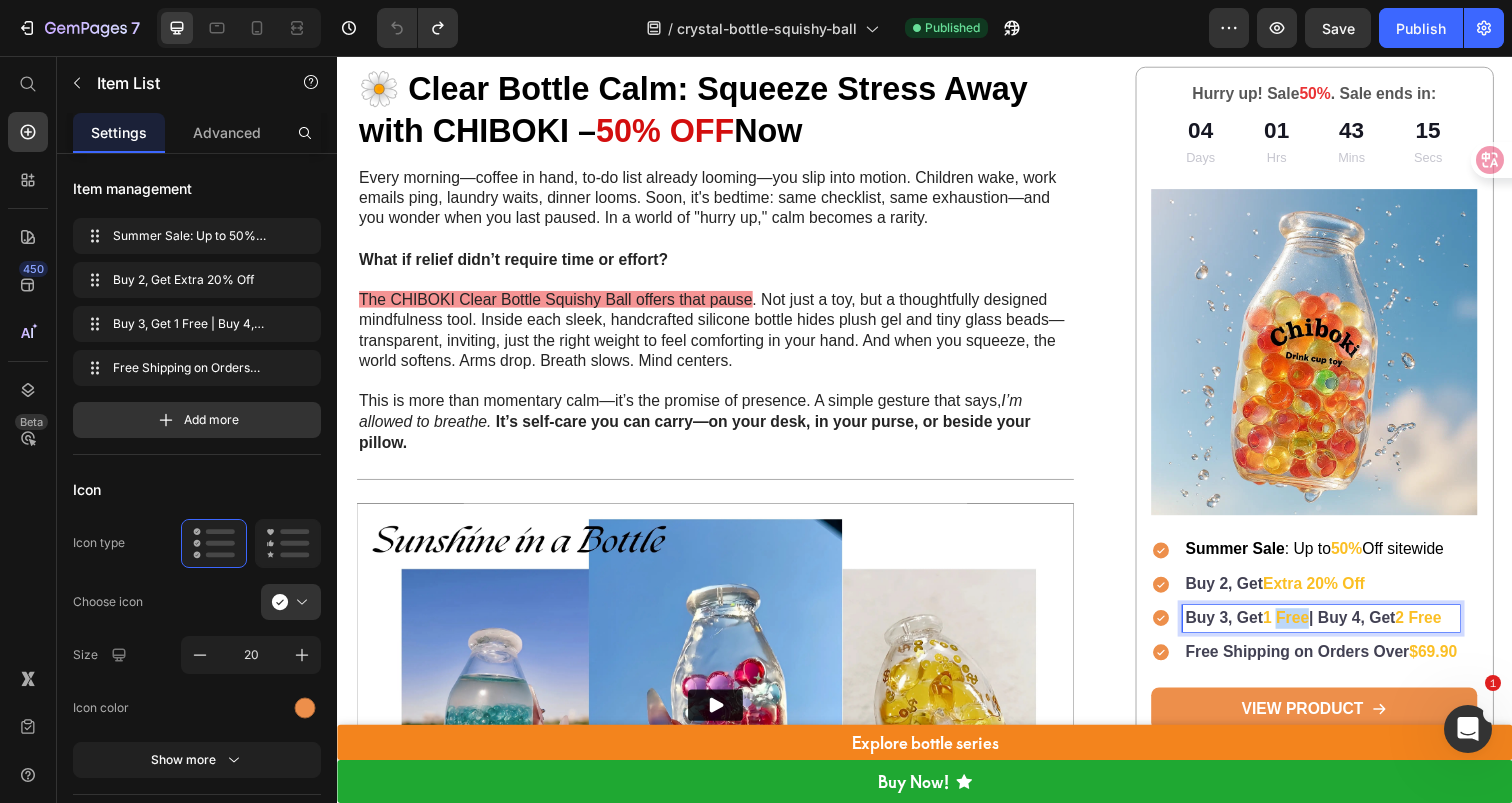 click on "1 Free" at bounding box center (1305, 629) 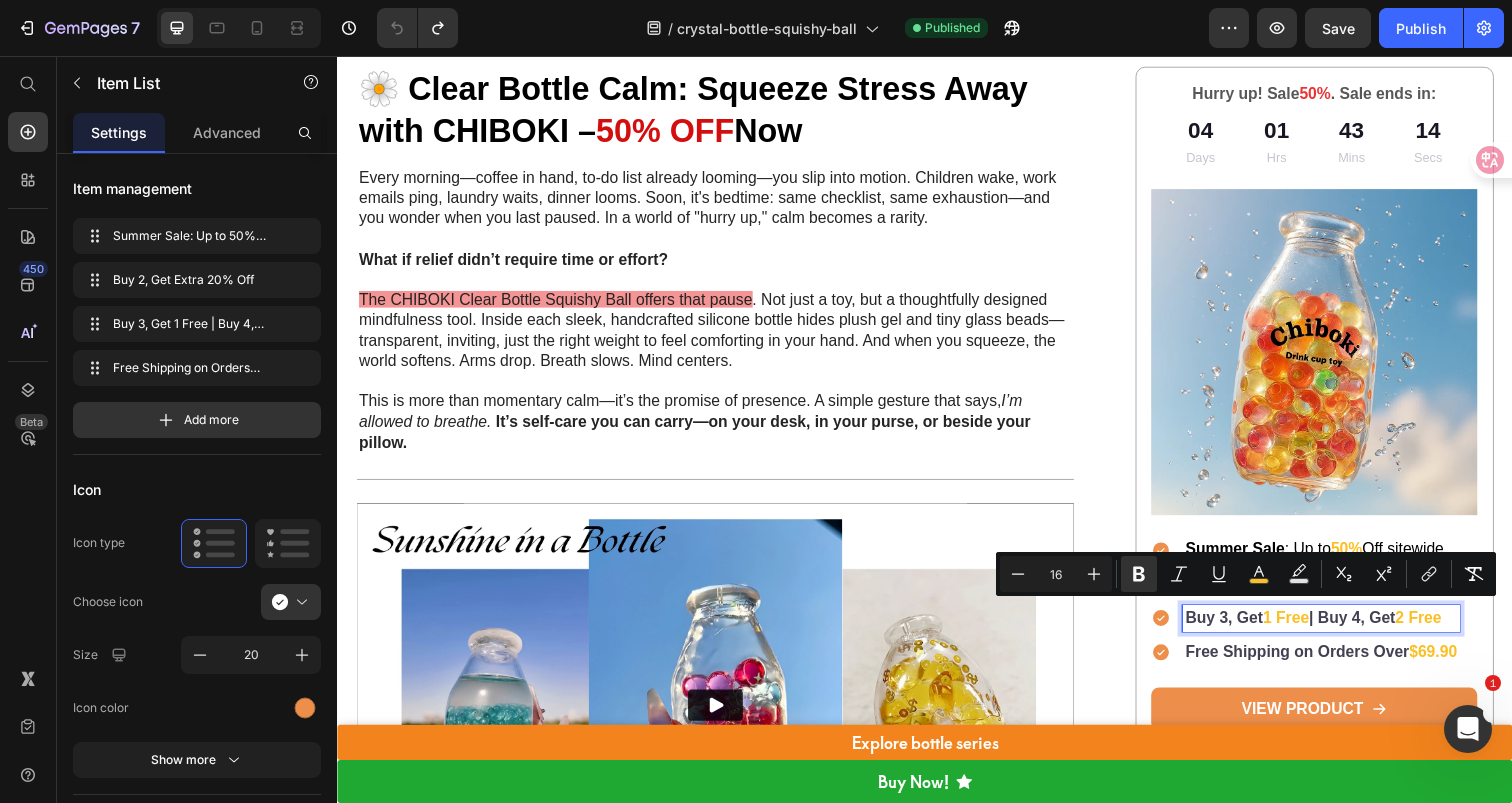 click on "| Buy 4, Get" at bounding box center (1373, 629) 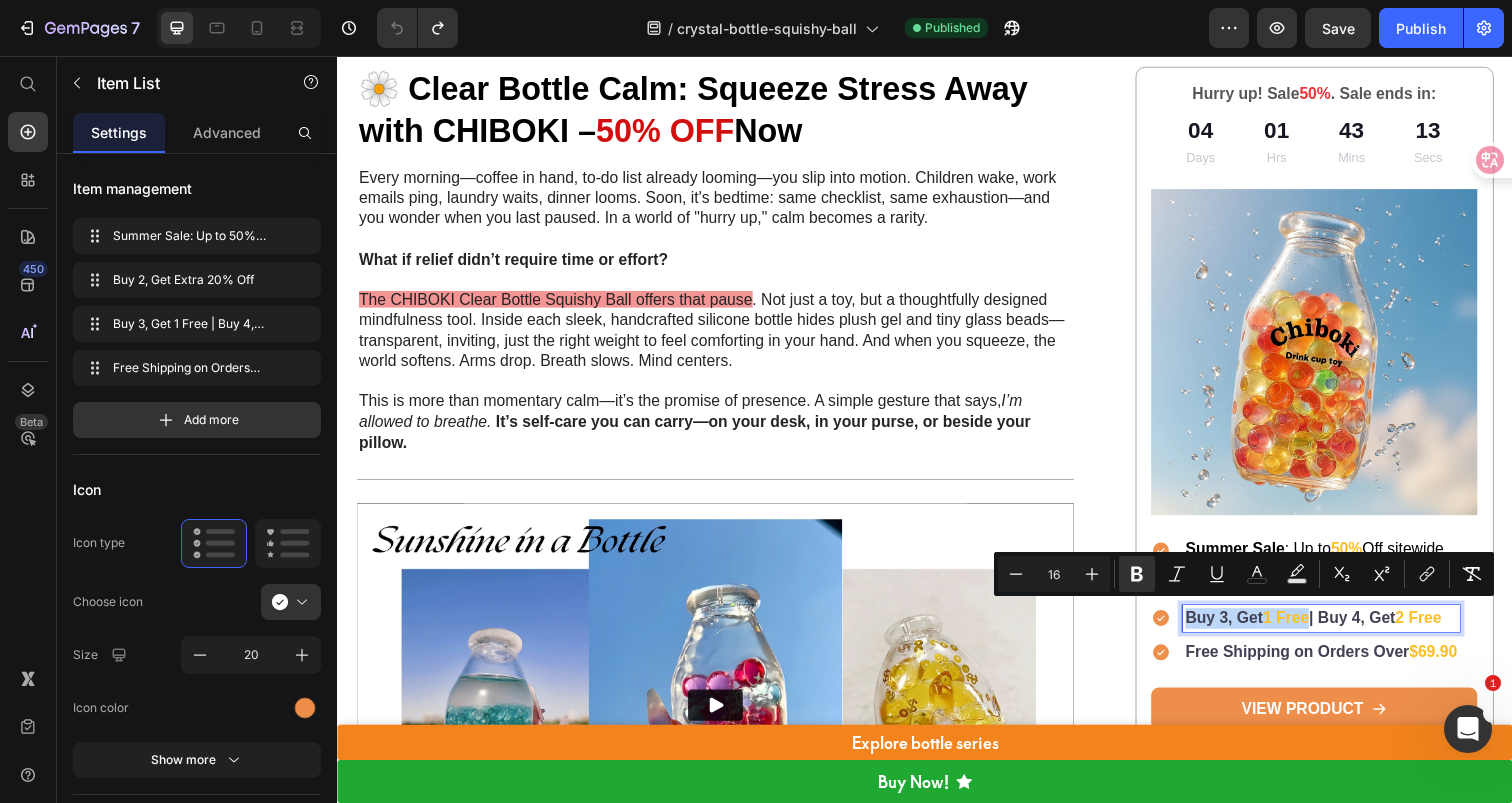 drag, startPoint x: 1324, startPoint y: 627, endPoint x: 1192, endPoint y: 622, distance: 132.09467 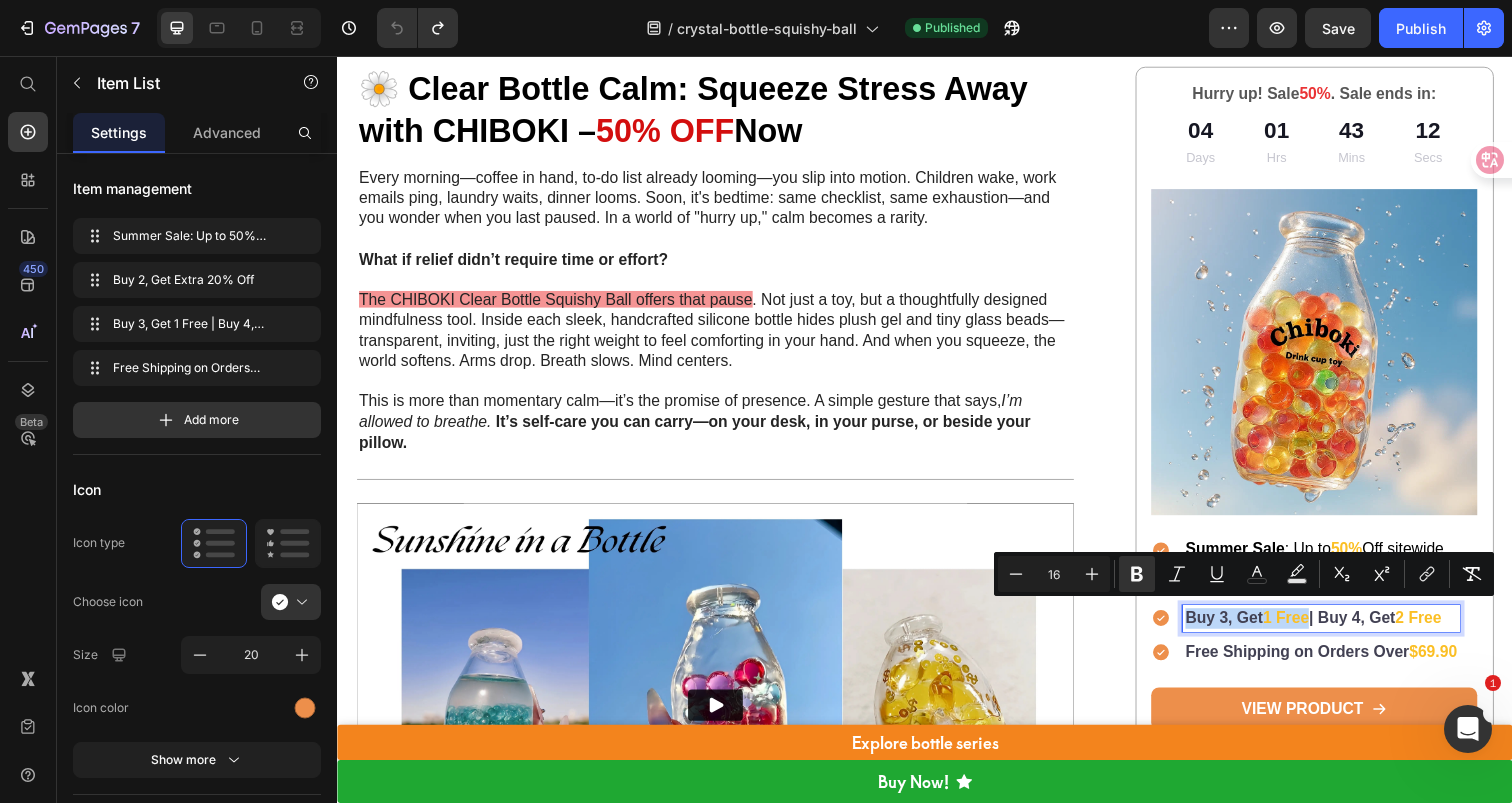 copy on "Buy 3, Get  1 Free" 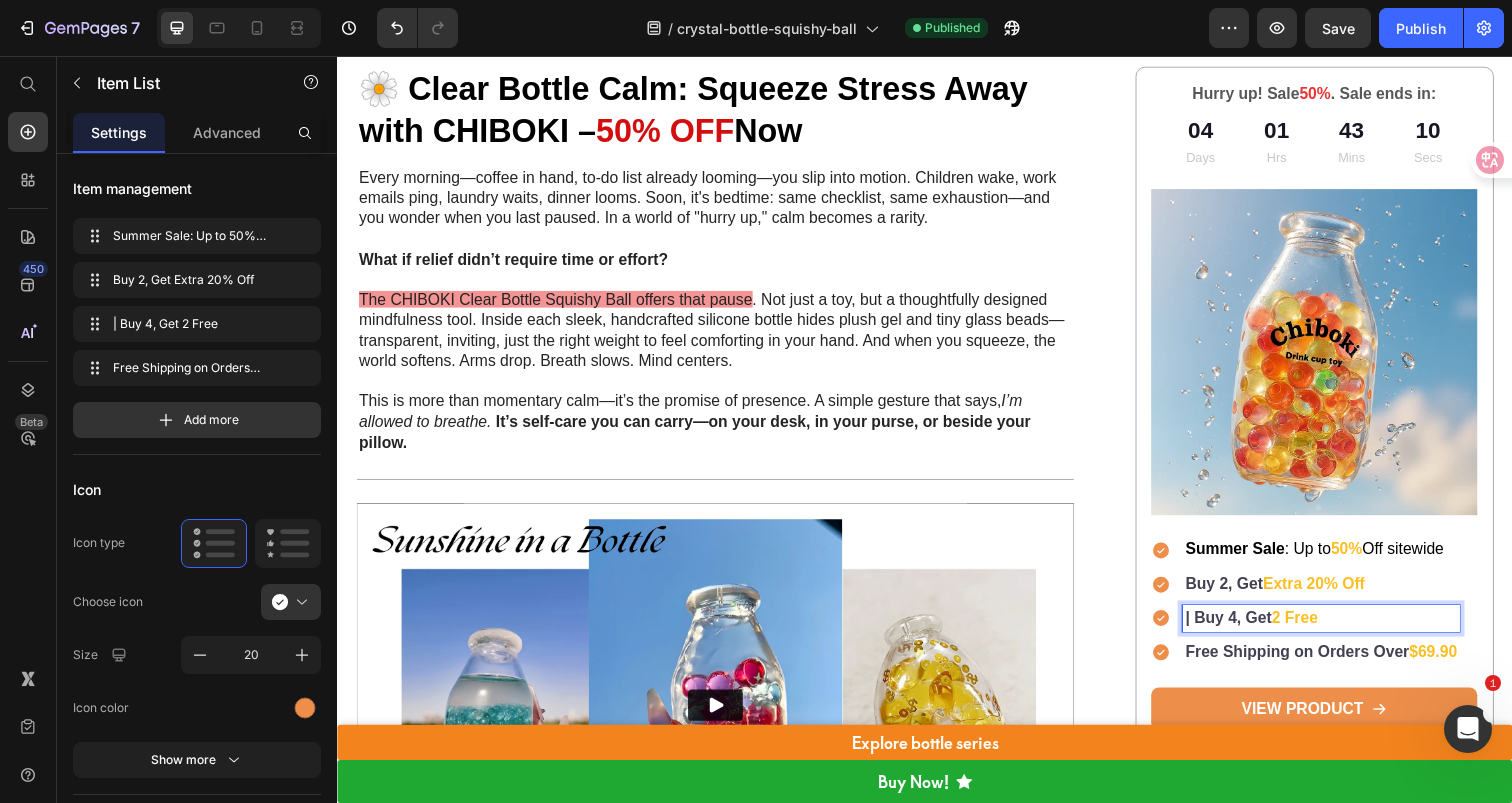 click on "Extra 20% Off" at bounding box center [1334, 594] 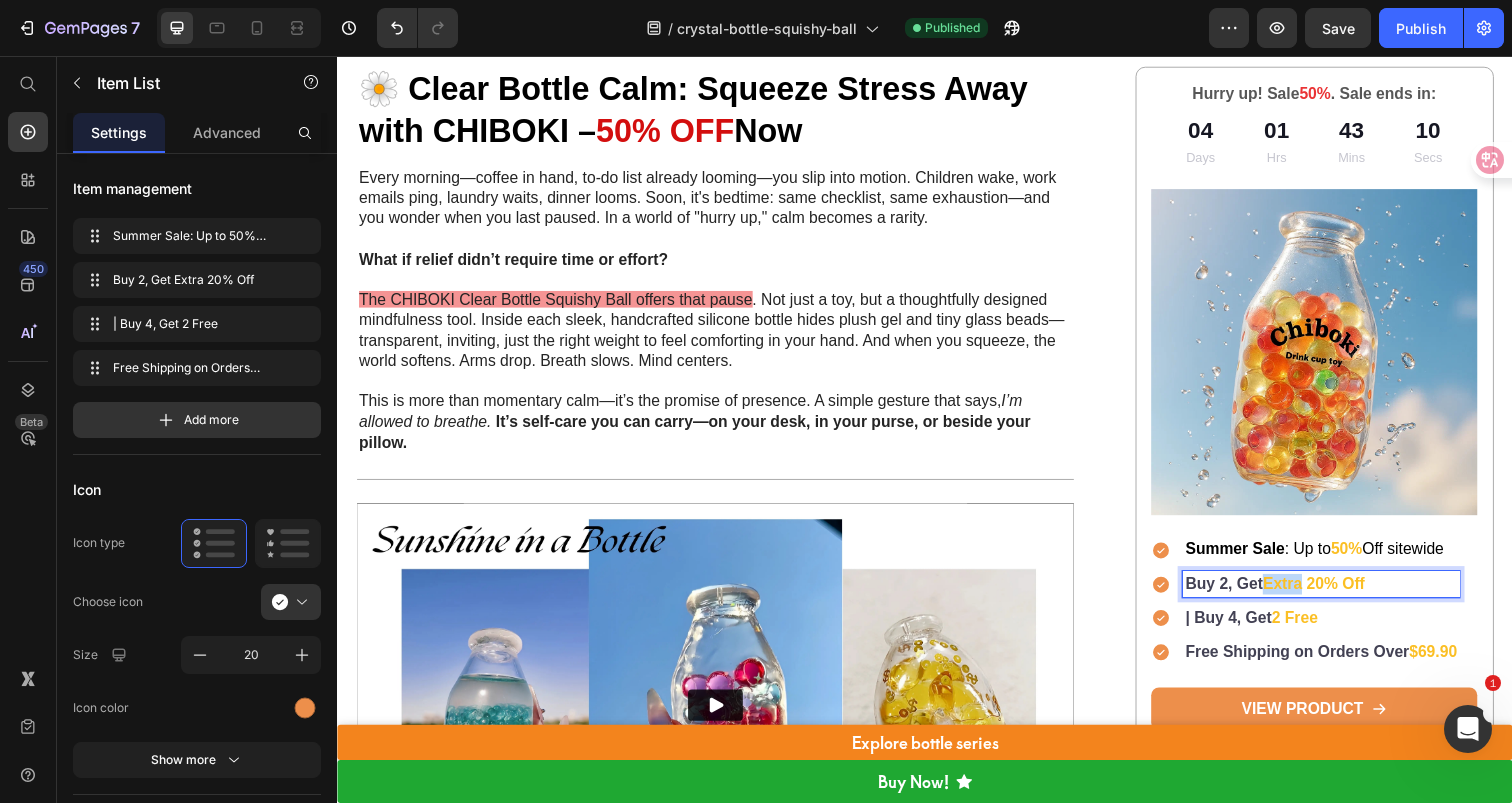 click on "Extra 20% Off" at bounding box center (1334, 594) 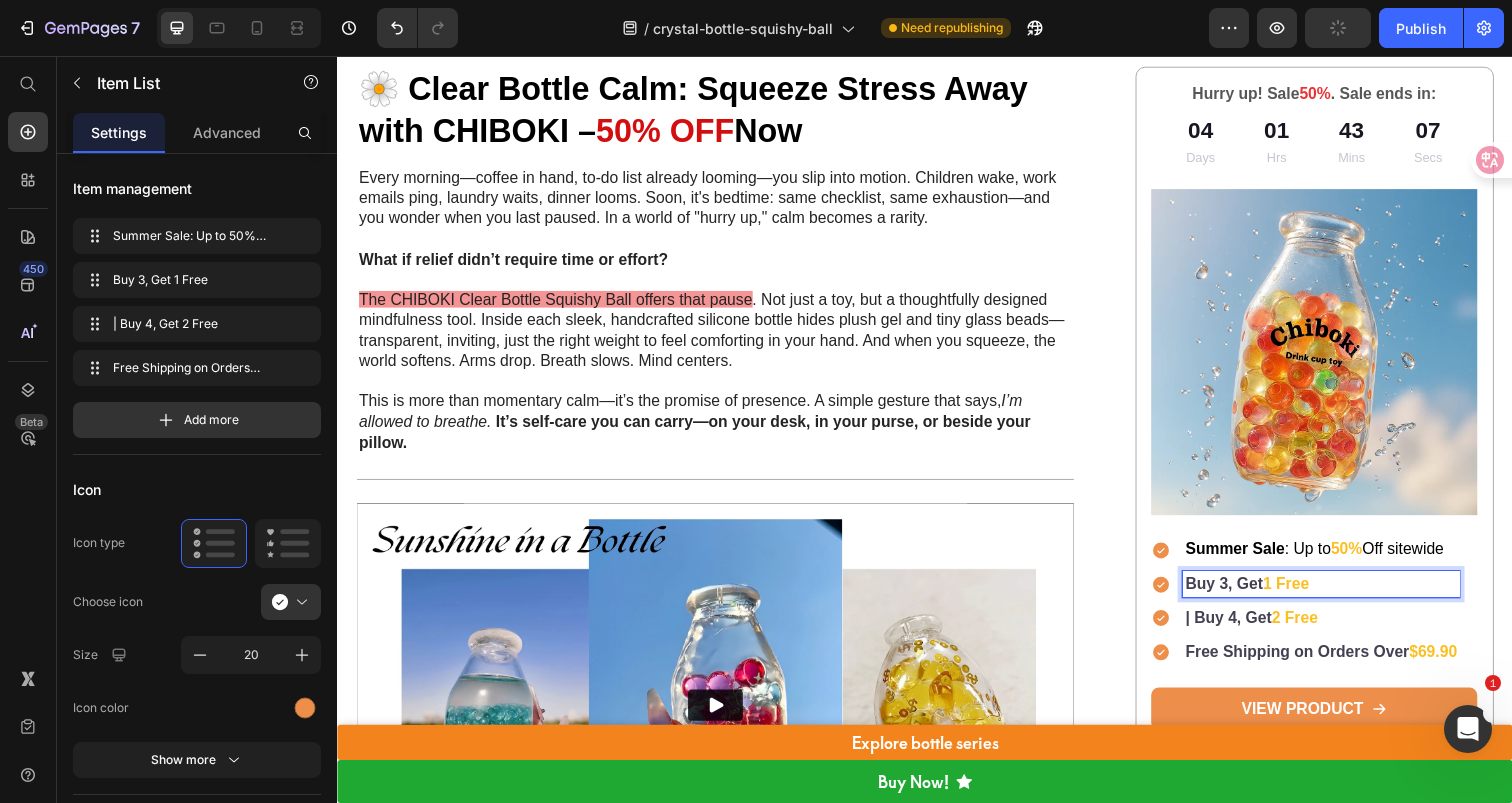click on "Buy 3, Get" at bounding box center [1242, 594] 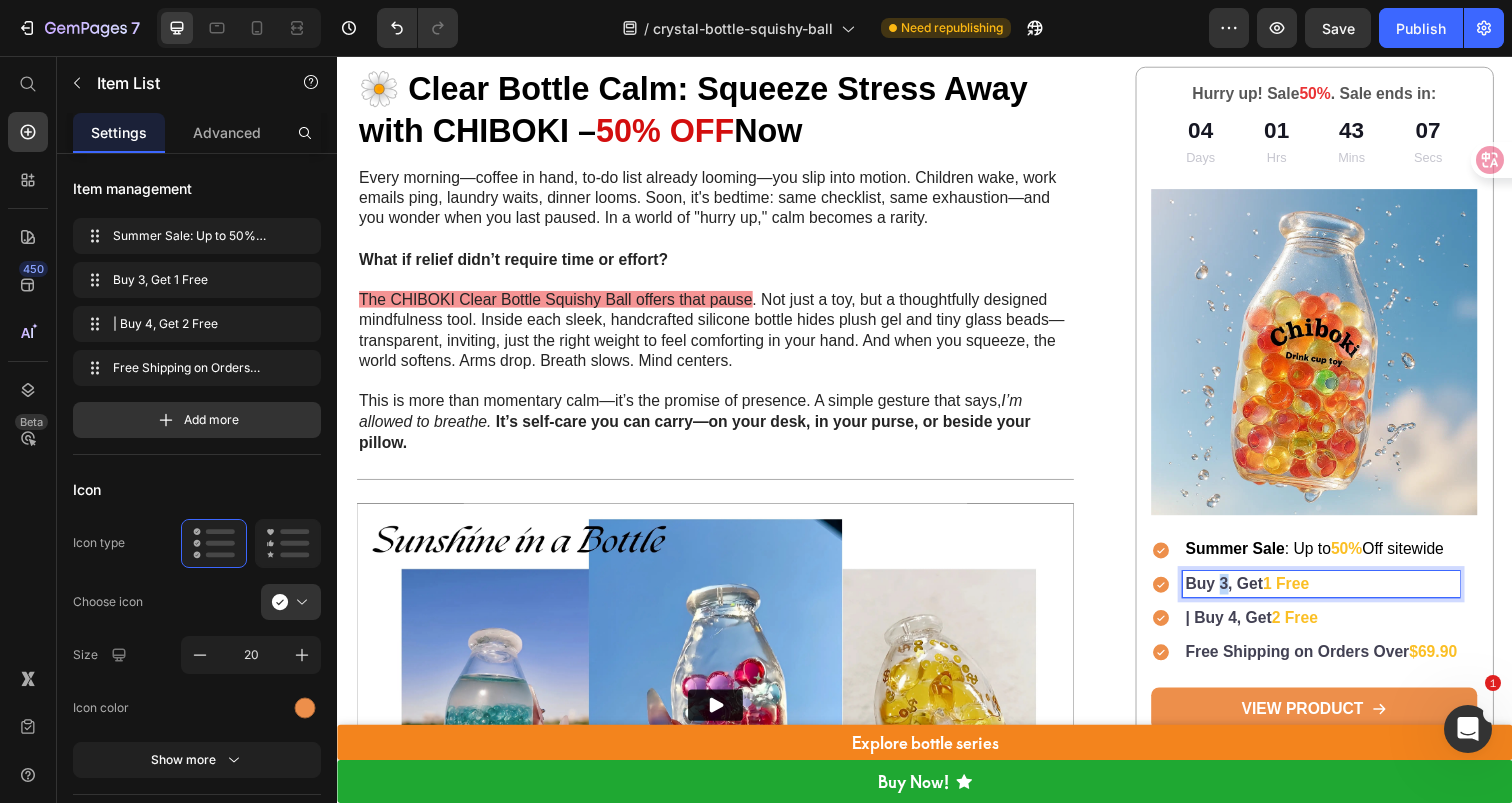 click on "Buy 3, Get" at bounding box center [1242, 594] 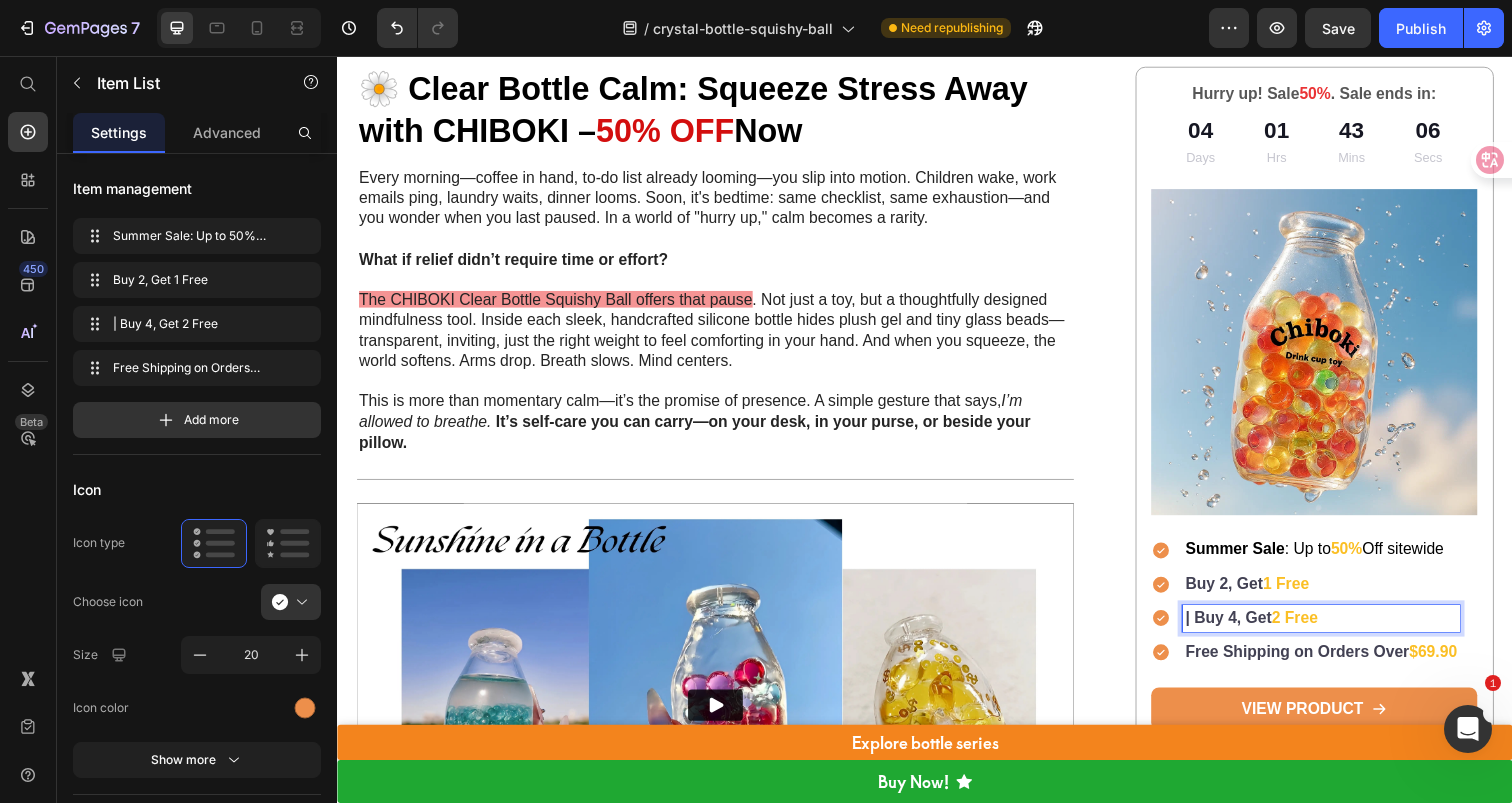 click on "| Buy 4, Get" at bounding box center [1247, 629] 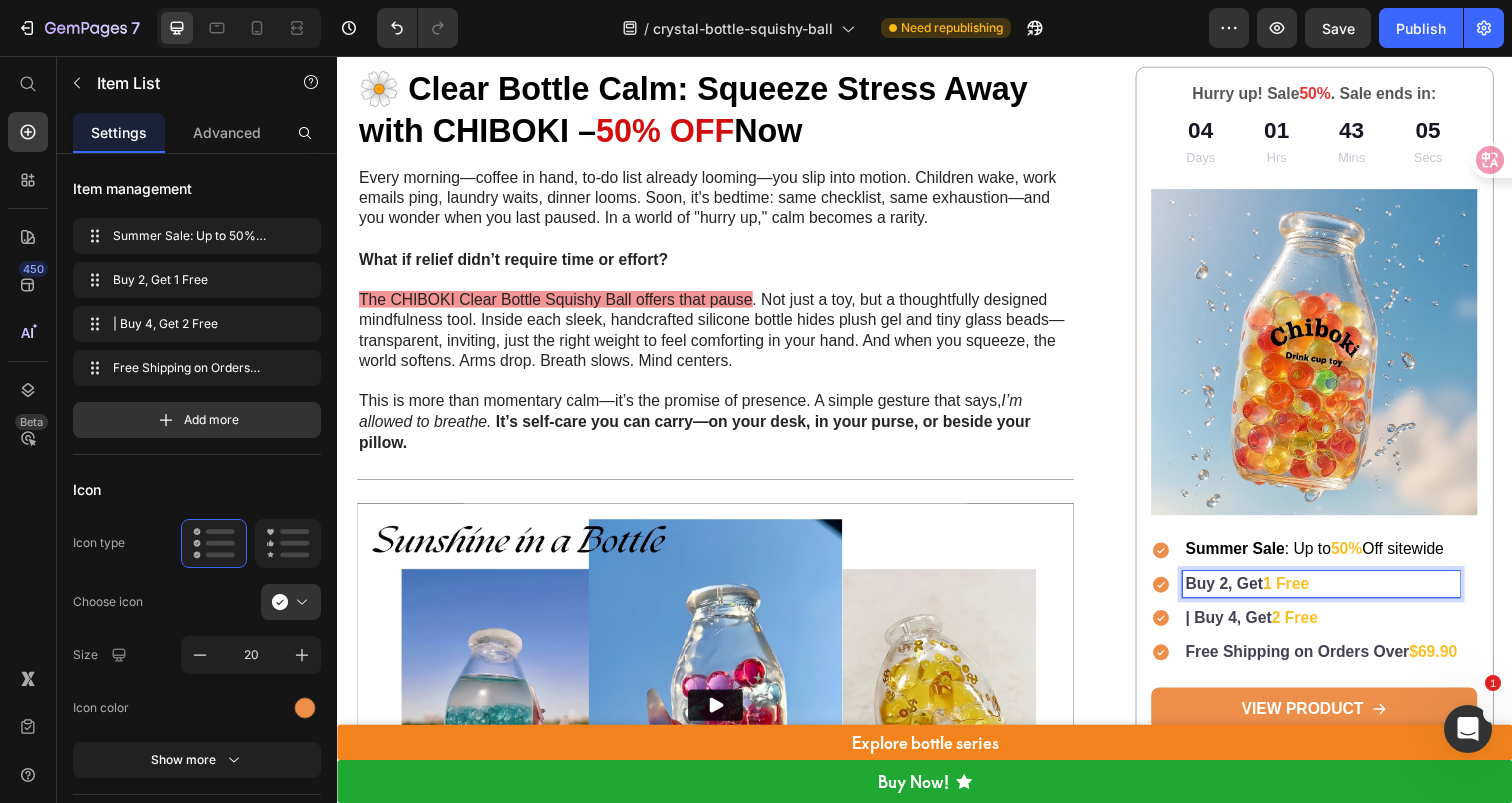click on "1 Free" at bounding box center [1305, 594] 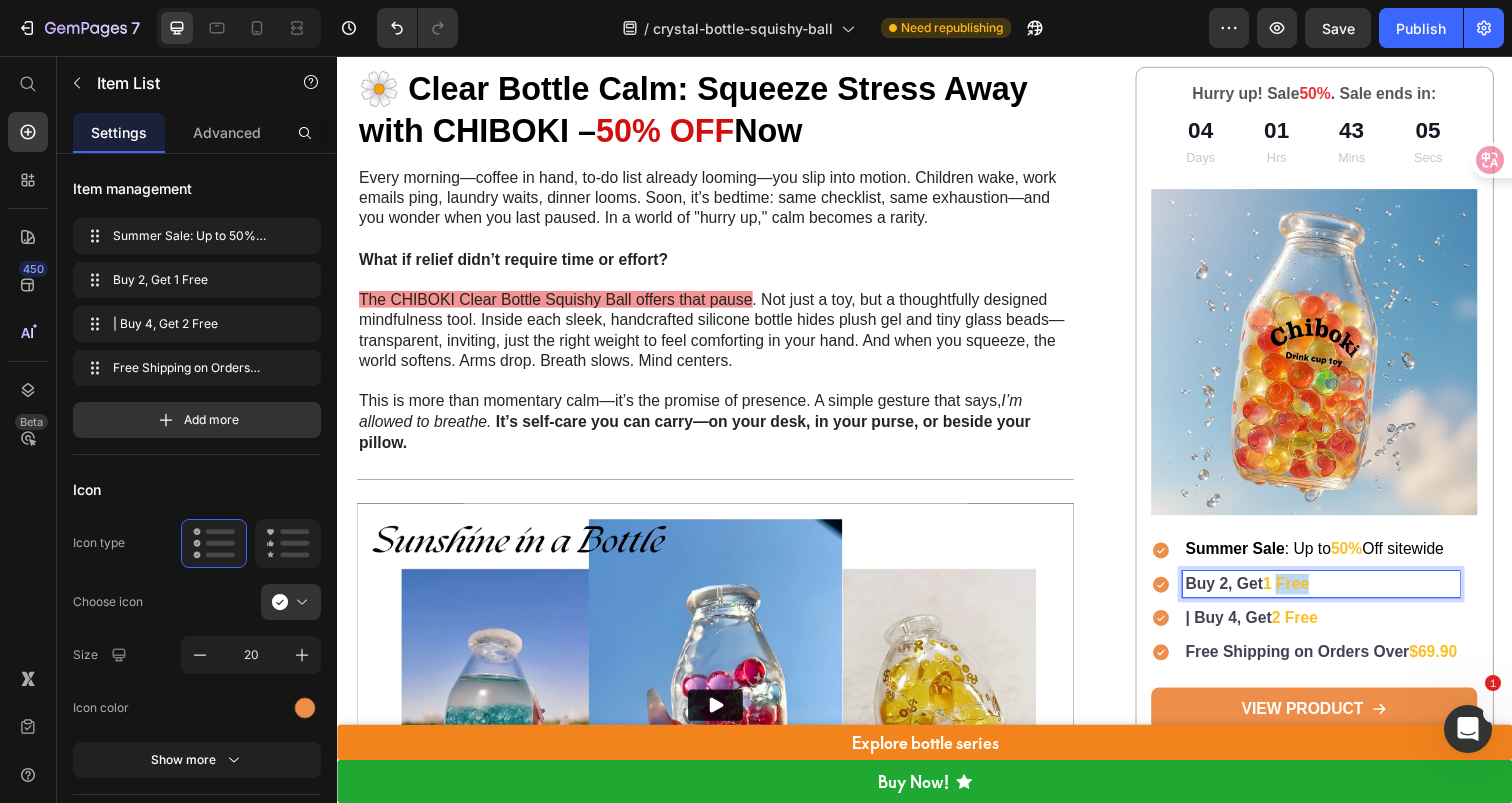click on "1 Free" at bounding box center [1305, 594] 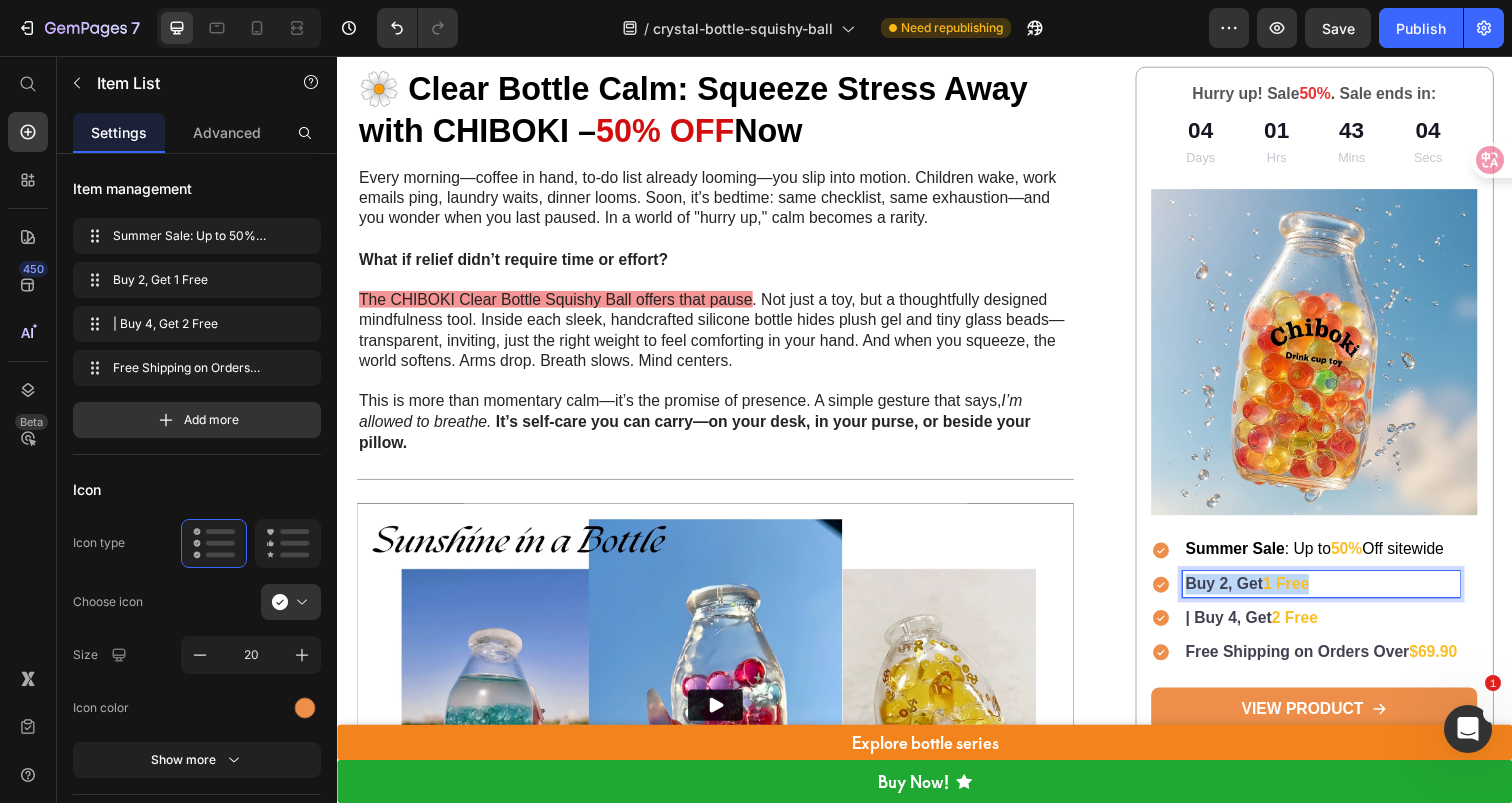 copy on "Buy 2, Get  1 Free" 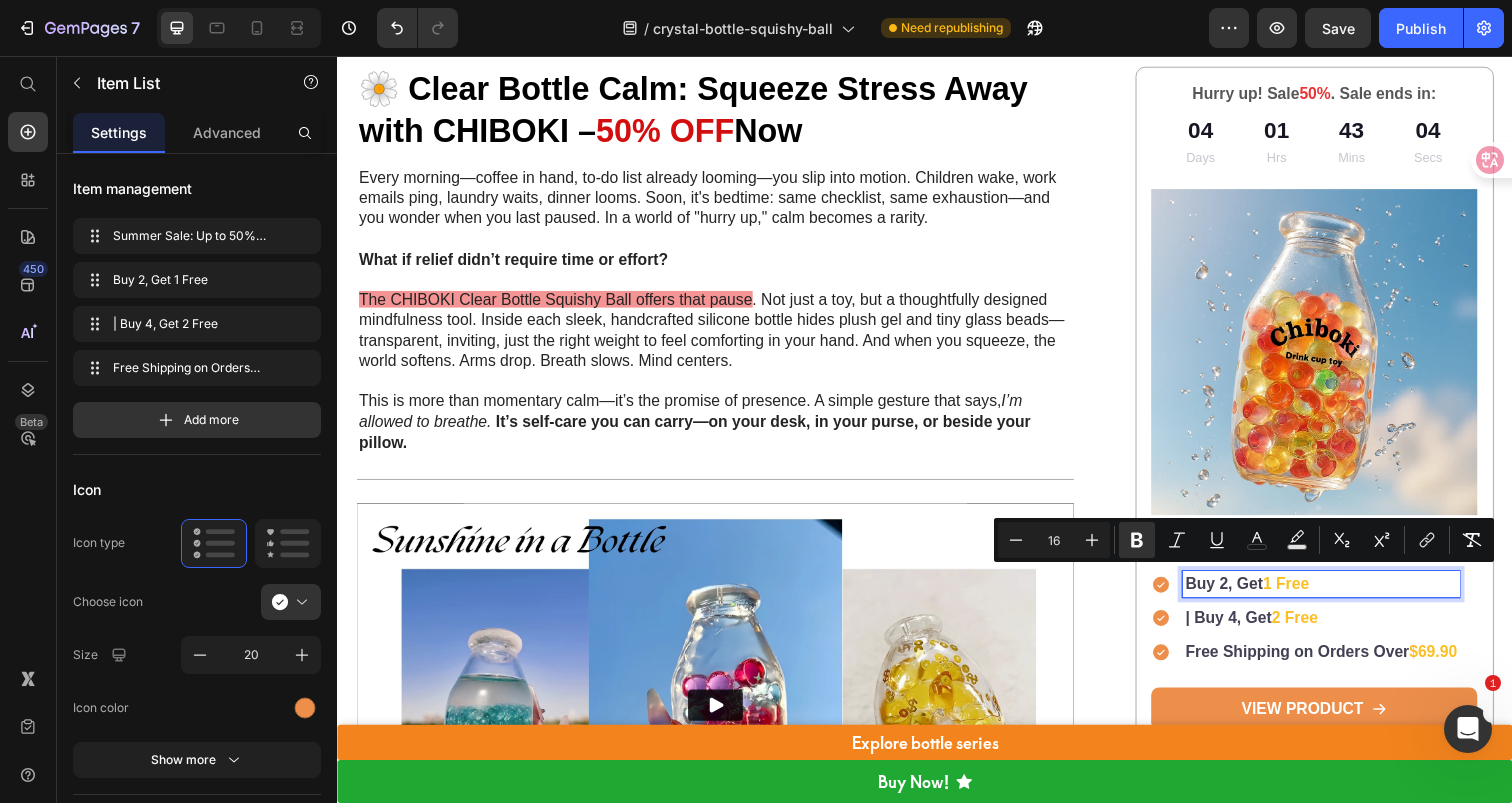 click on "| Buy 4, Get" at bounding box center [1247, 629] 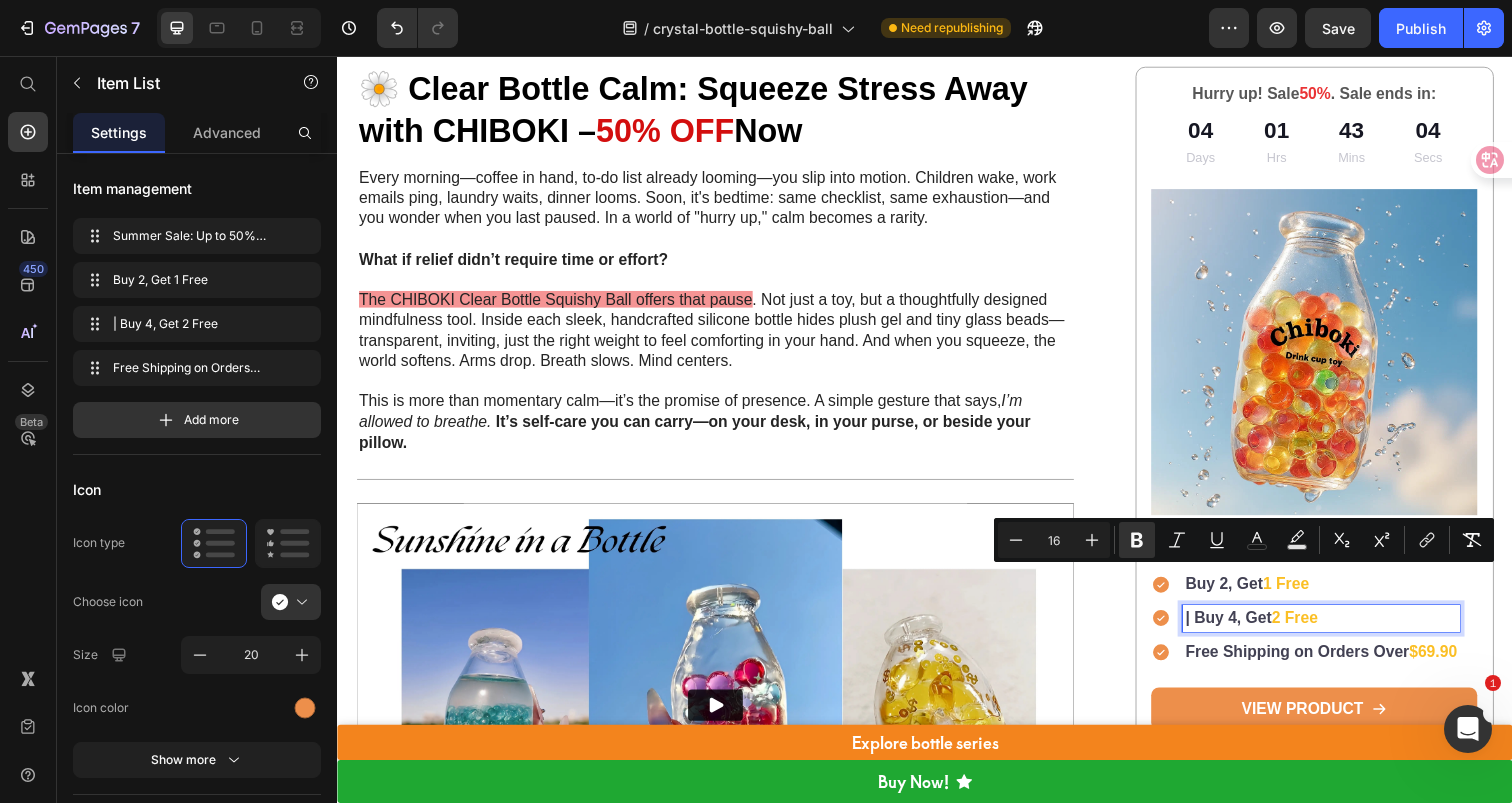 click on "| Buy 4, Get" at bounding box center (1247, 629) 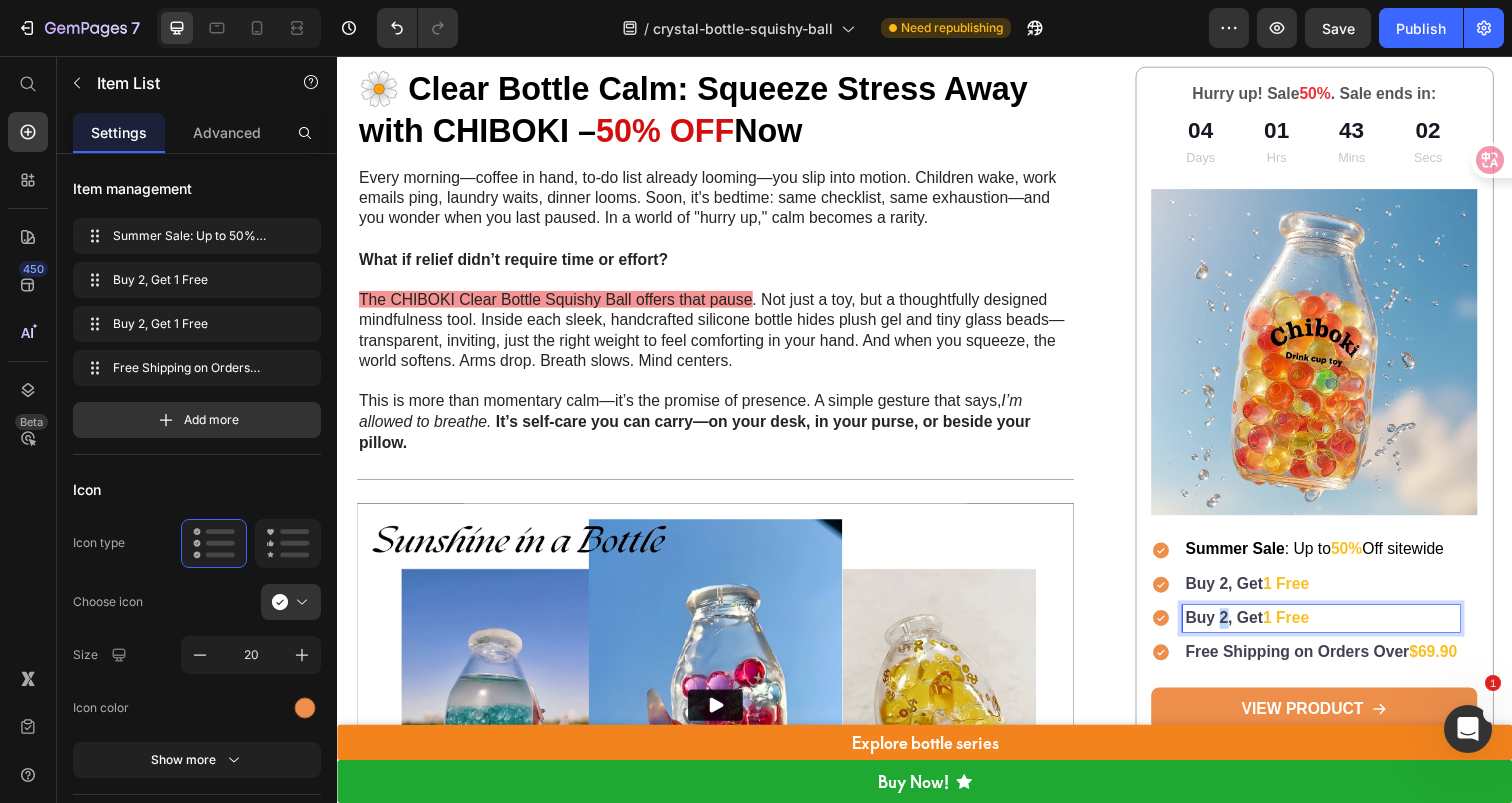 click on "Buy 2, Get" at bounding box center [1242, 629] 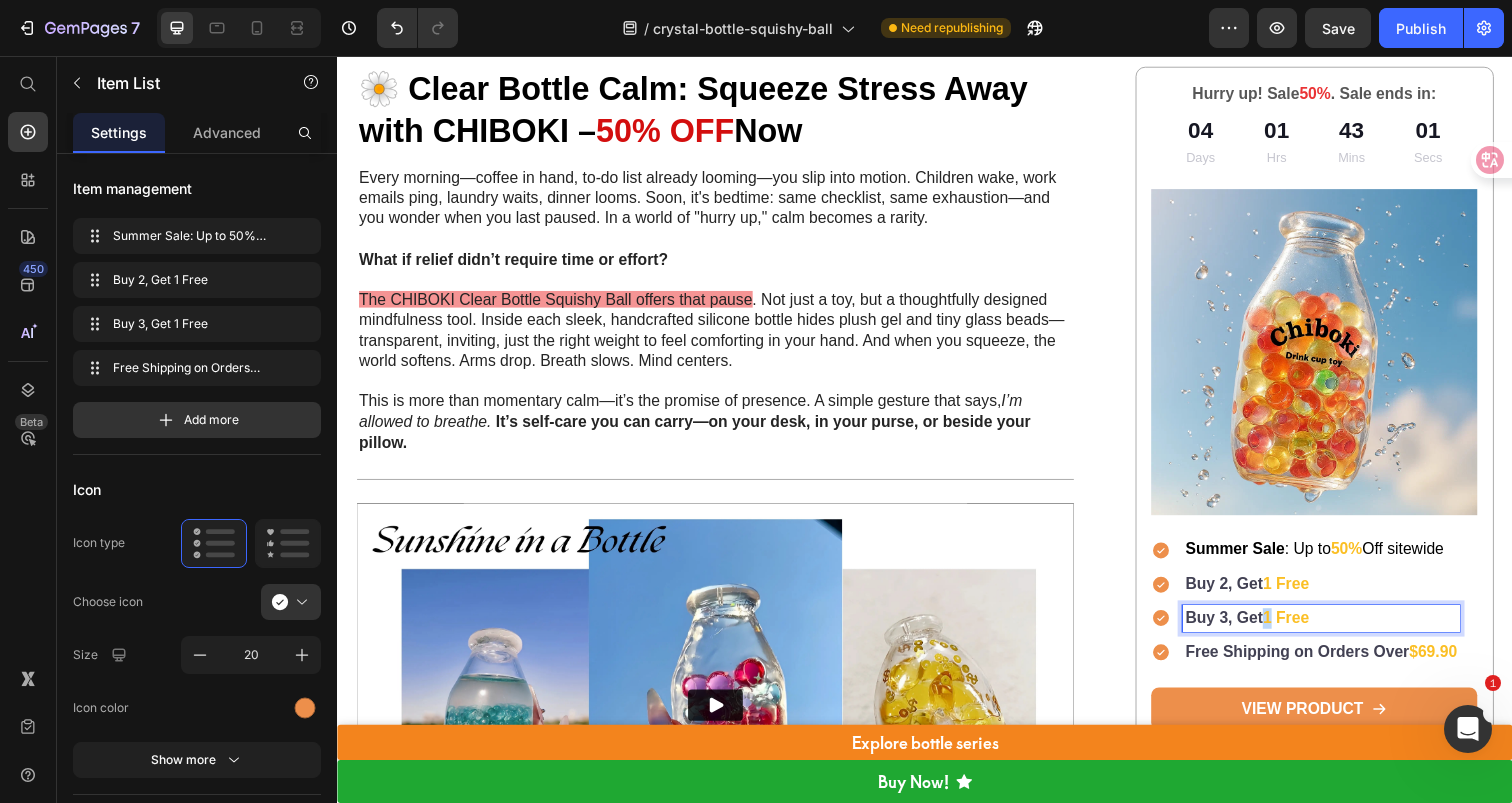 click on "1 Free" at bounding box center (1305, 629) 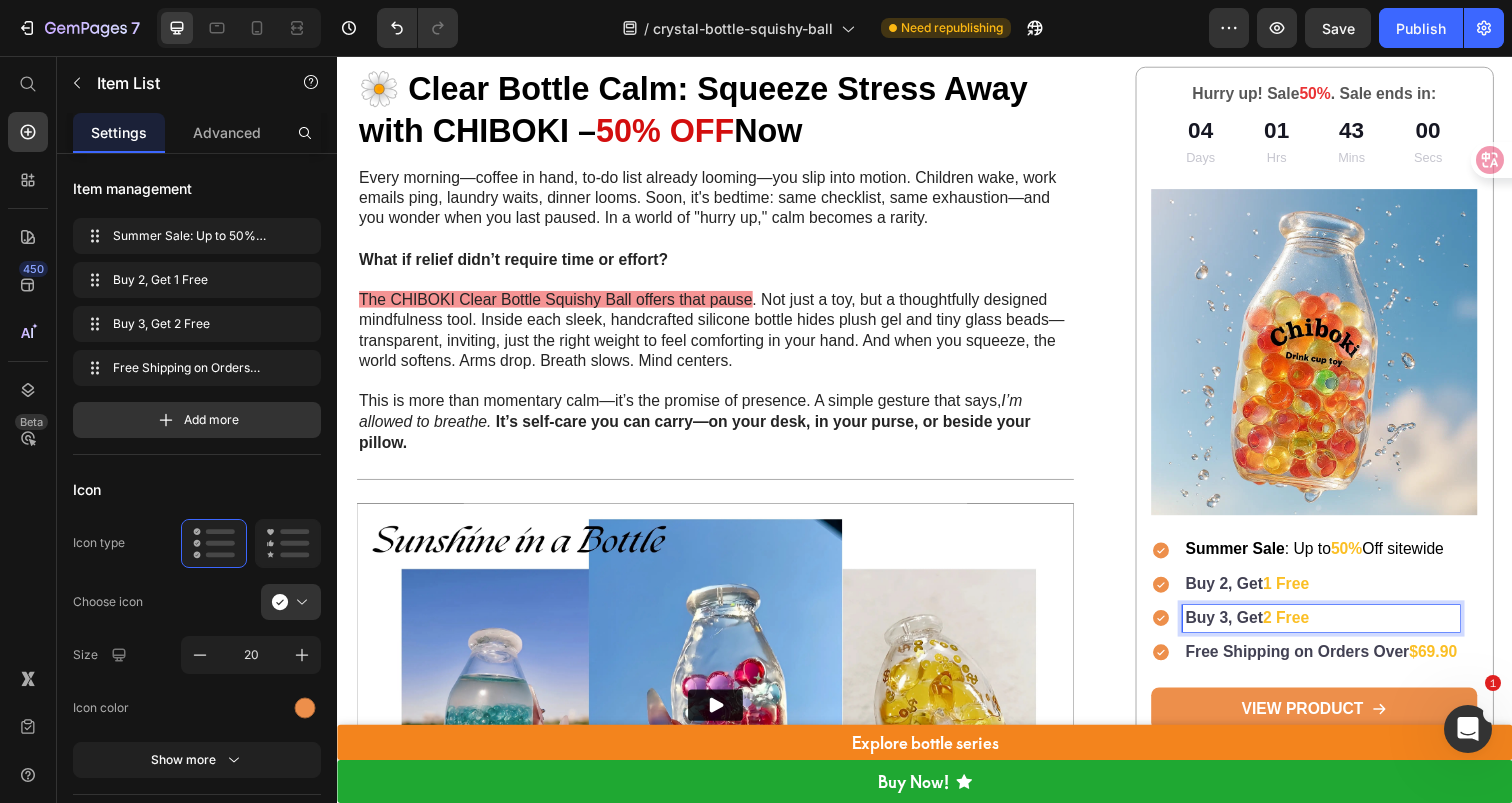 click on "Buy 2, Get  1 Free" at bounding box center [1341, 595] 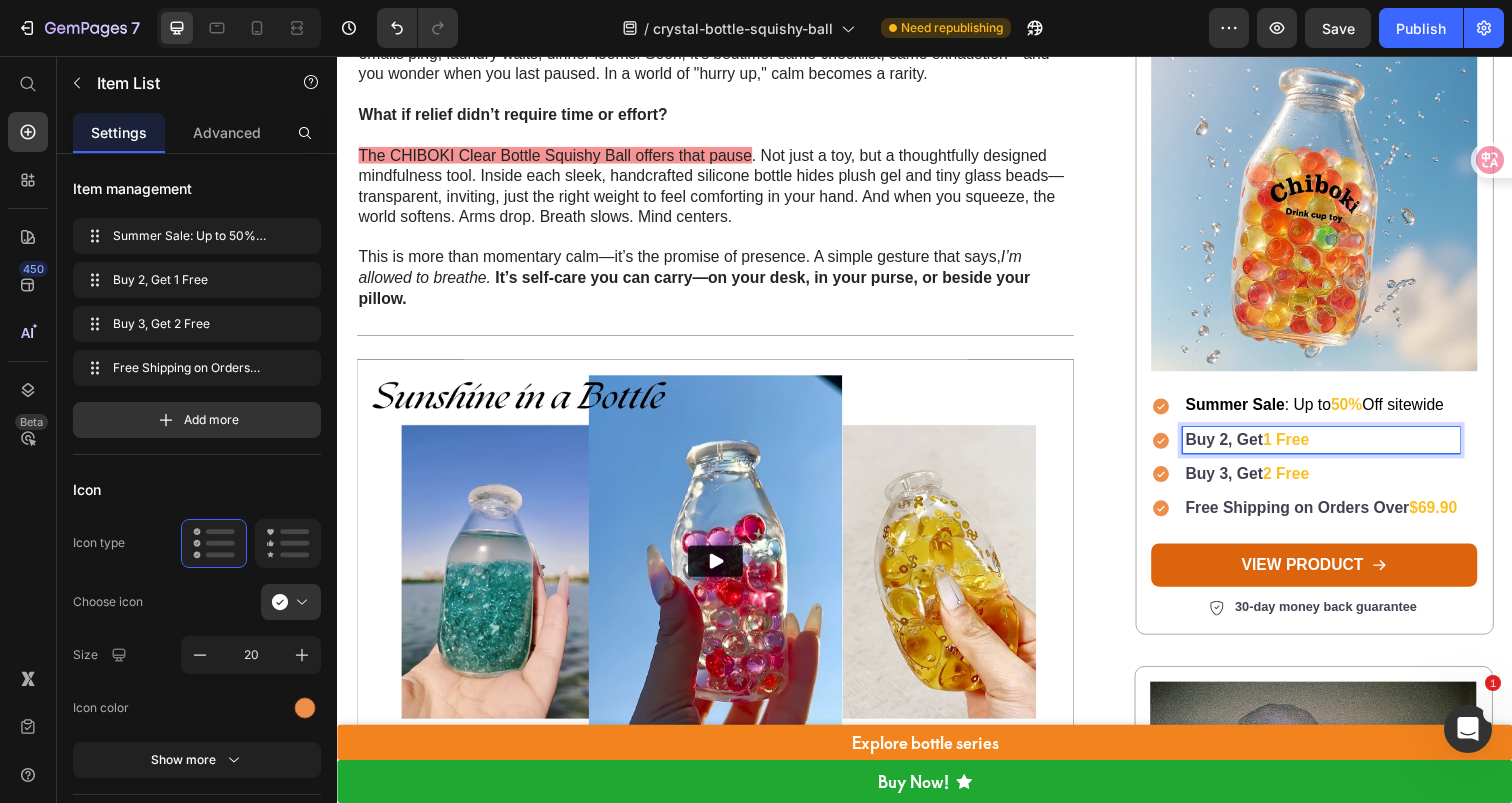 scroll, scrollTop: 298, scrollLeft: 0, axis: vertical 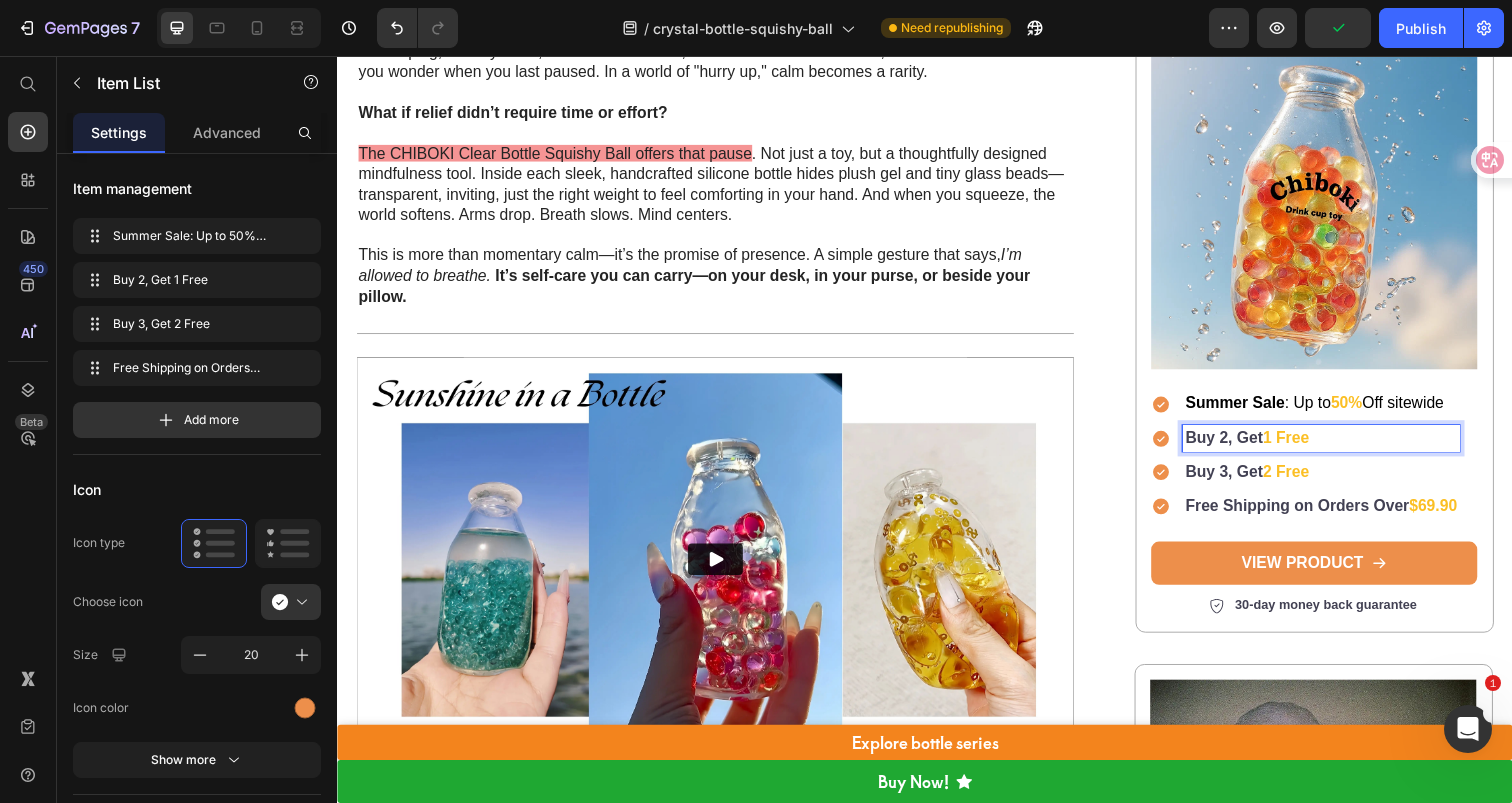 click on "2 Free" at bounding box center [1305, 480] 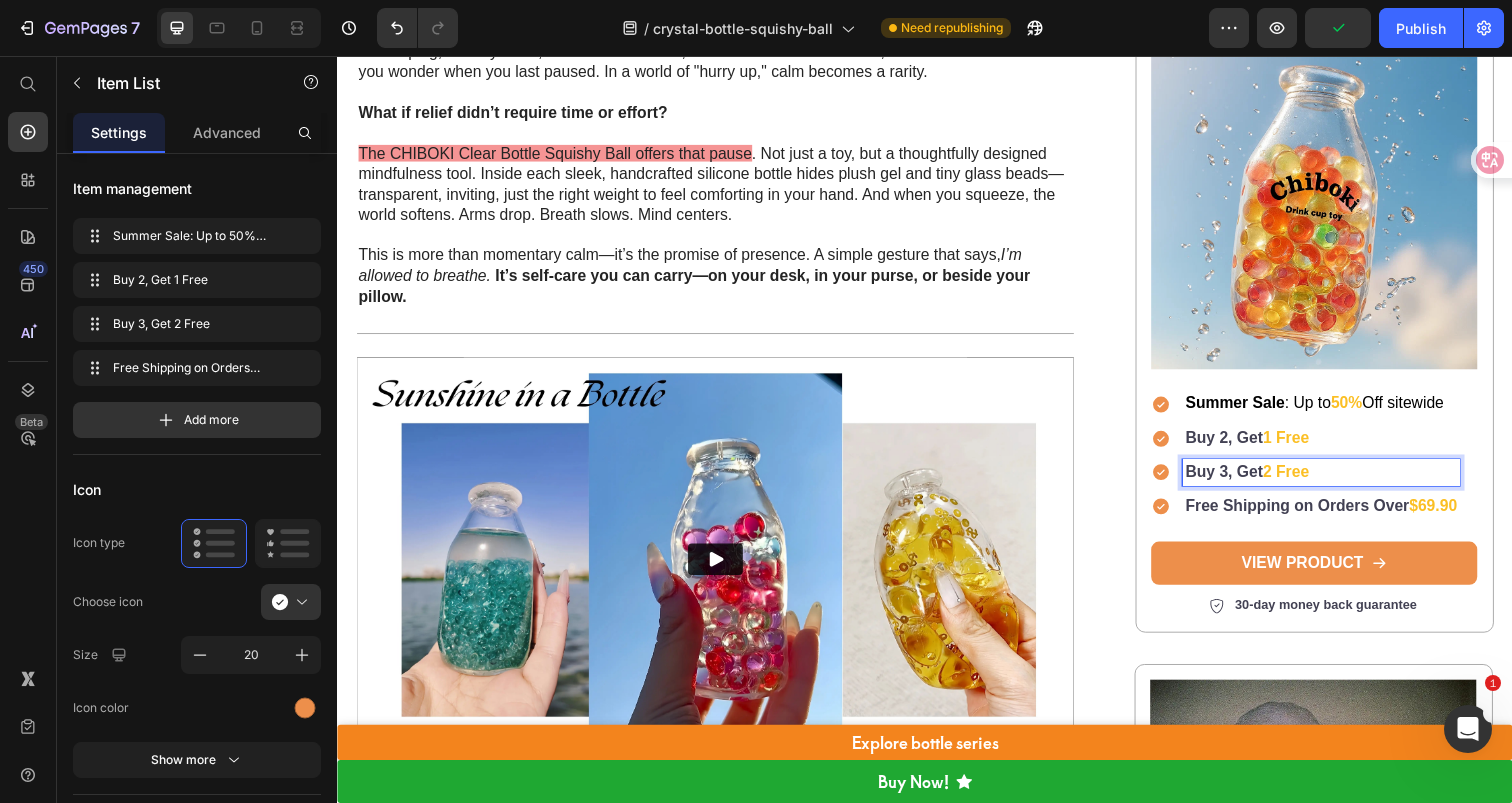 click on "2 Free" at bounding box center (1305, 480) 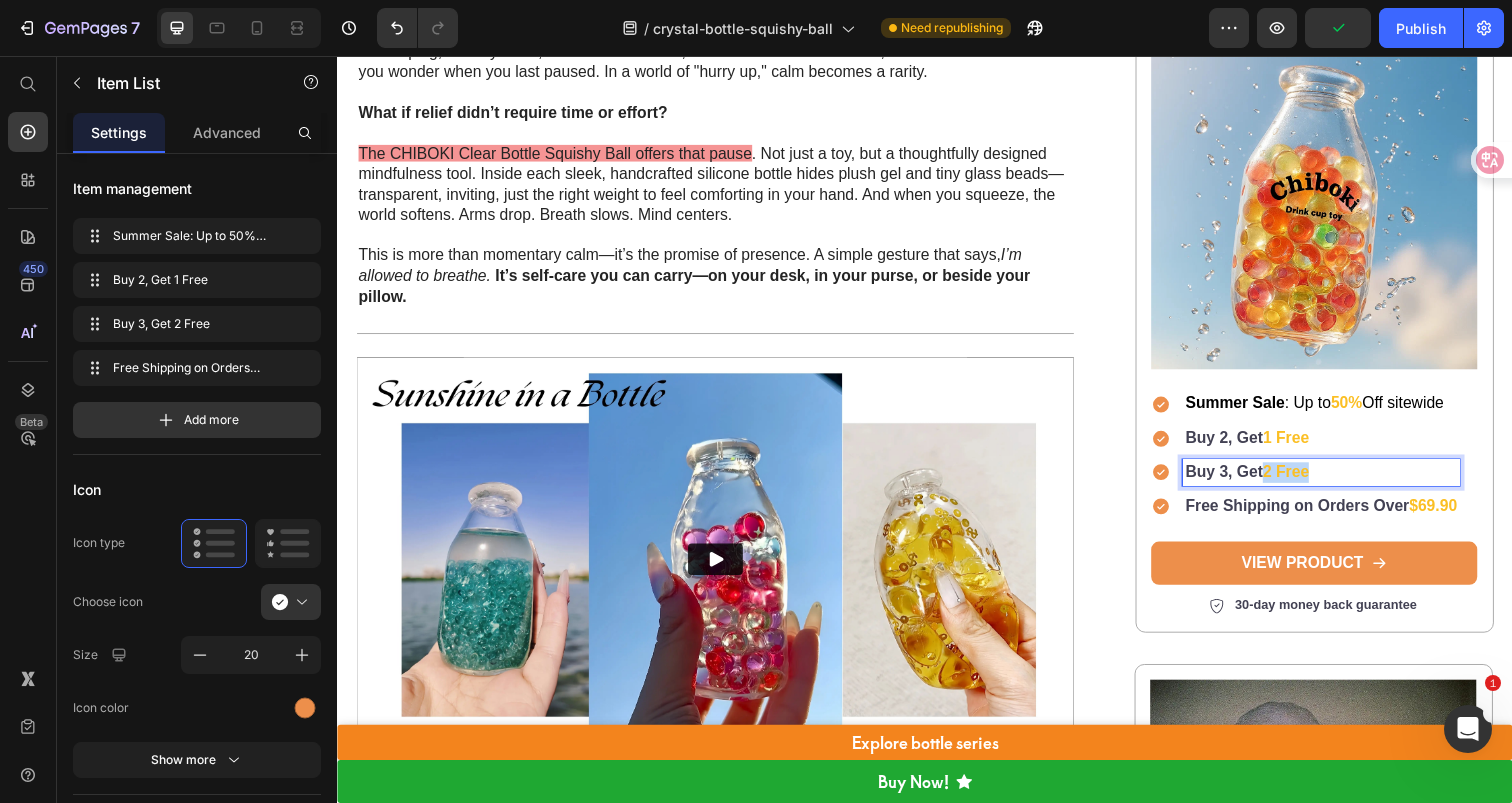 drag, startPoint x: 1279, startPoint y: 477, endPoint x: 1321, endPoint y: 478, distance: 42.0119 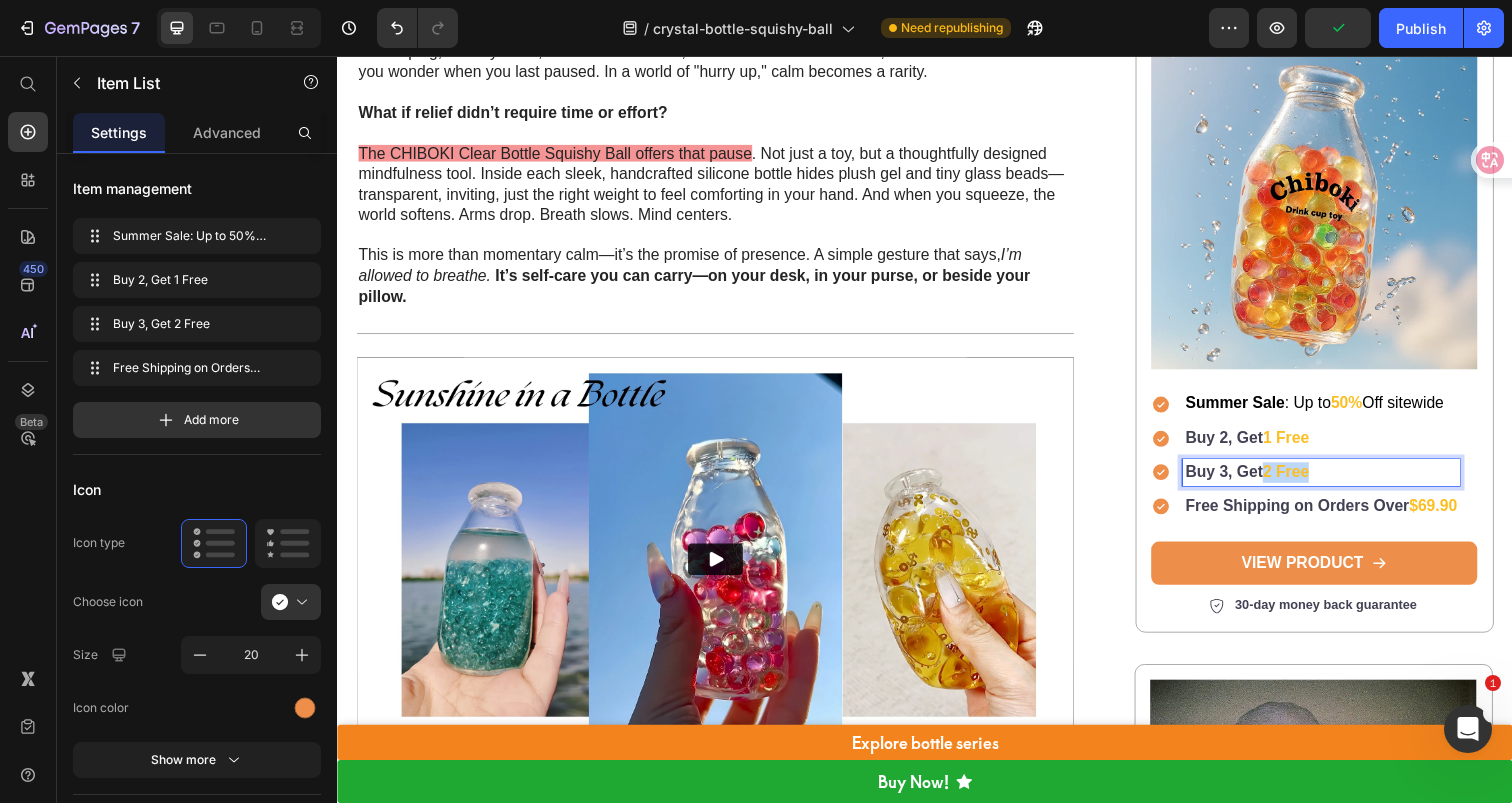 click on "2 Free" at bounding box center (1305, 480) 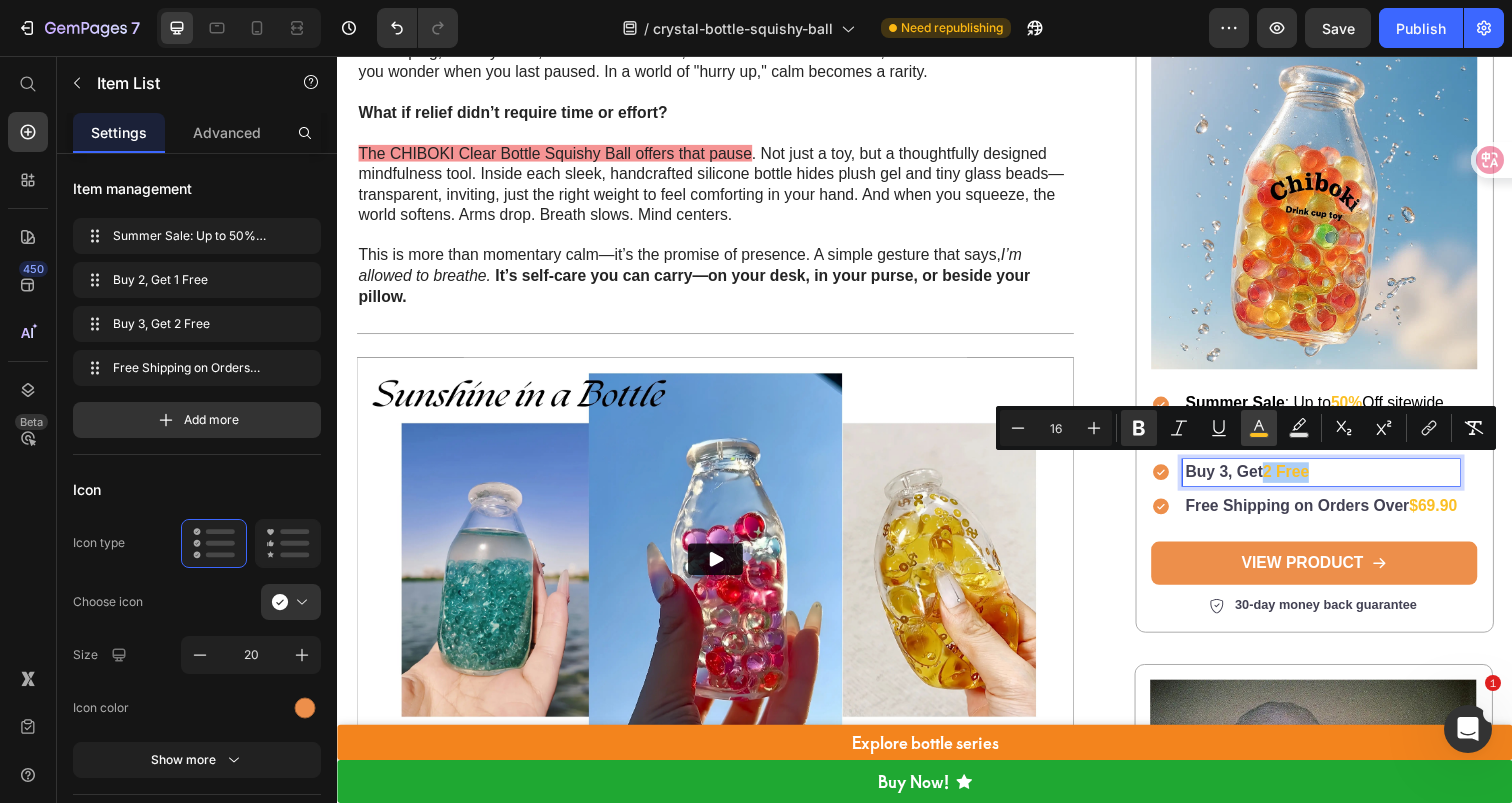 click on "color" at bounding box center (1259, 428) 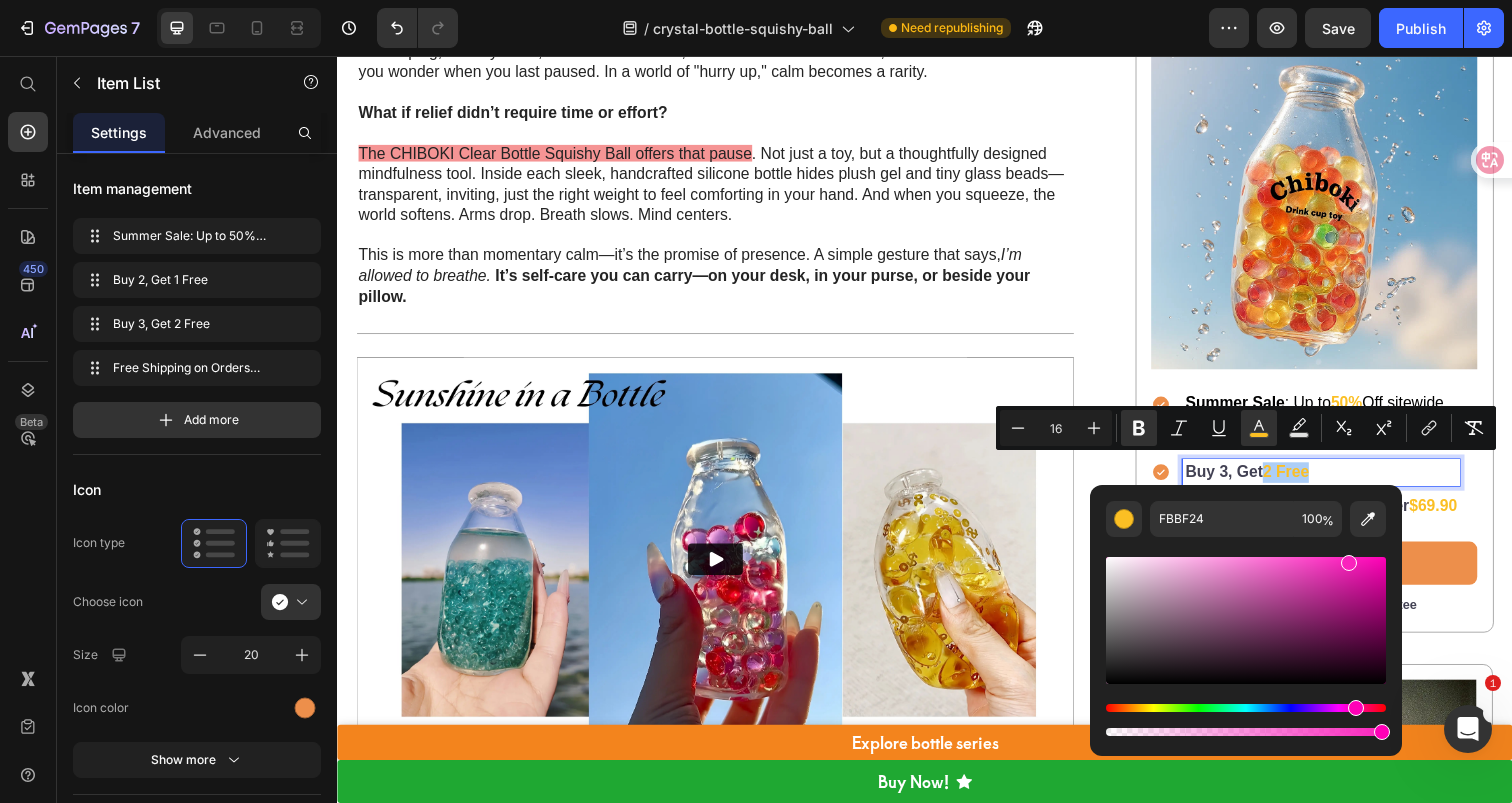 click at bounding box center [1246, 708] 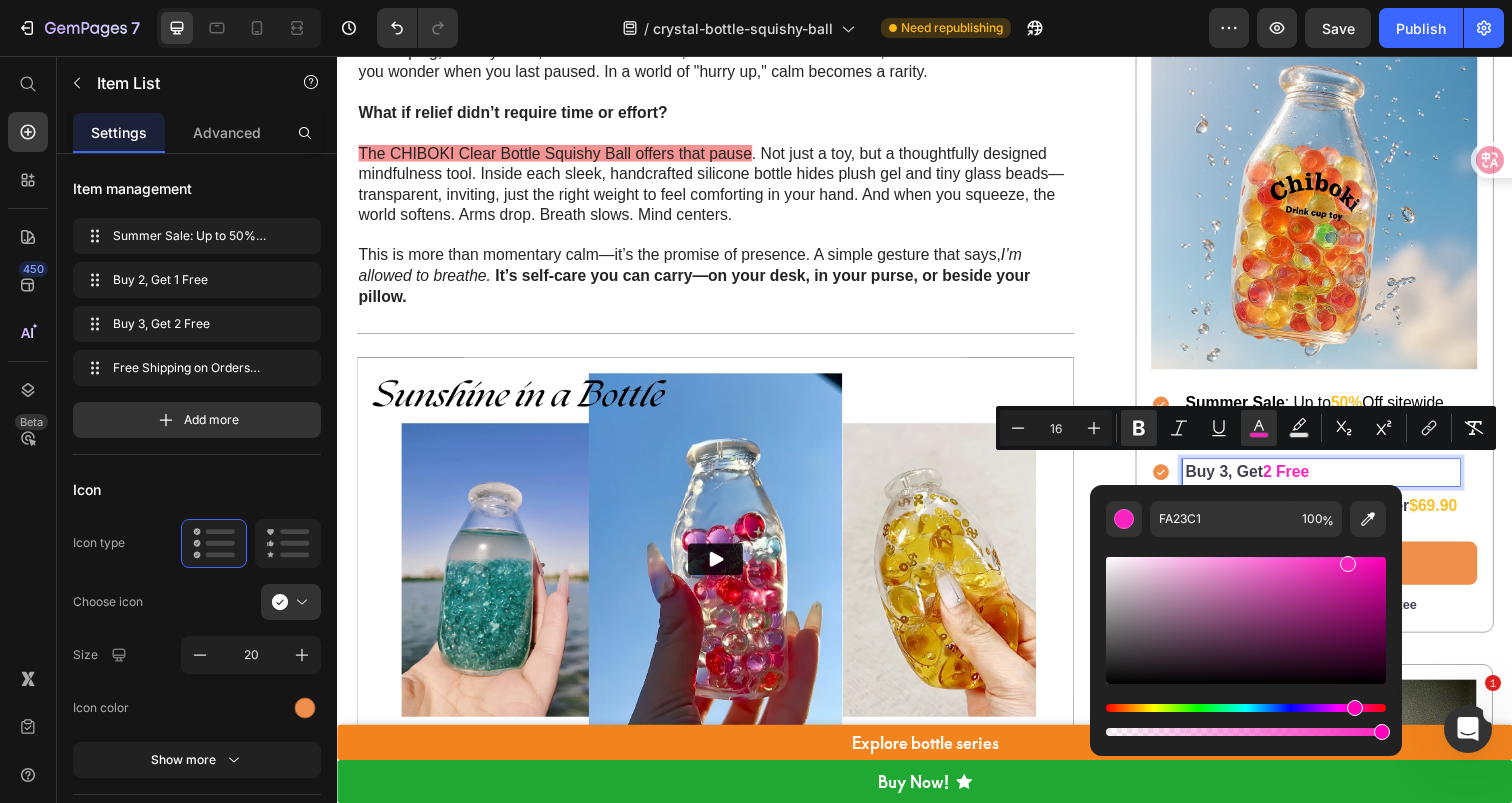 click at bounding box center [1348, 564] 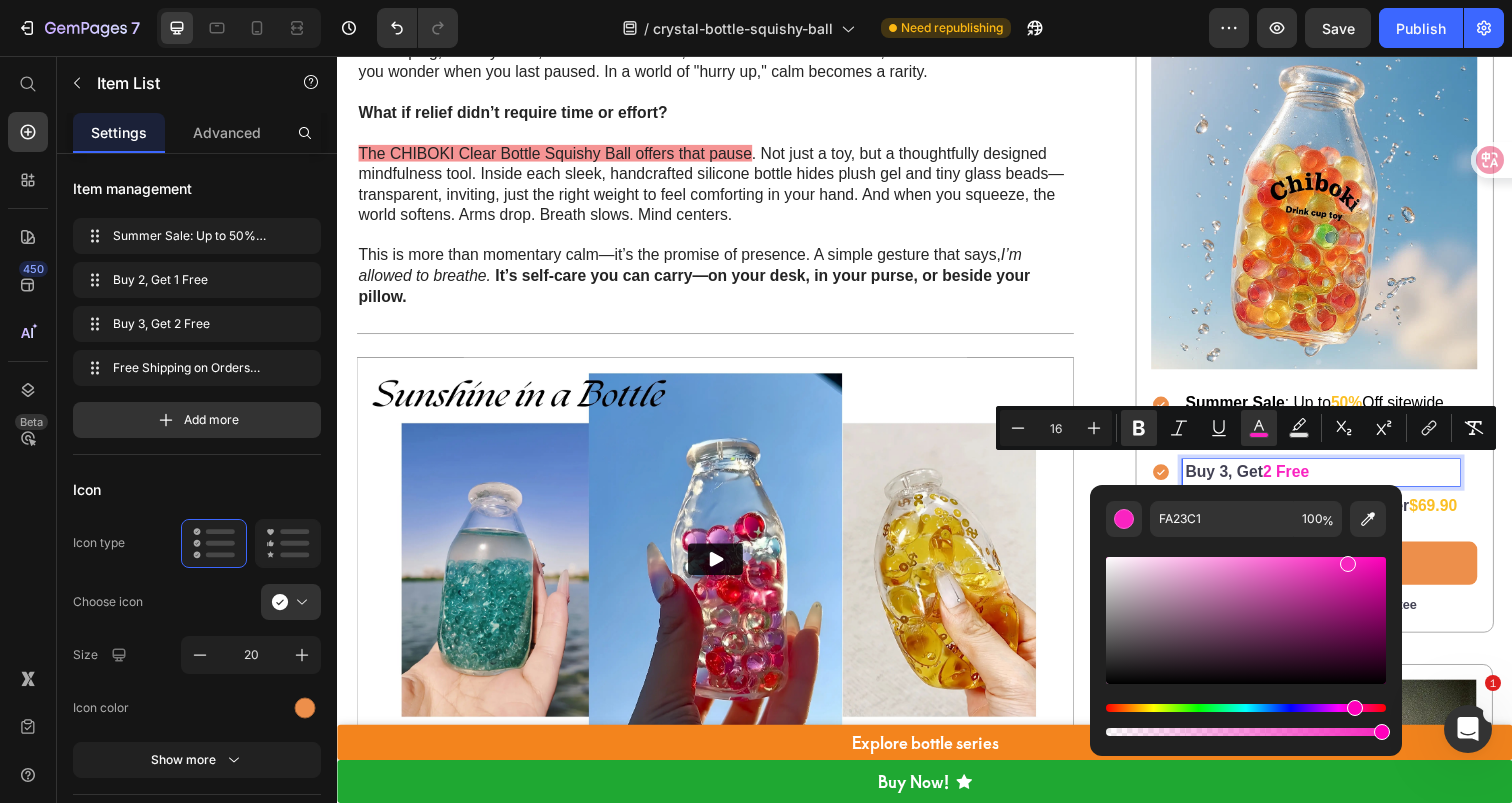 type on "F725BF" 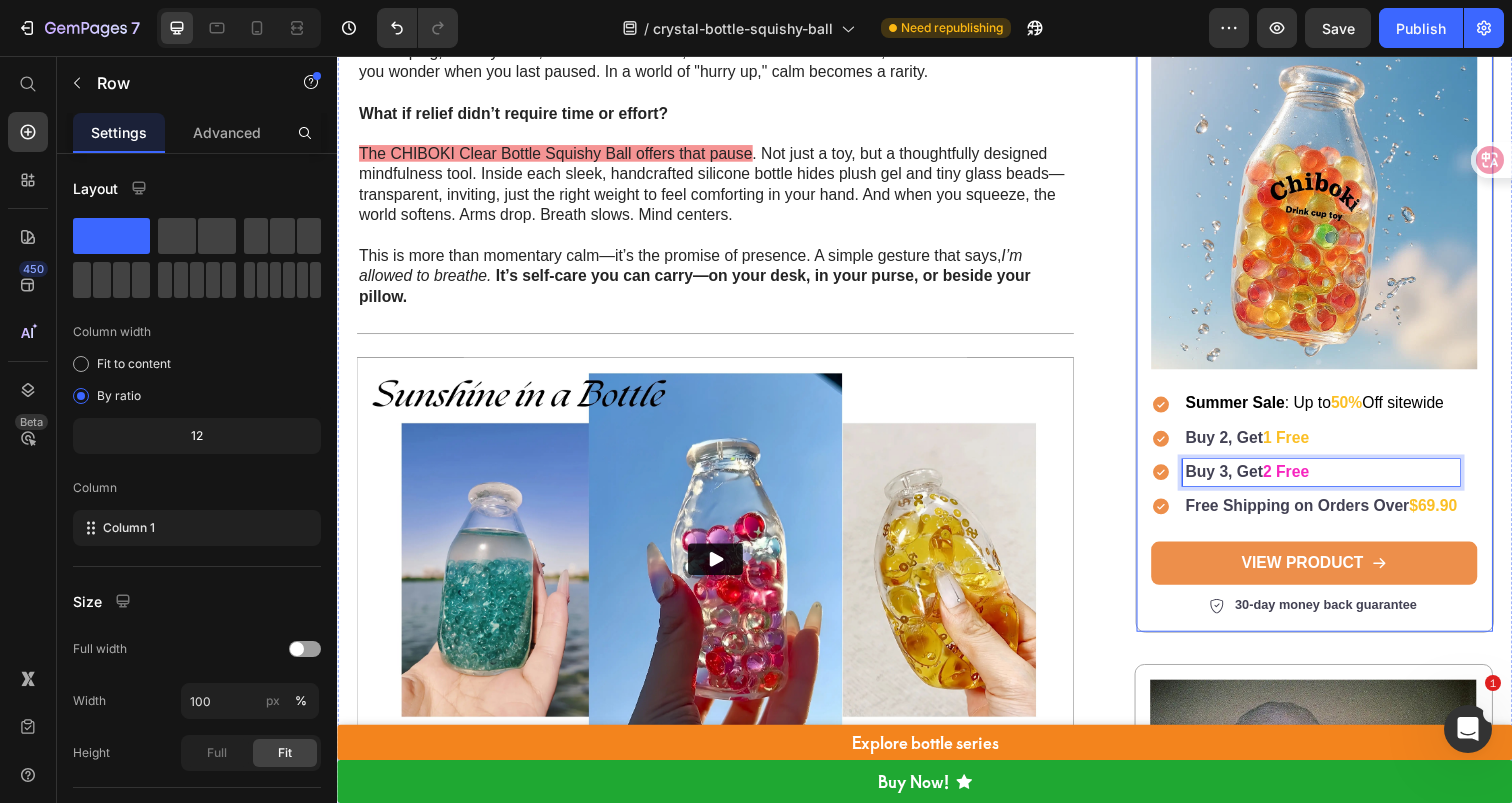 click on "Hurry up! Sale  50% . Sale ends in: Text Block 04 Days 01 Hrs 42 Mins 52 Secs Countdown Timer Image Summer Sale : Up to  50%  Off sitewide Buy 2, Get  1 Free Buy 3, Get  2 Free Free Shipping on Orders Over  $69.90 Item List   22
View Product Button
30-day money back guarantee Item List Row" at bounding box center (1335, 282) 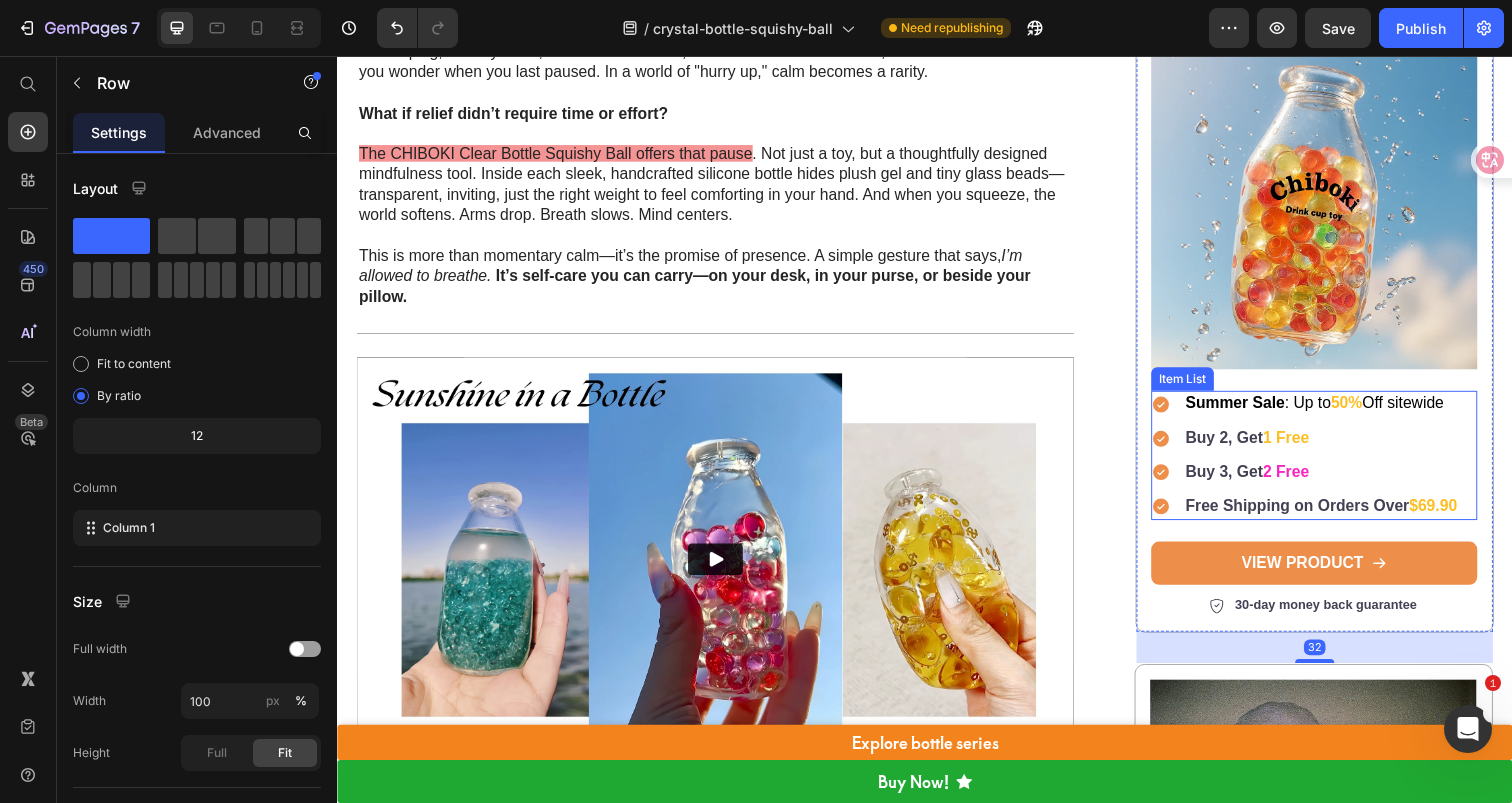 click on "1 Free" at bounding box center (1305, 445) 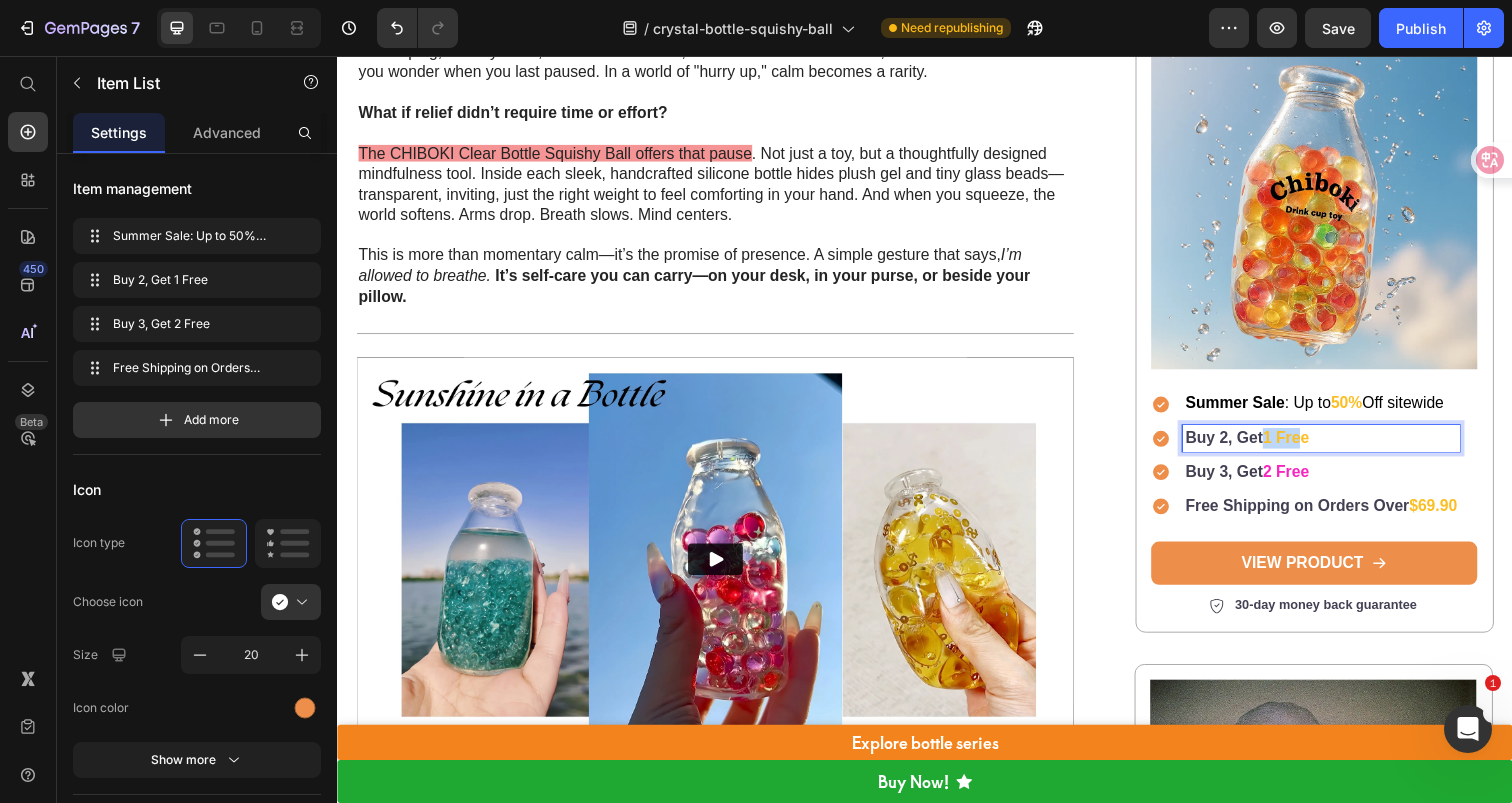 drag, startPoint x: 1277, startPoint y: 439, endPoint x: 1319, endPoint y: 443, distance: 42.190044 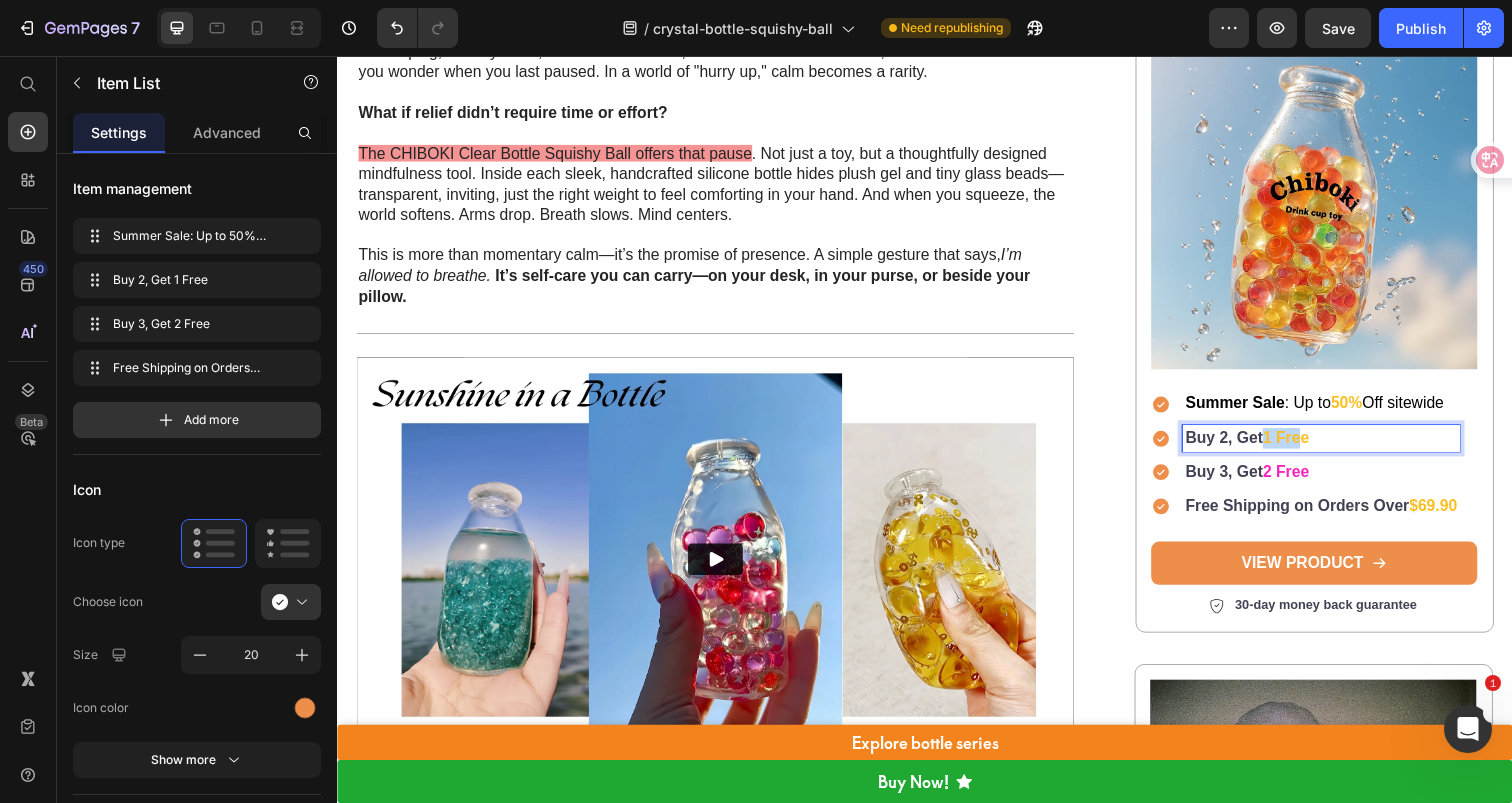 click on "1 Free" at bounding box center [1305, 445] 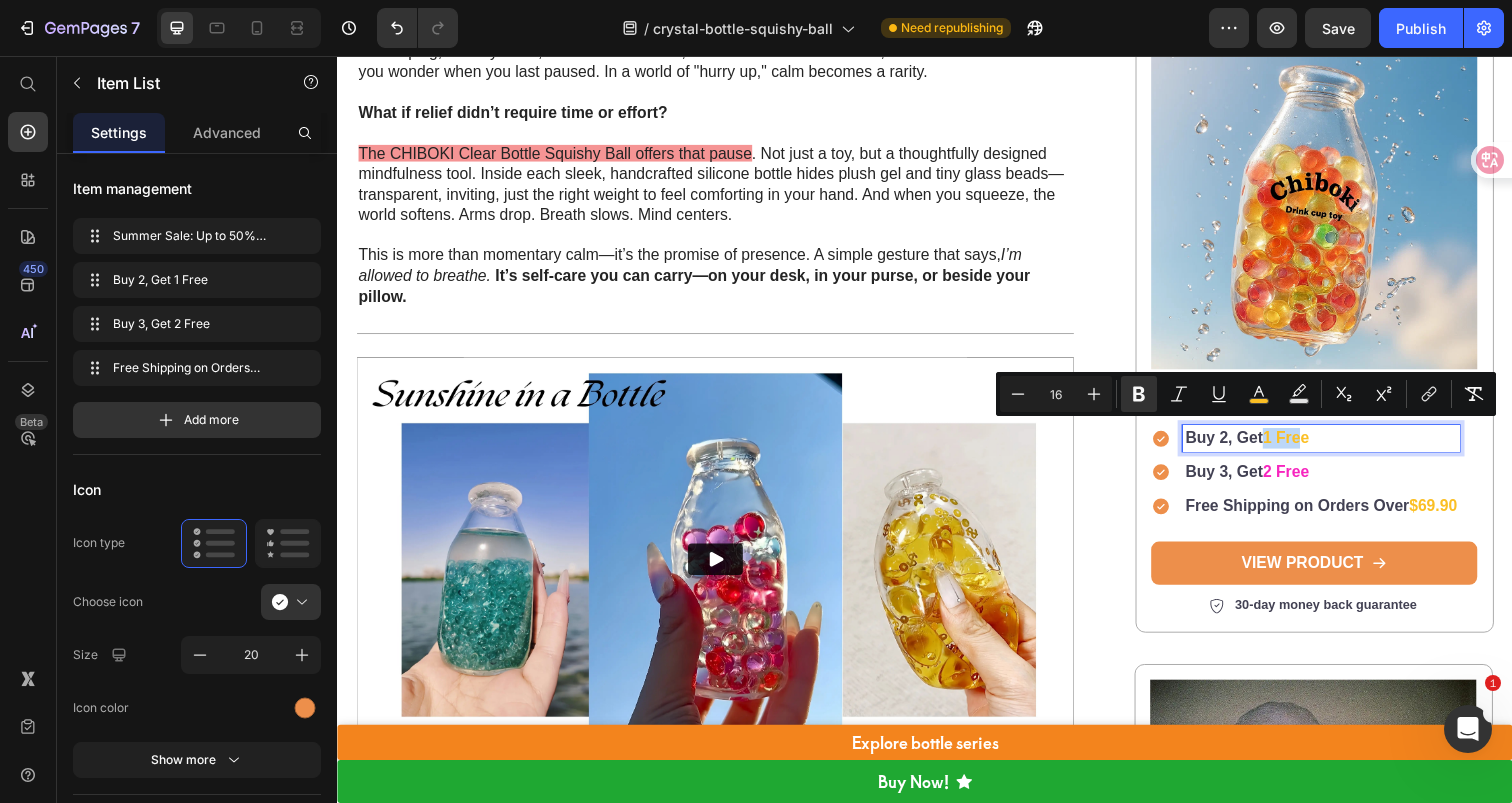 click on "1 Free" at bounding box center (1305, 445) 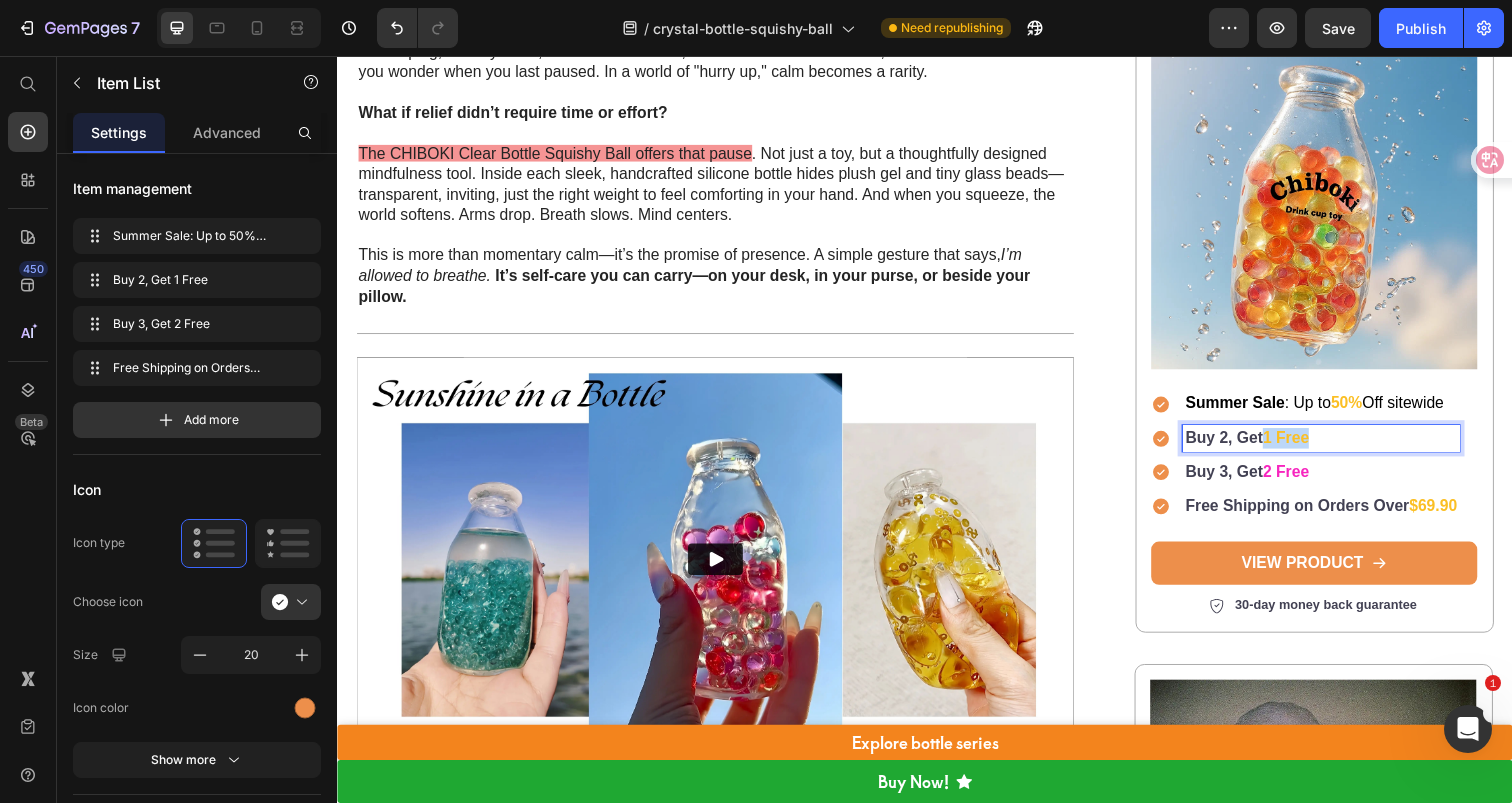 drag, startPoint x: 1310, startPoint y: 442, endPoint x: 1326, endPoint y: 442, distance: 16 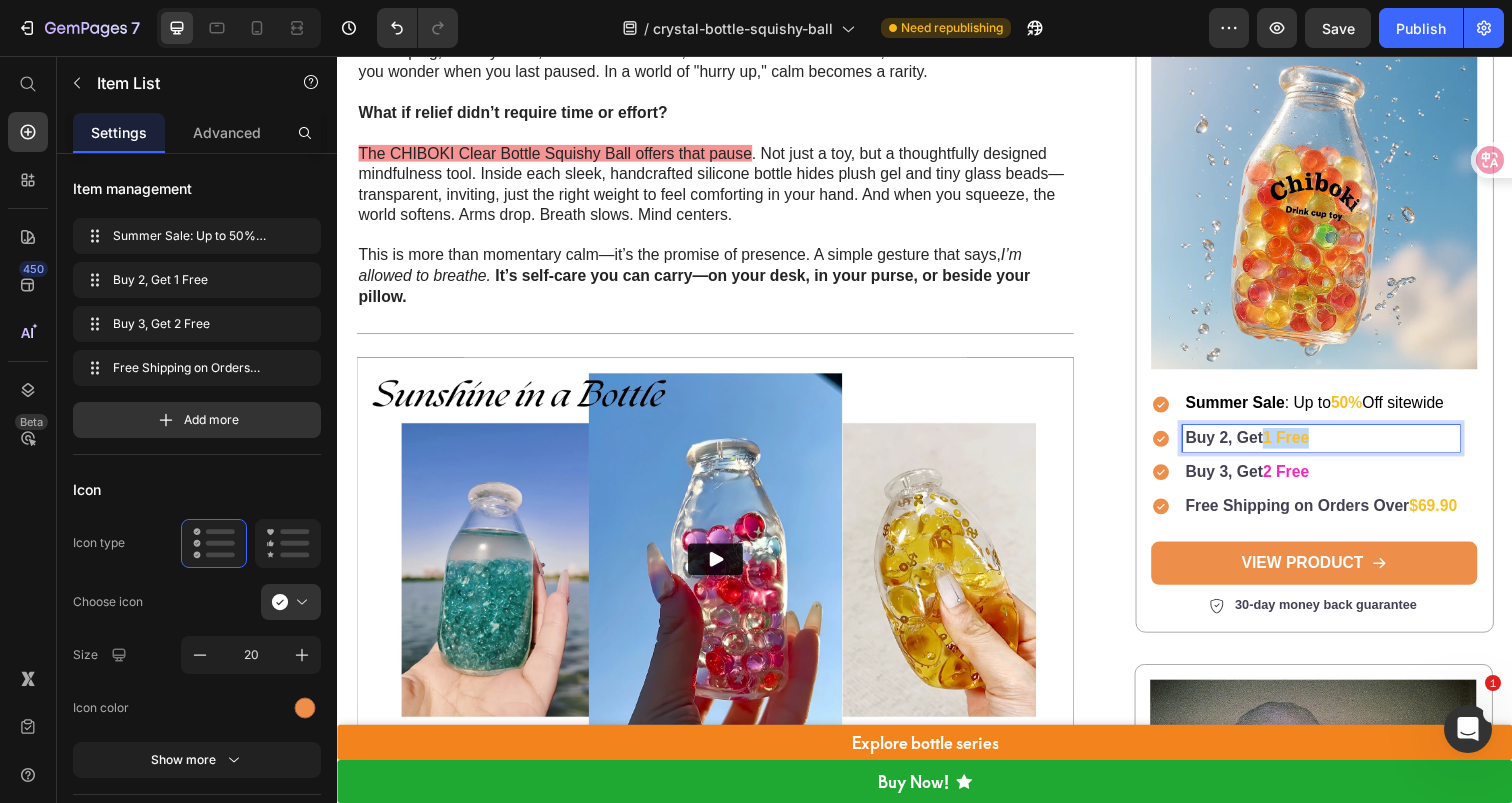click on "Buy 2, Get  1 Free" at bounding box center [1341, 446] 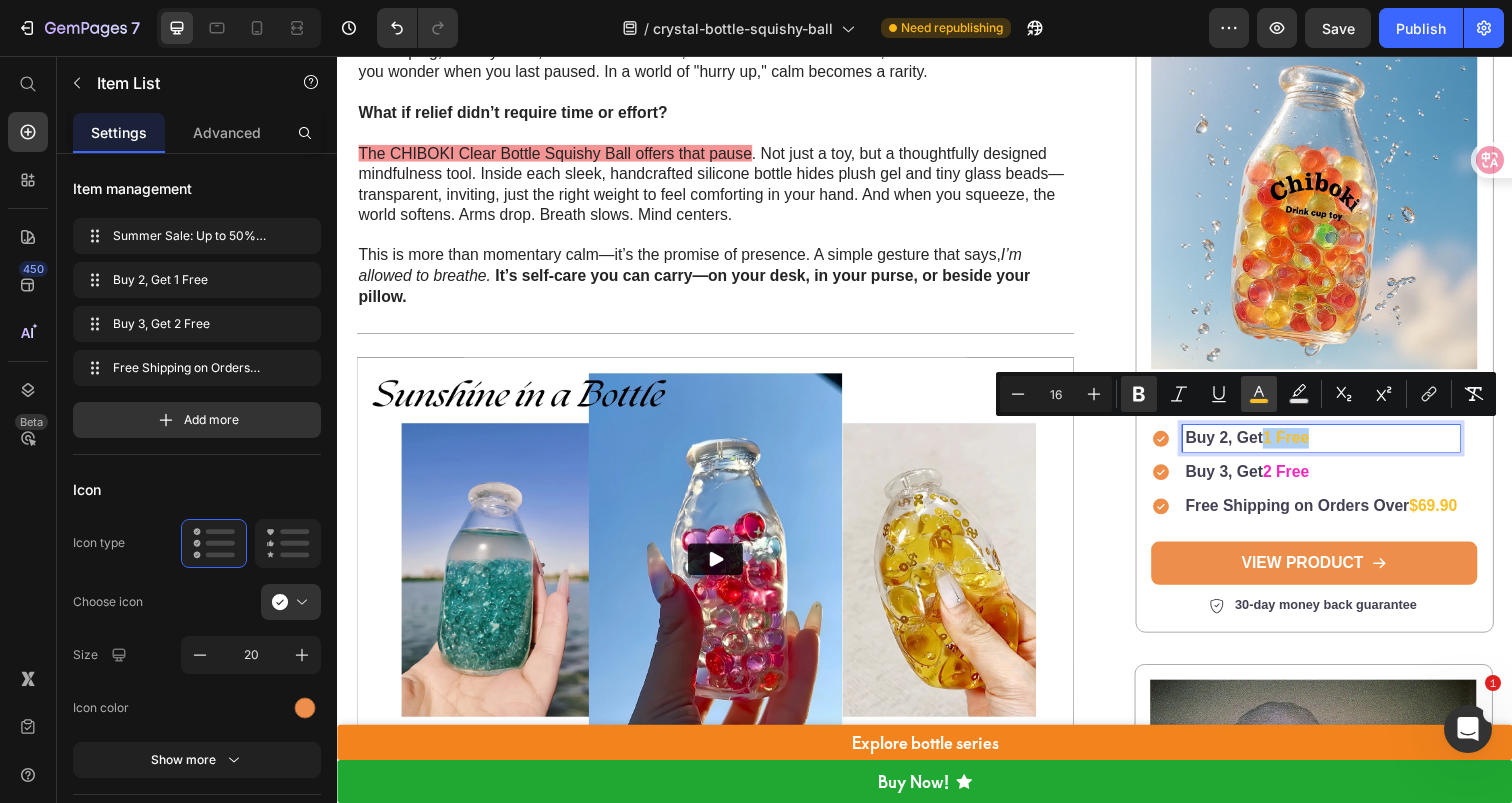 click 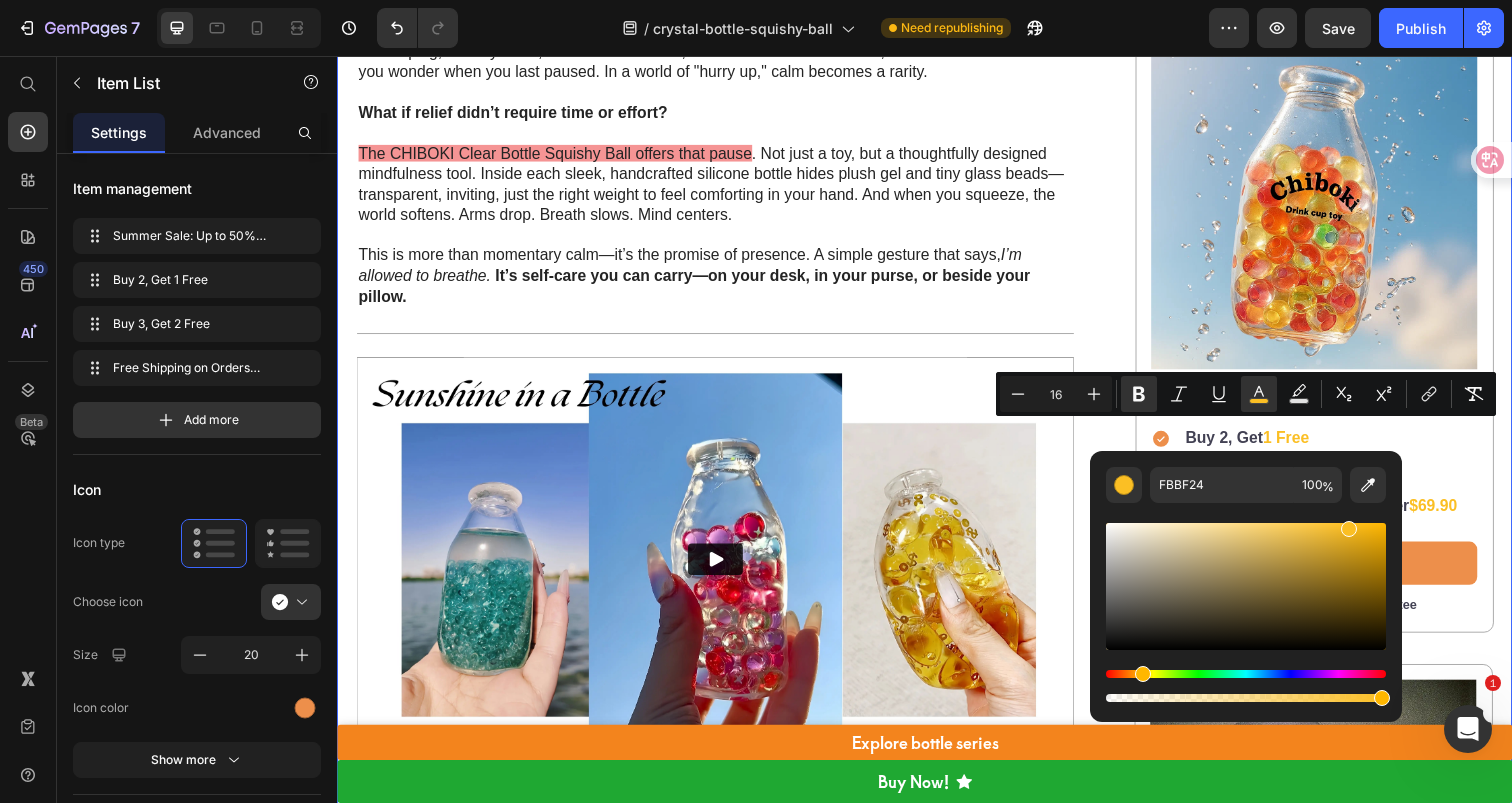 click on "🌼 Clear Bottle Calm: Squeeze Stress Away with CHIBOKI –  50% OFF  Now Heading Every morning—coffee in hand, to-do list already looming—you slip into motion. Children wake, work emails ping, laundry waits, dinner looms. Soon, it's bedtime: same checklist, same exhaustion—and you wonder when you last paused. In a world of "hurry up," calm becomes a rarity.   What if relief didn’t require time or effort? The CHIBOKI Clear Bottle Squishy Ball offers that pause . Not just a toy, but a thoughtfully designed mindfulness tool. Inside each sleek, handcrafted silicone bottle hides plush gel and tiny glass beads—transparent, inviting, just the right weight to feel comforting in your hand. And when you squeeze, the world softens. Arms drop. Breath slows. Mind centers.   This is more than momentary calm—it’s the promise of presence. A simple gesture that says,  I’m allowed to breathe.   It’s self-care you can carry—on your desk, in your purse, or beside your pillow. Text Block" at bounding box center [937, 1517] 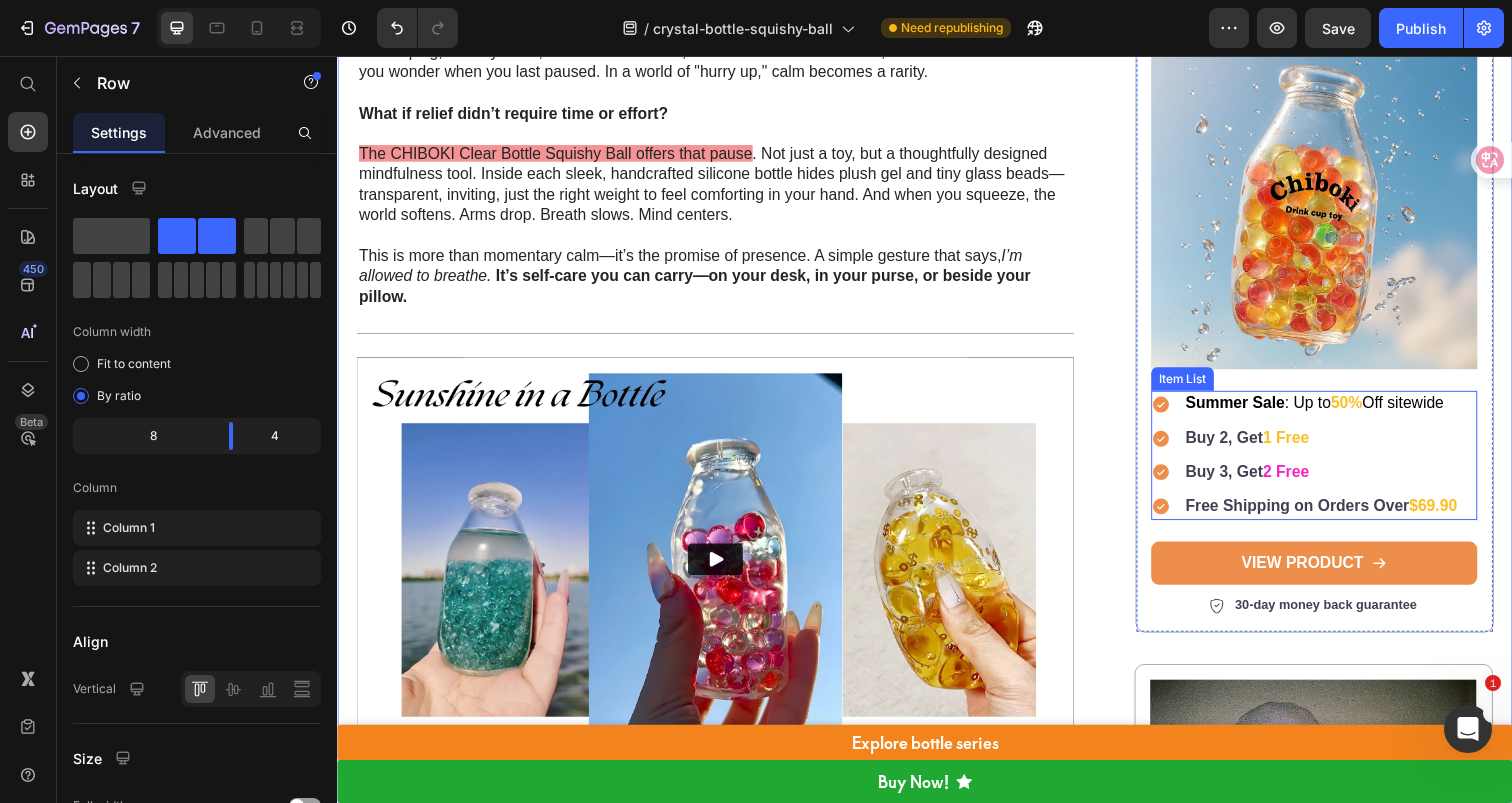 click on "2 Free" at bounding box center (1305, 480) 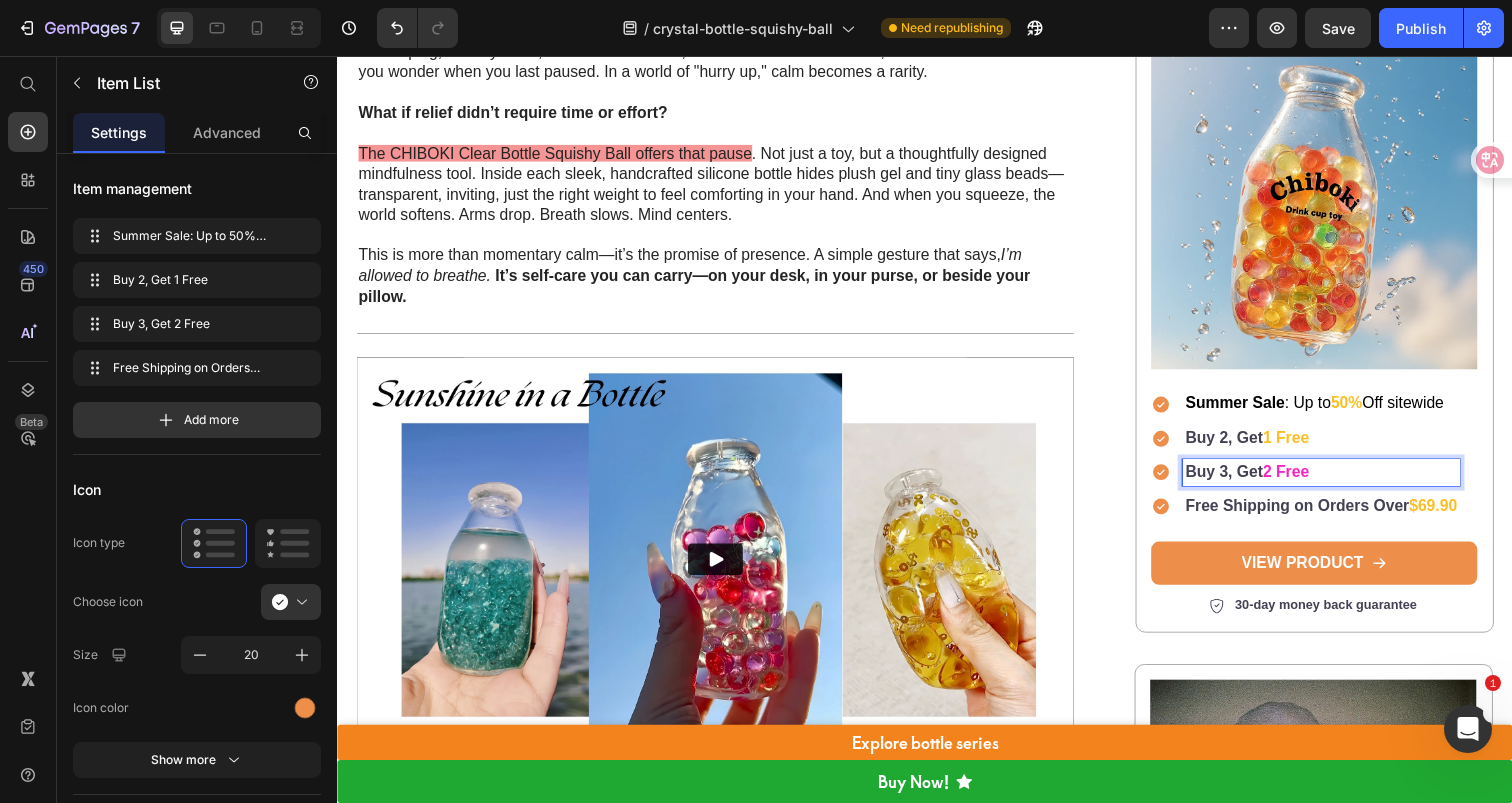 click on "2 Free" at bounding box center (1305, 480) 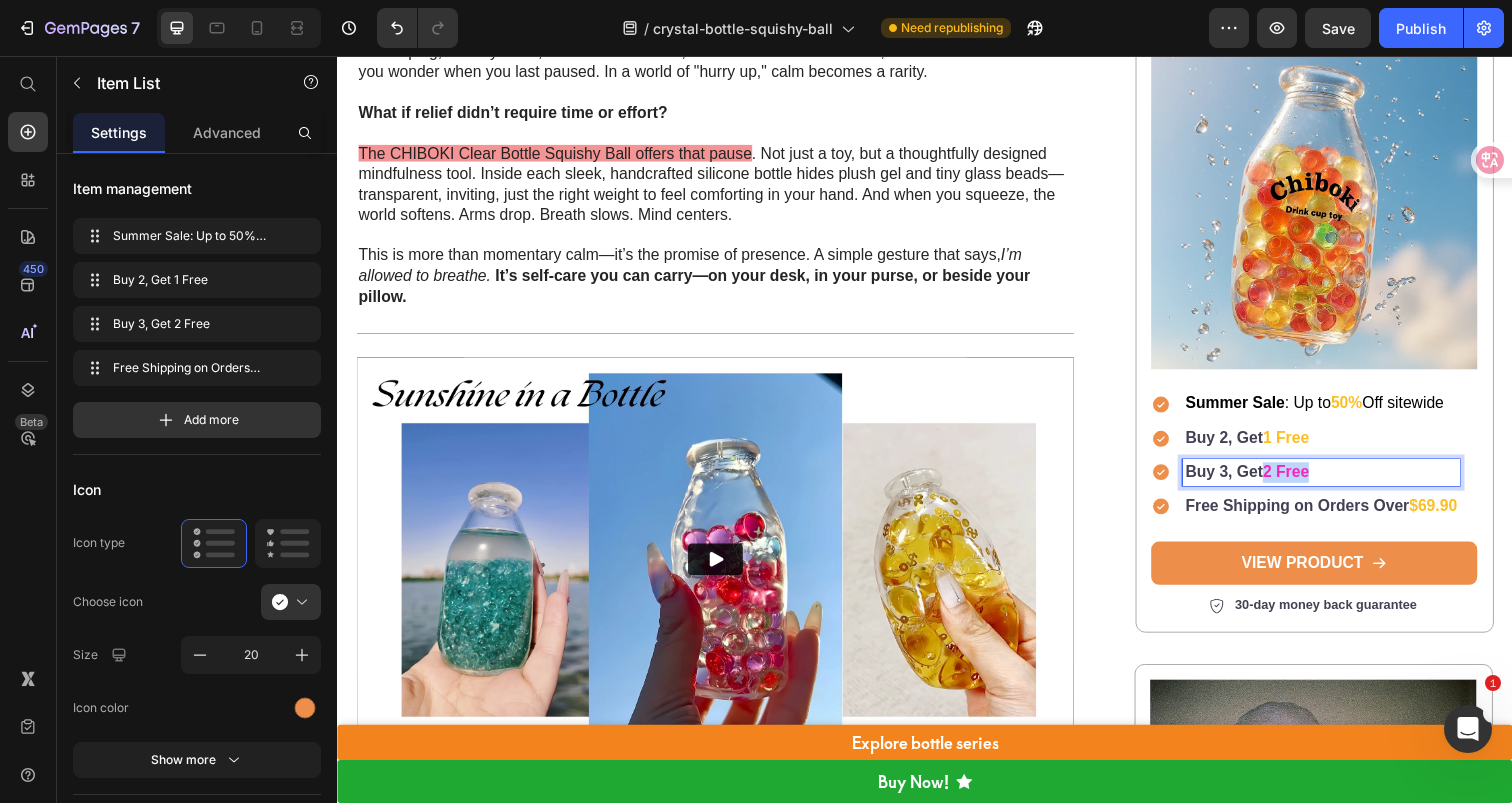 drag, startPoint x: 1273, startPoint y: 474, endPoint x: 1322, endPoint y: 475, distance: 49.010204 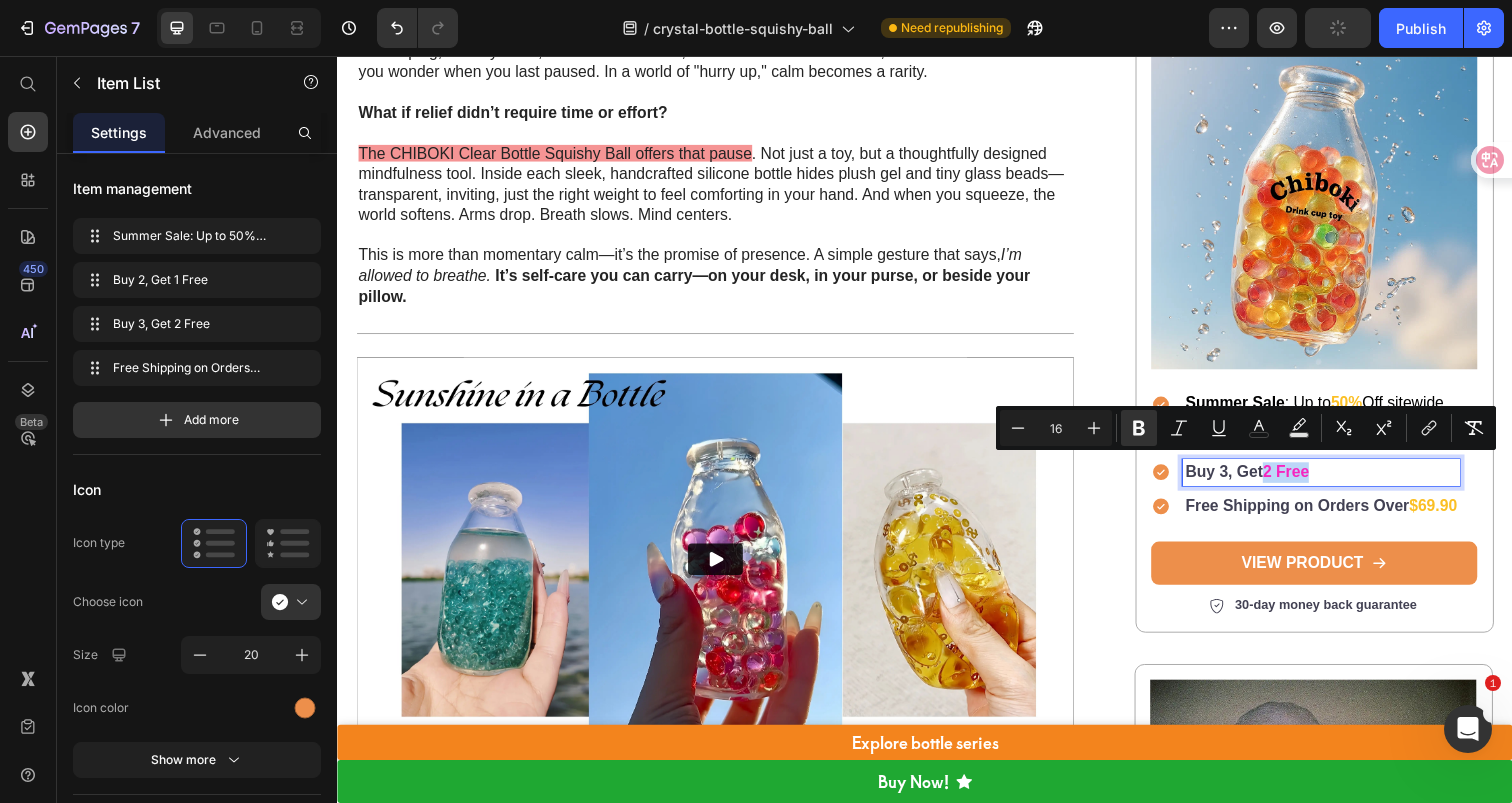 click on "2 Free" at bounding box center [1305, 480] 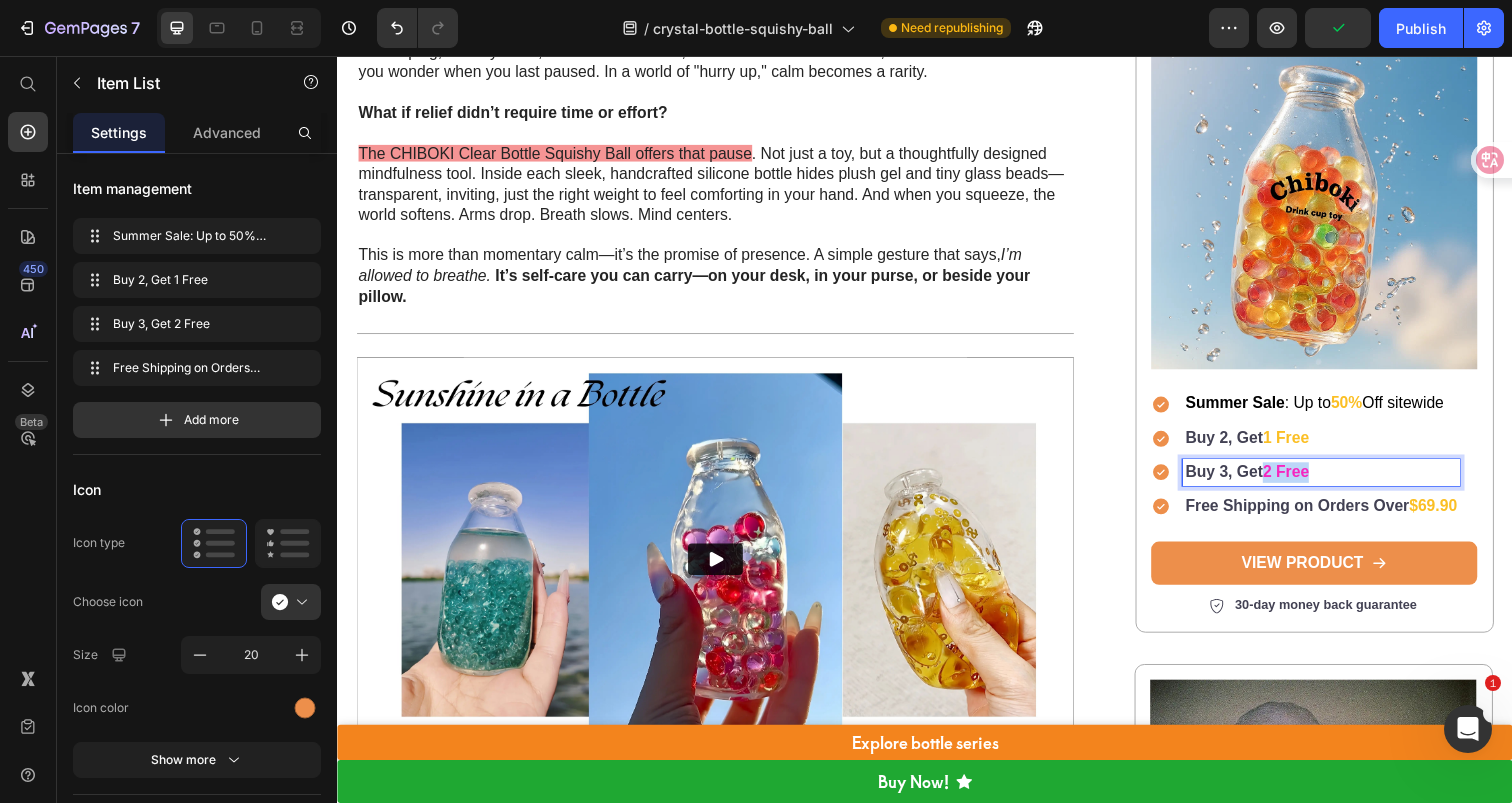 drag, startPoint x: 1278, startPoint y: 475, endPoint x: 1348, endPoint y: 480, distance: 70.178345 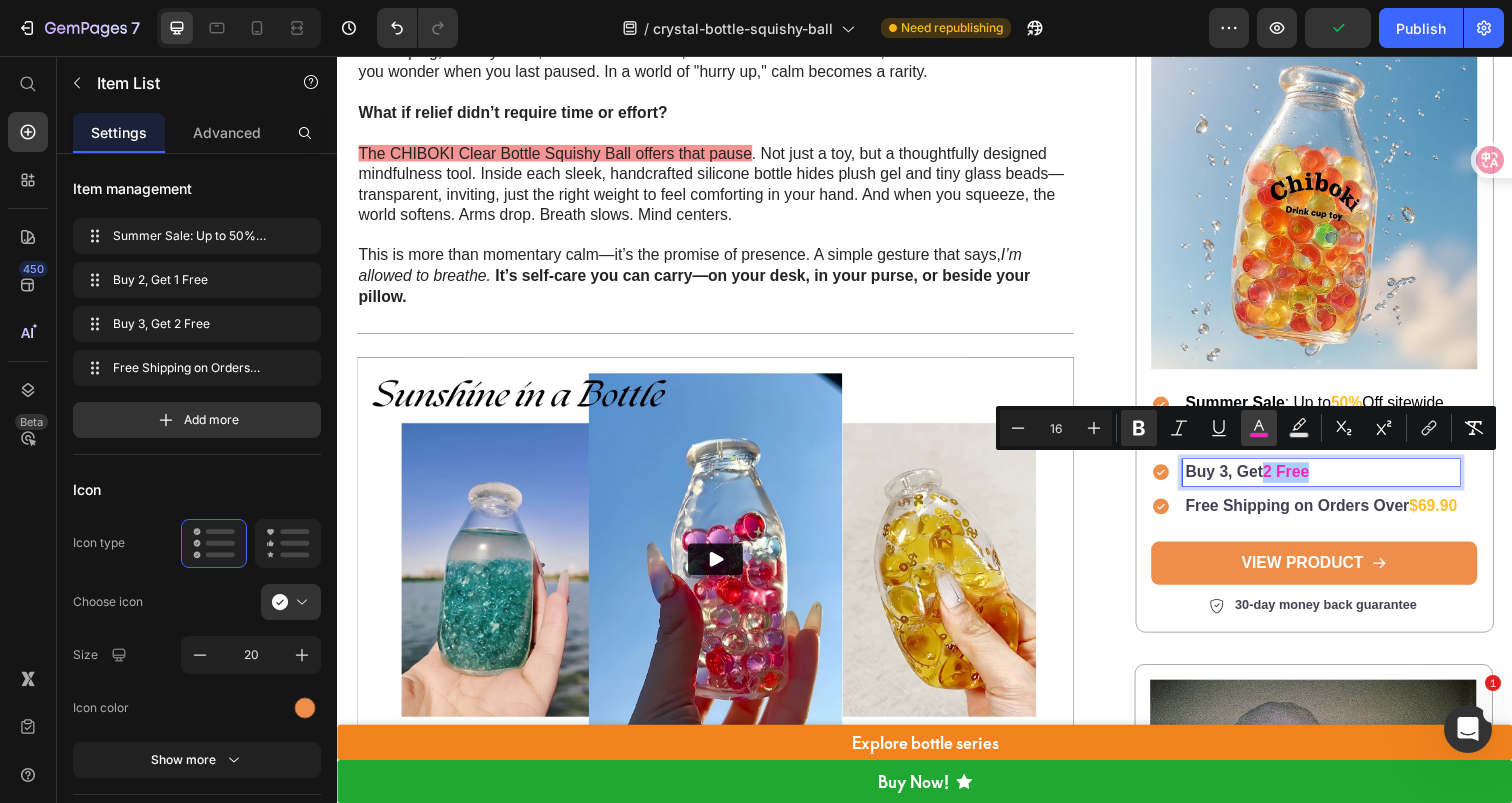 click 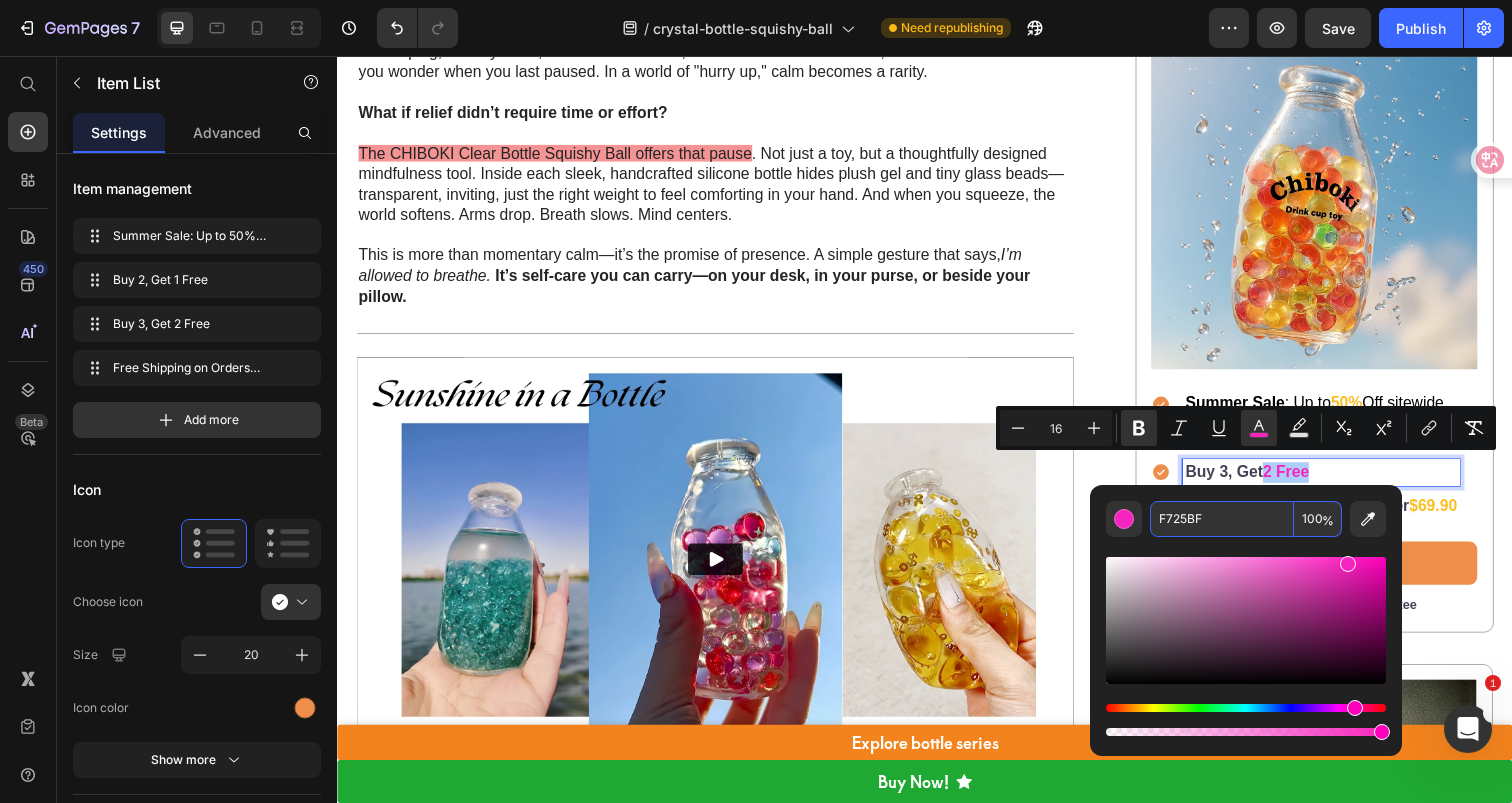 drag, startPoint x: 1232, startPoint y: 512, endPoint x: 1198, endPoint y: 512, distance: 34 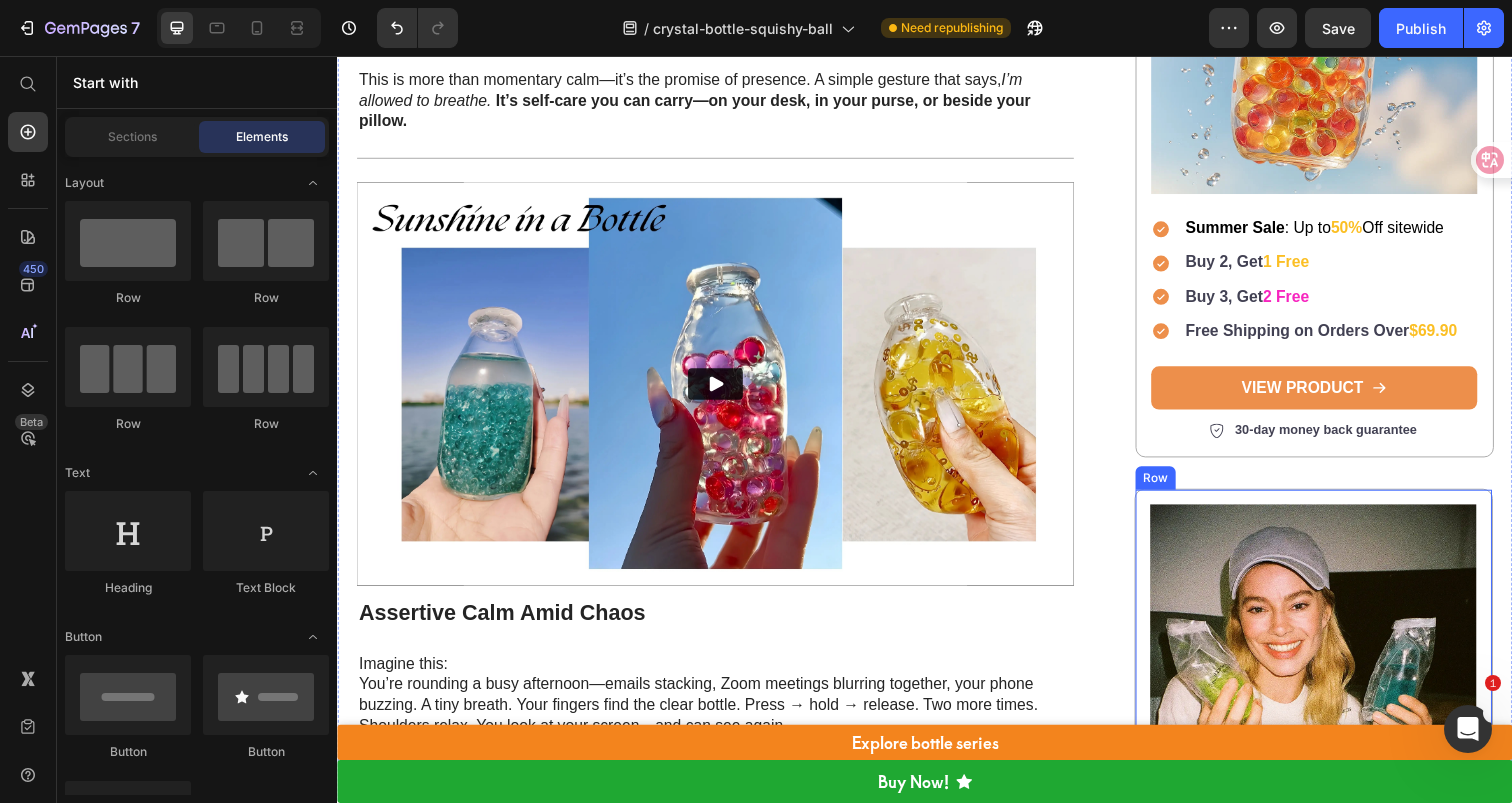 scroll, scrollTop: 468, scrollLeft: 0, axis: vertical 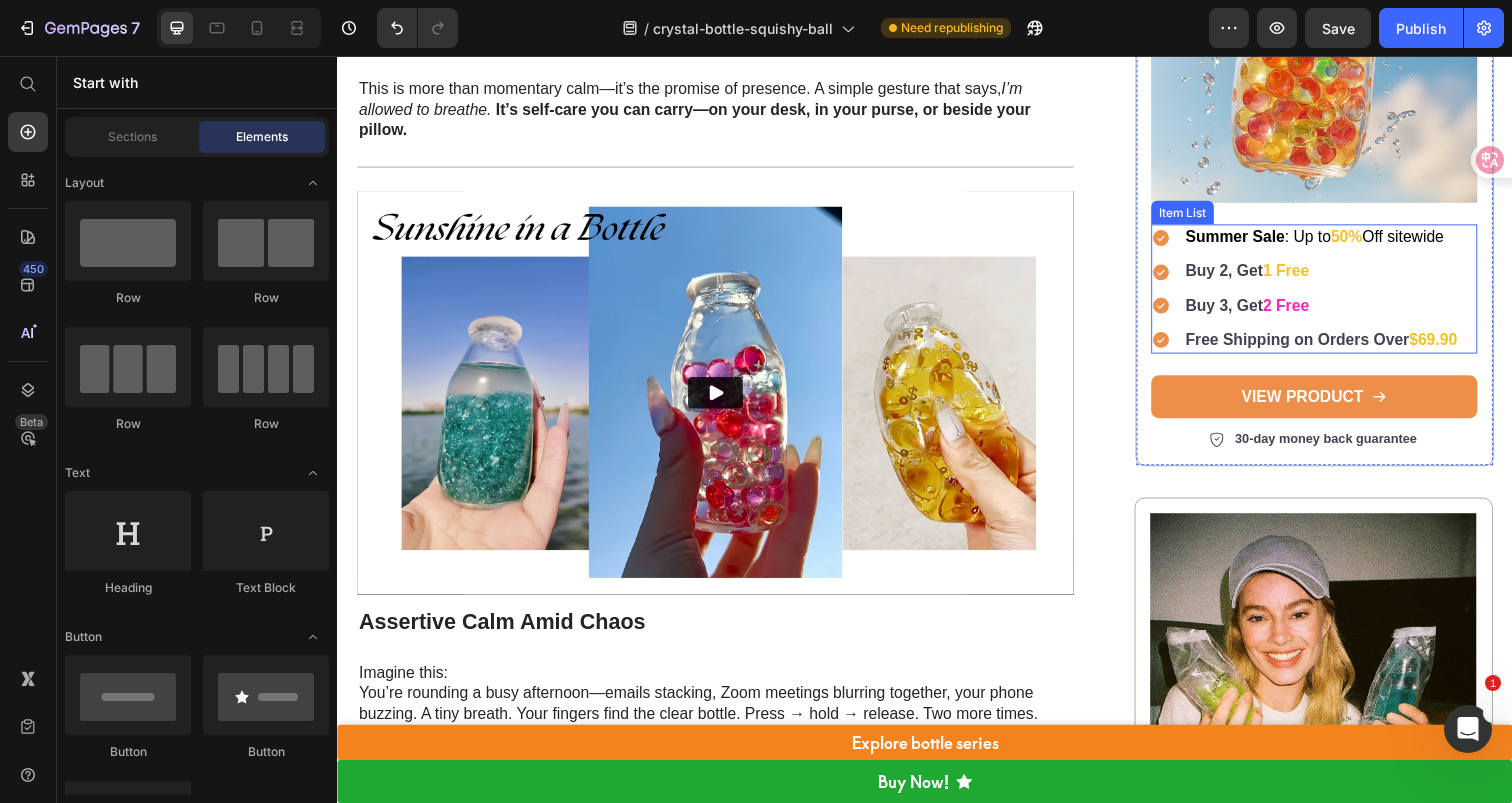 click on "1 Free" at bounding box center [1305, 275] 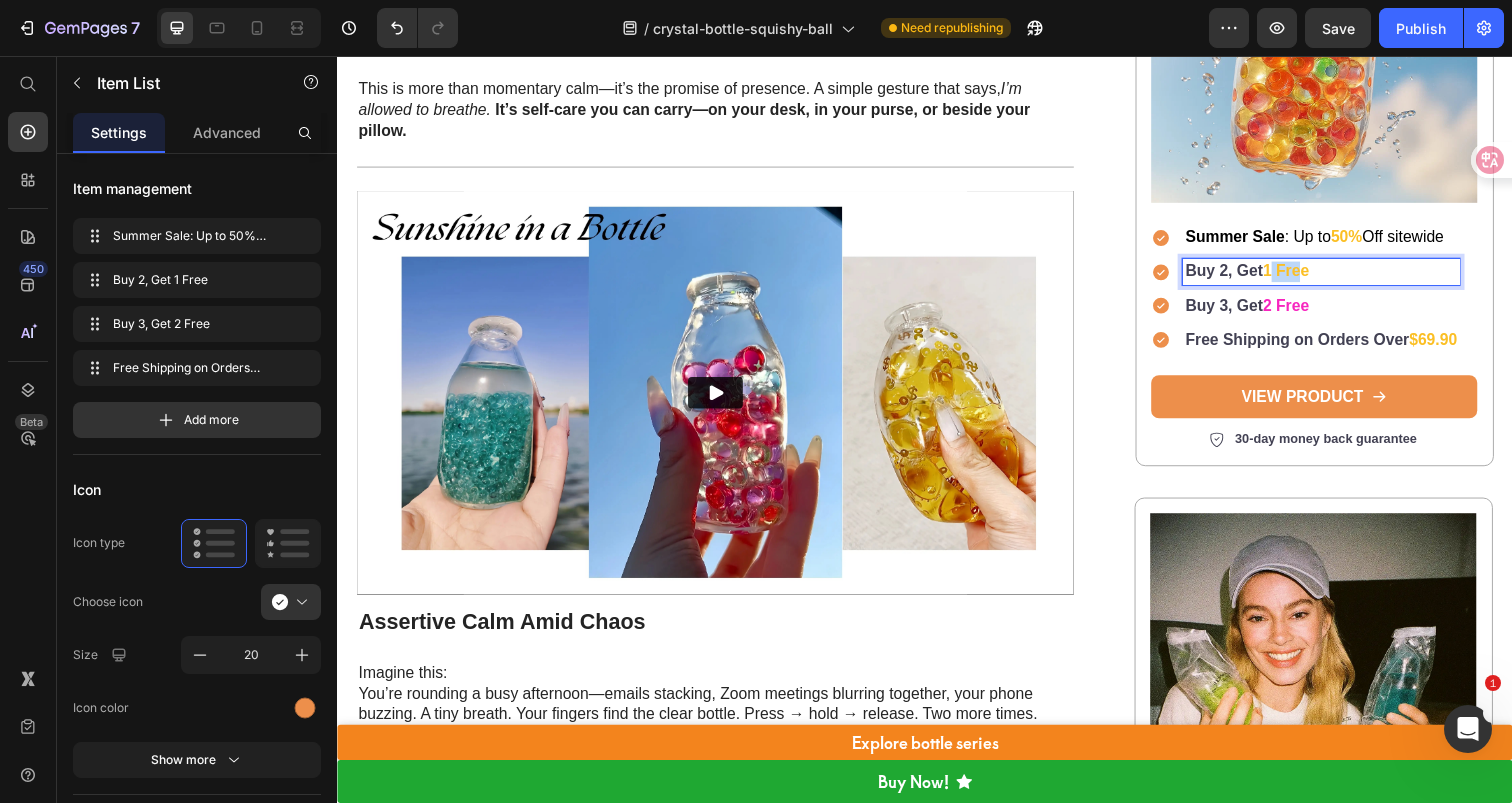 drag, startPoint x: 1281, startPoint y: 271, endPoint x: 1313, endPoint y: 271, distance: 32 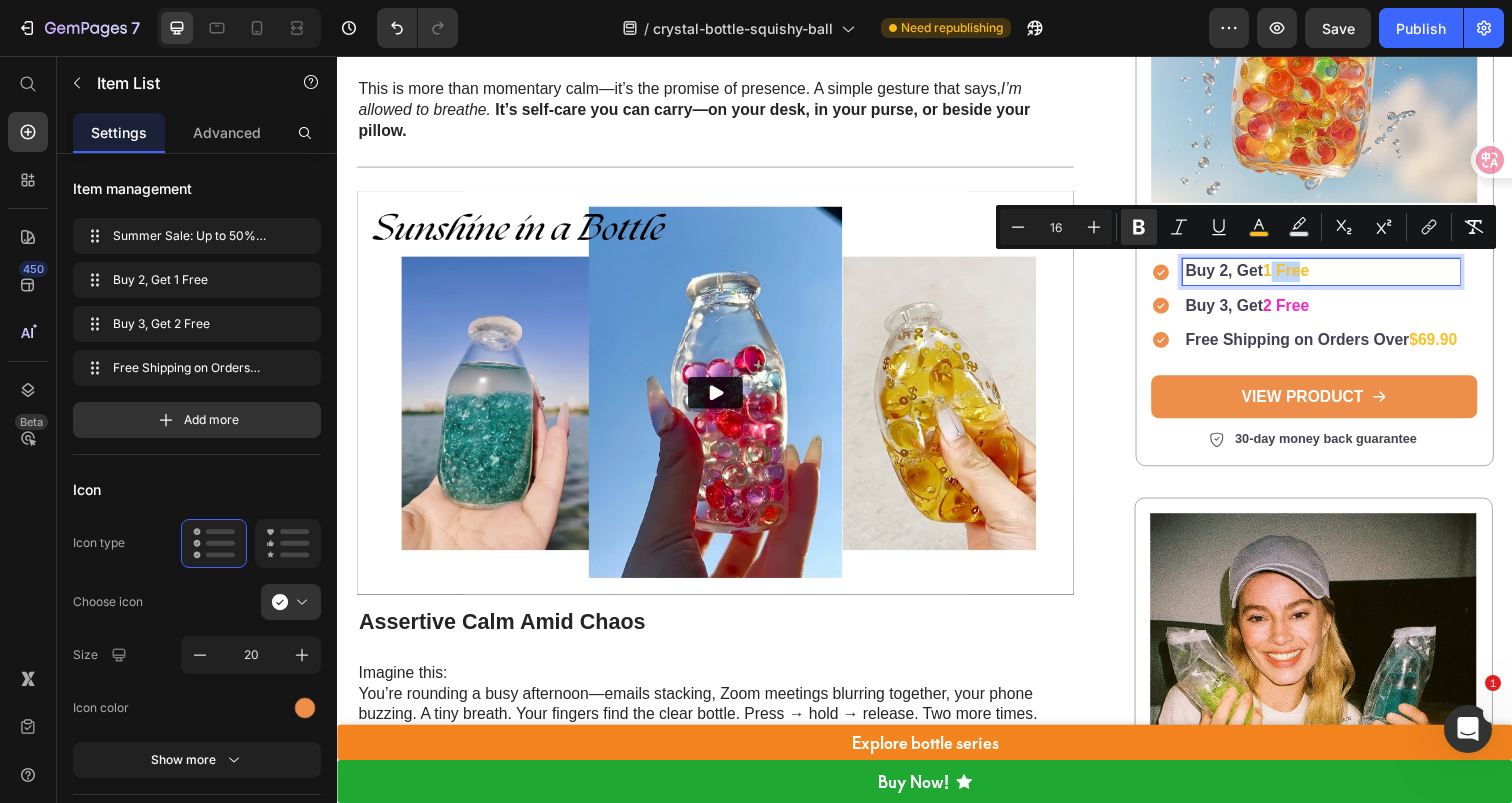 click on "1 Free" at bounding box center (1305, 275) 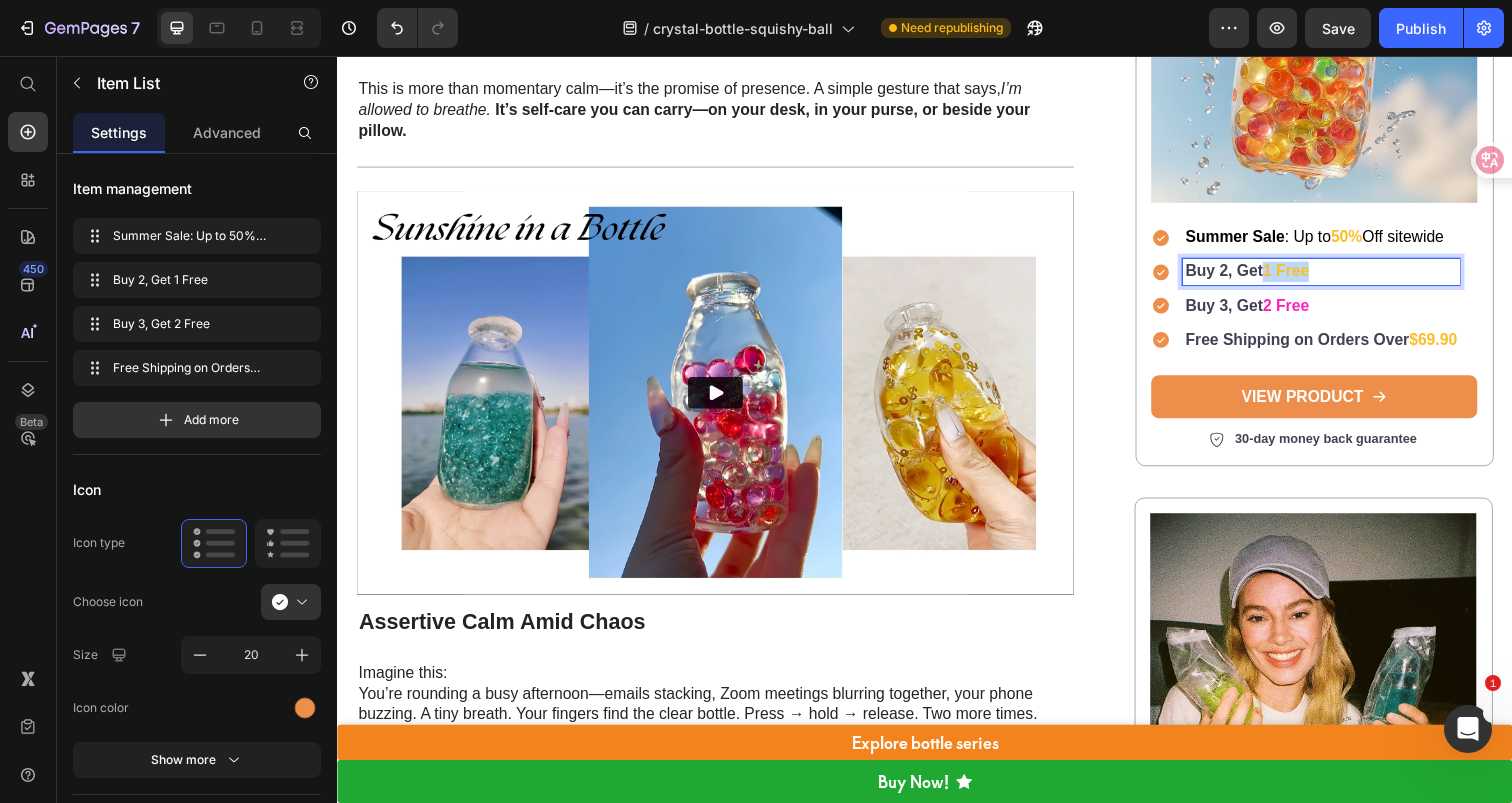 drag, startPoint x: 1279, startPoint y: 269, endPoint x: 1334, endPoint y: 271, distance: 55.03635 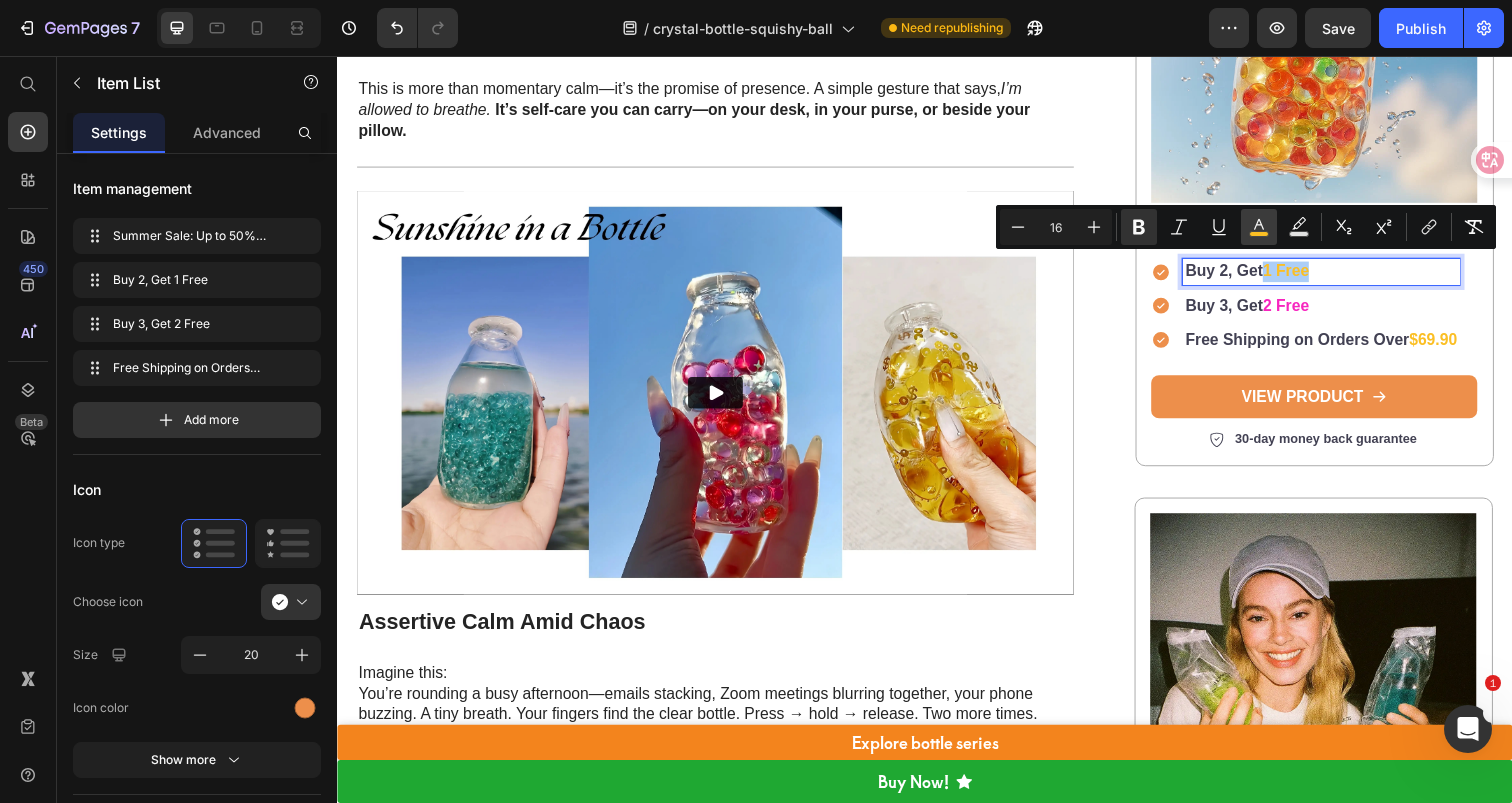 click 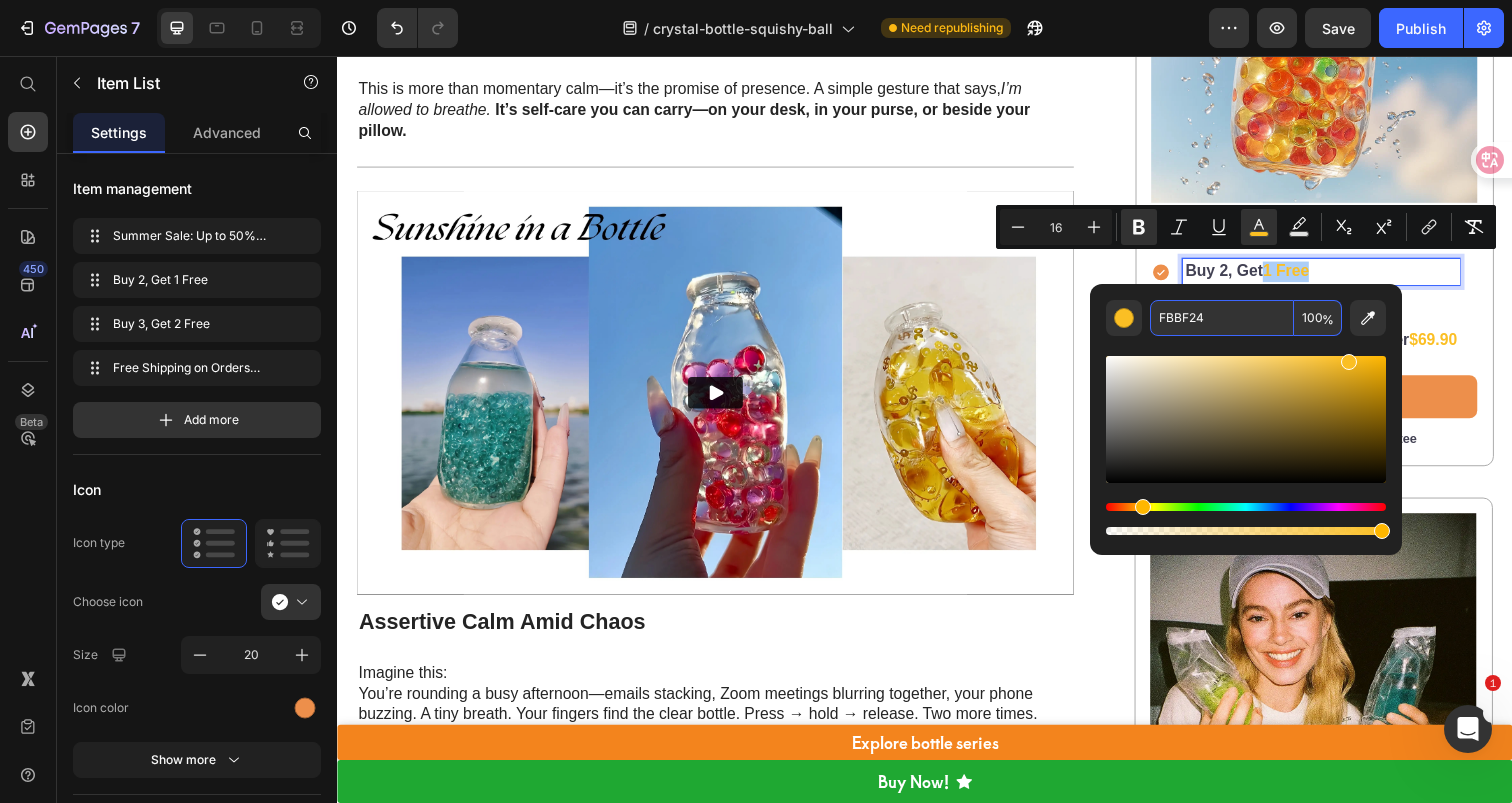 click on "FBBF24" at bounding box center [1222, 318] 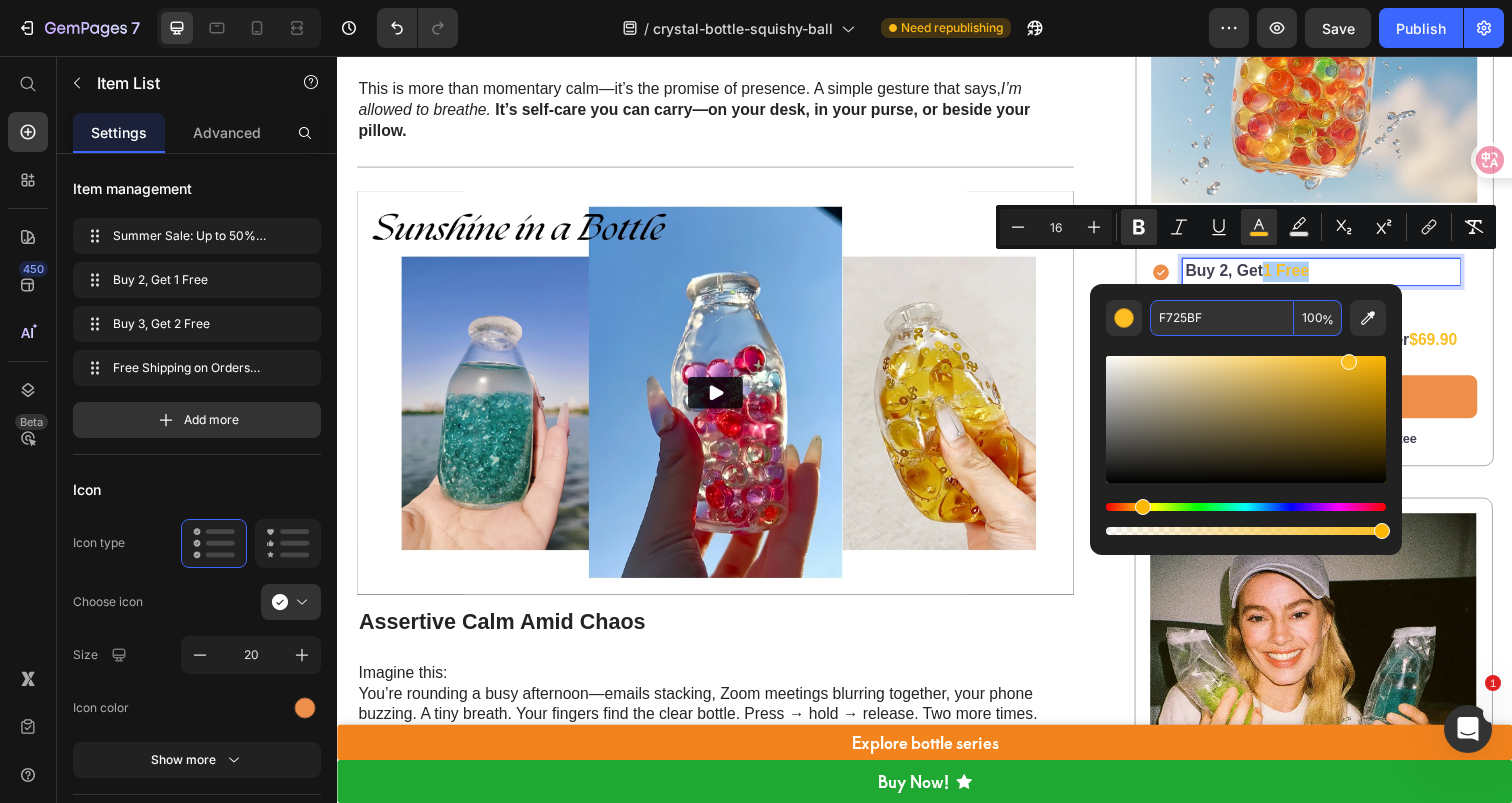 type on "F725BF" 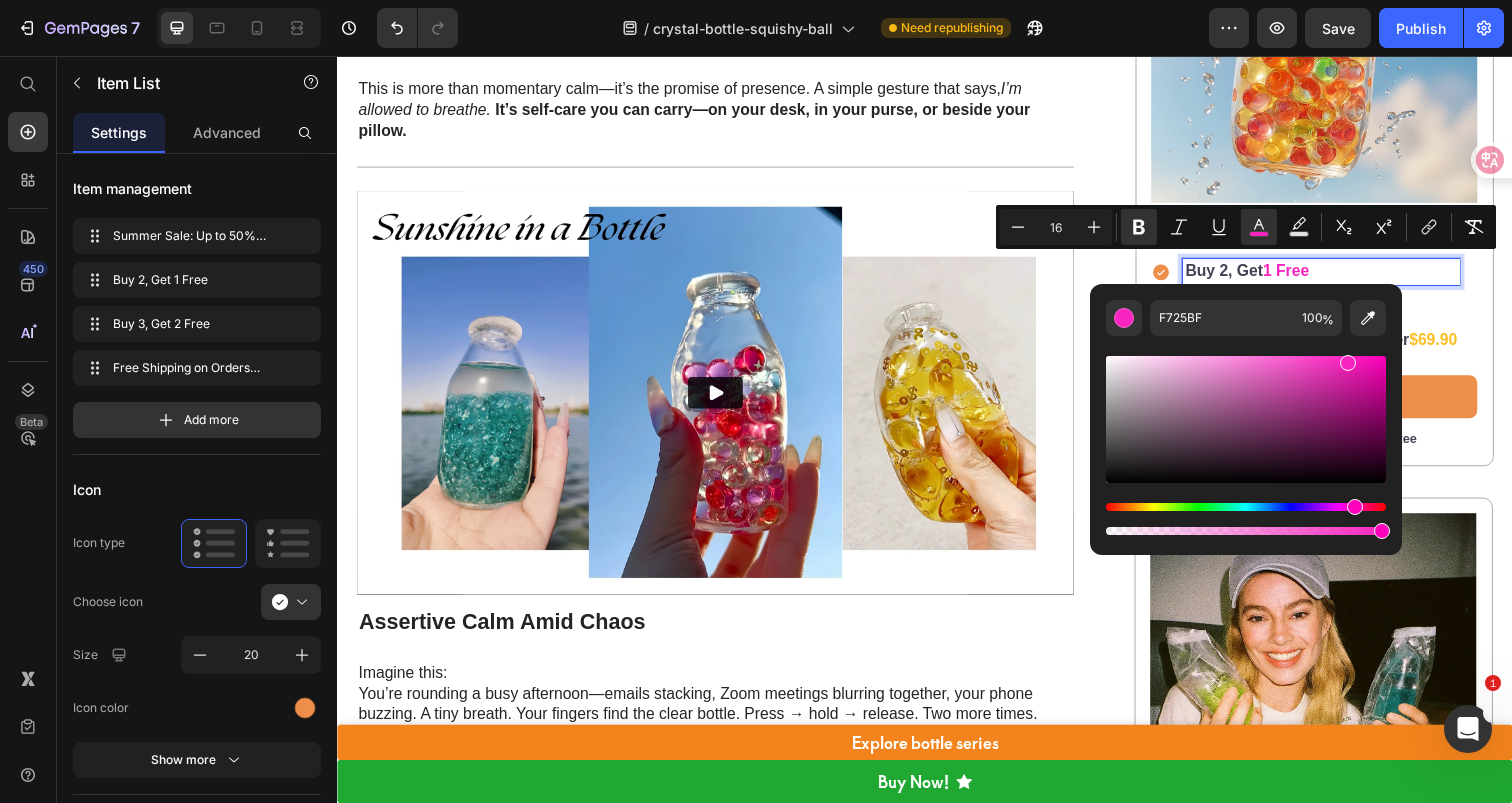 click on "F725BF 100 %" at bounding box center (1246, 318) 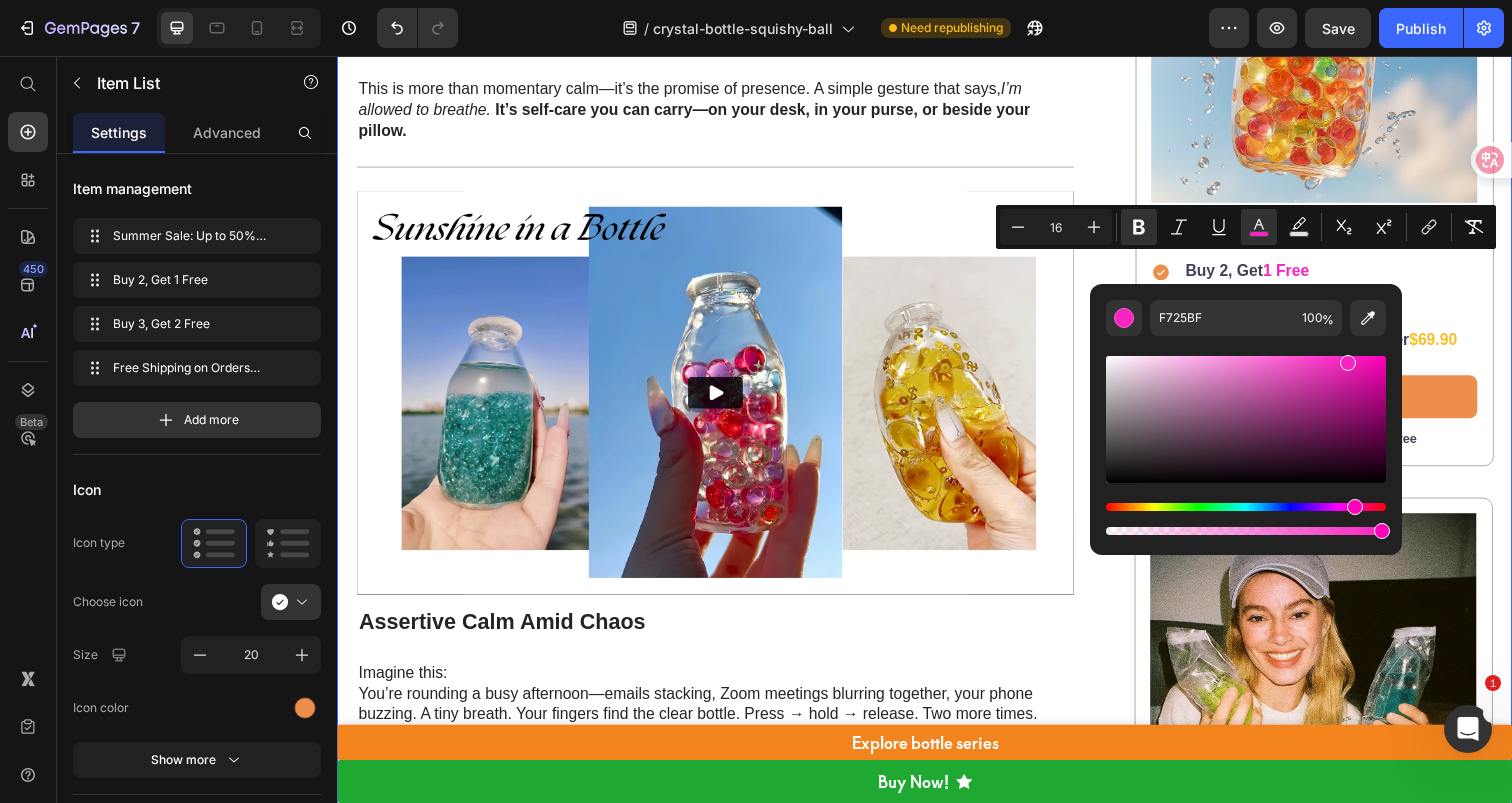 click on "🌼 Clear Bottle Calm: Squeeze Stress Away with CHIBOKI –  50% OFF  Now Heading Every morning—coffee in hand, to-do list already looming—you slip into motion. Children wake, work emails ping, laundry waits, dinner looms. Soon, it's bedtime: same checklist, same exhaustion—and you wonder when you last paused. In a world of "hurry up," calm becomes a rarity.   What if relief didn’t require time or effort? The CHIBOKI Clear Bottle Squishy Ball offers that pause . Not just a toy, but a thoughtfully designed mindfulness tool. Inside each sleek, handcrafted silicone bottle hides plush gel and tiny glass beads—transparent, inviting, just the right weight to feel comforting in your hand. And when you squeeze, the world softens. Arms drop. Breath slows. Mind centers.   This is more than momentary calm—it’s the promise of presence. A simple gesture that says,  I’m allowed to breathe.   It’s self-care you can carry—on your desk, in your purse, or beside your pillow. Text Block" at bounding box center (937, 1347) 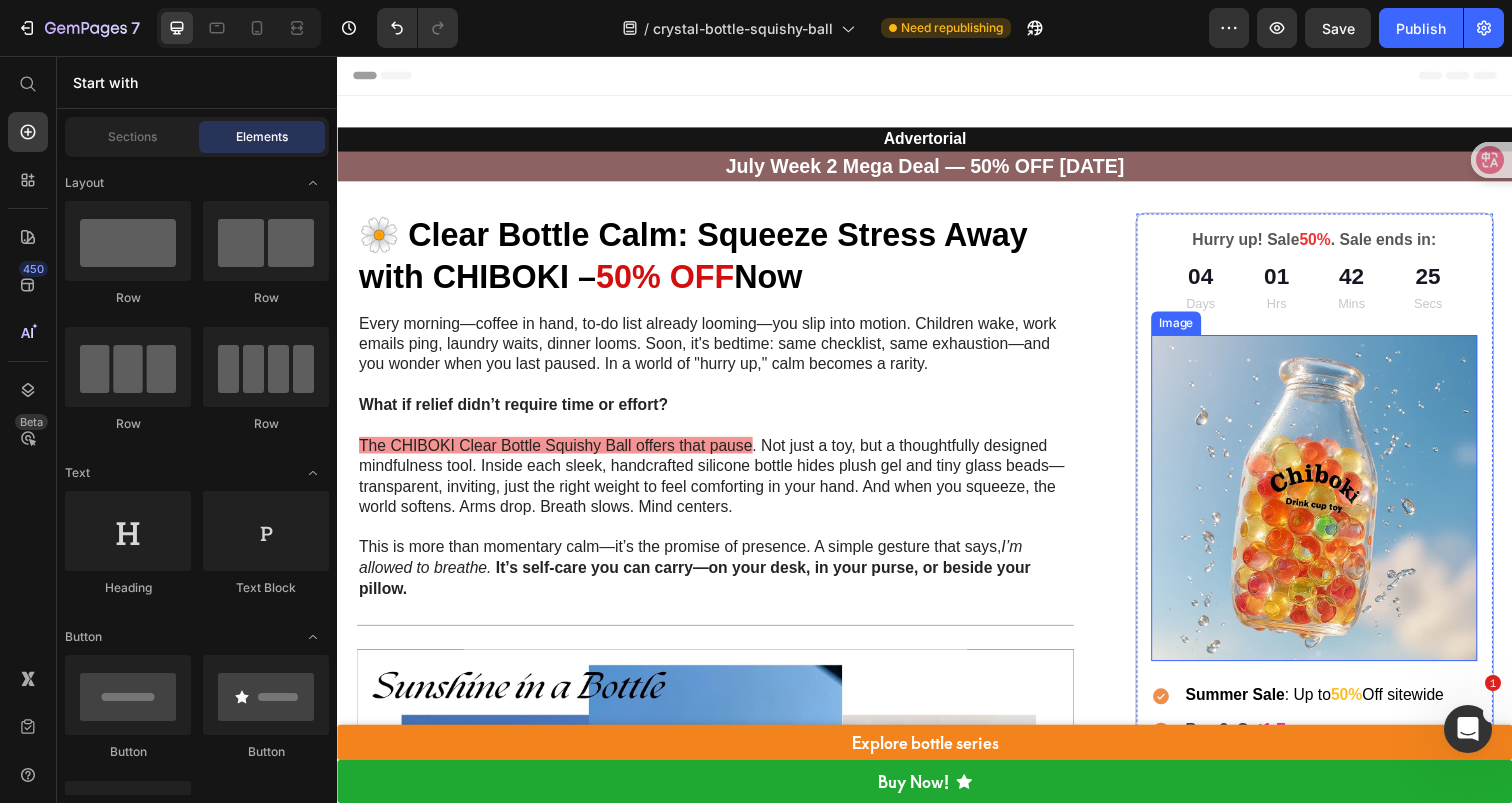 scroll, scrollTop: 31, scrollLeft: 0, axis: vertical 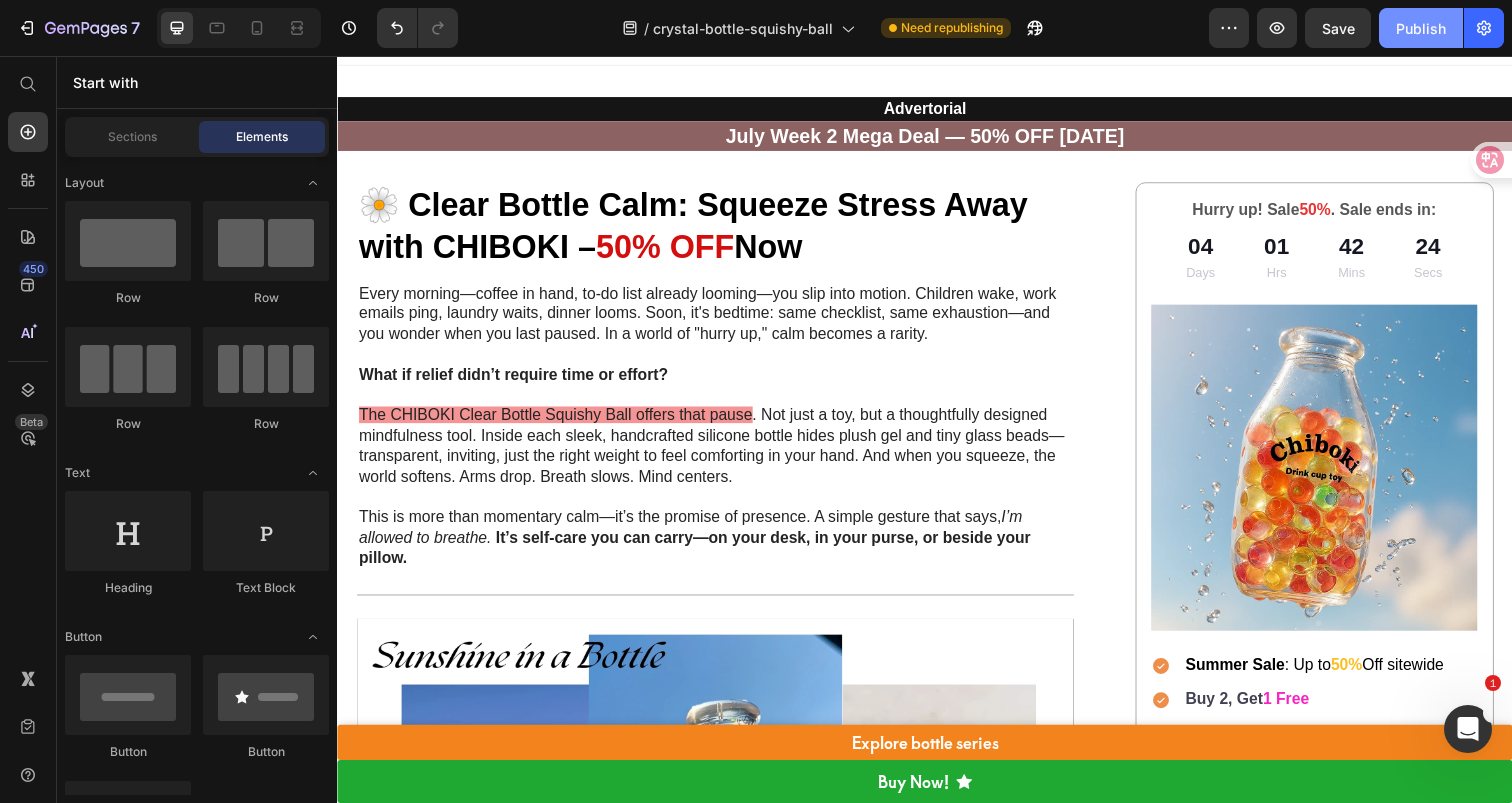 click on "Publish" at bounding box center (1421, 28) 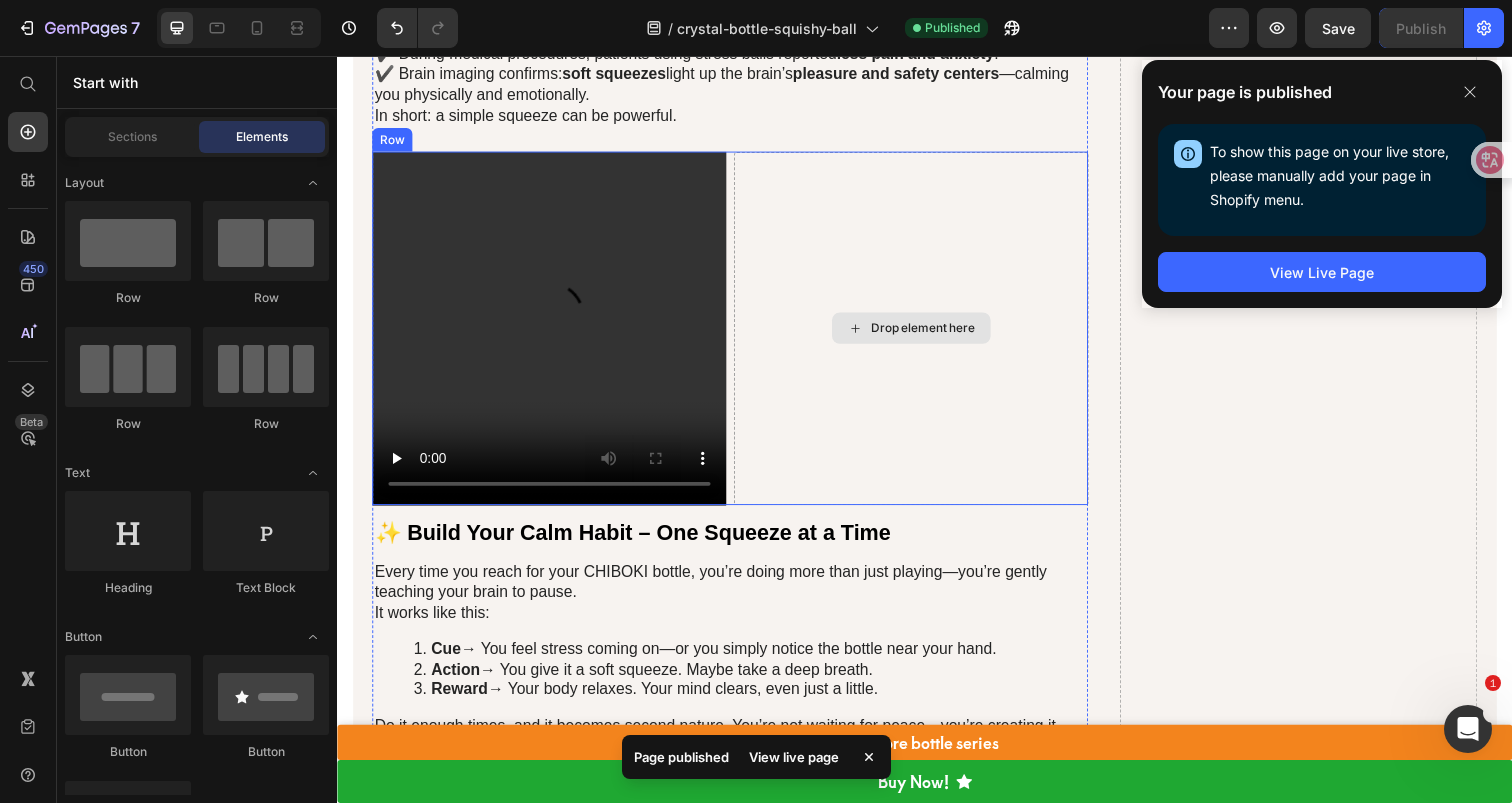 scroll, scrollTop: 3931, scrollLeft: 0, axis: vertical 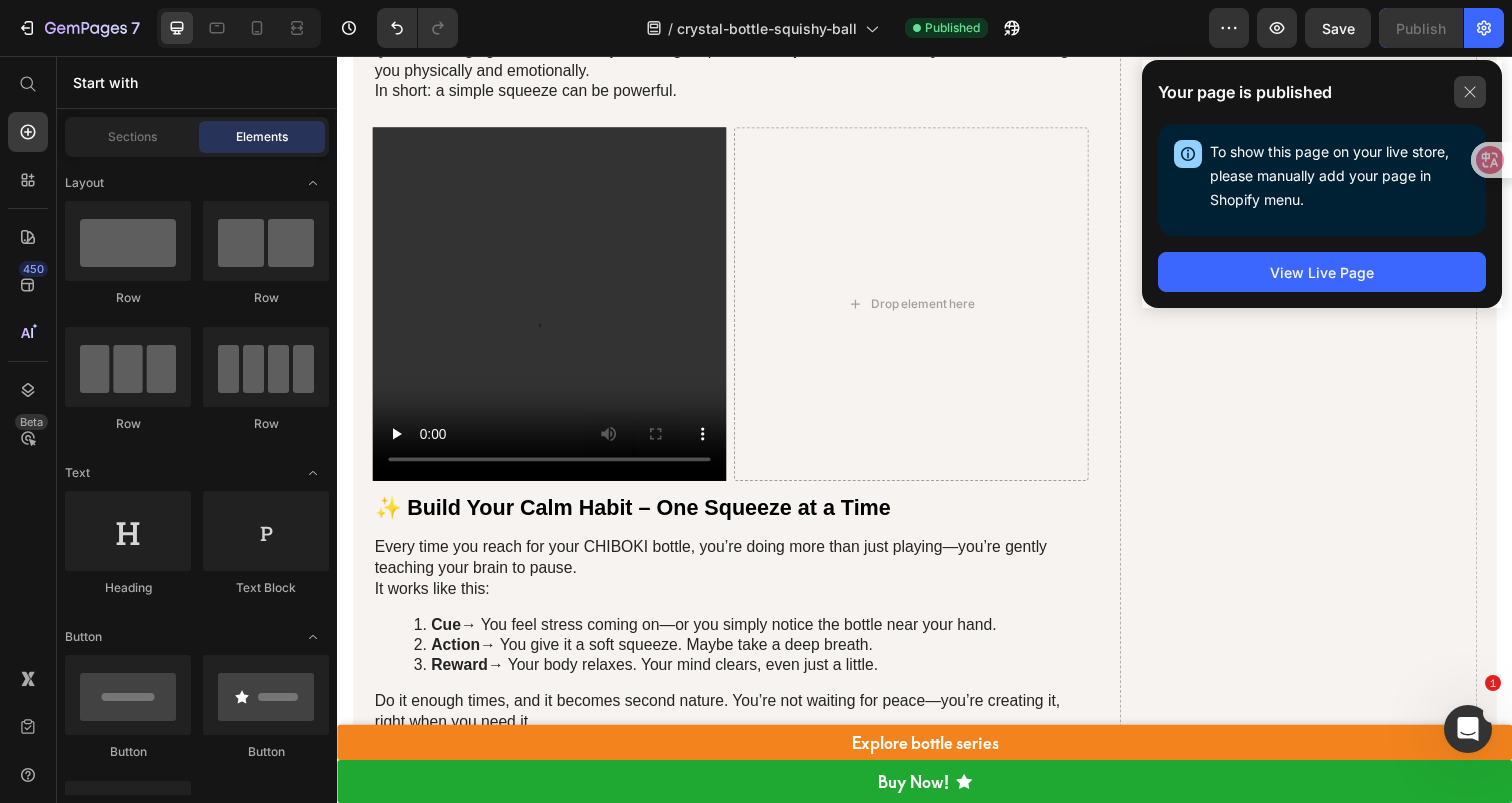 click 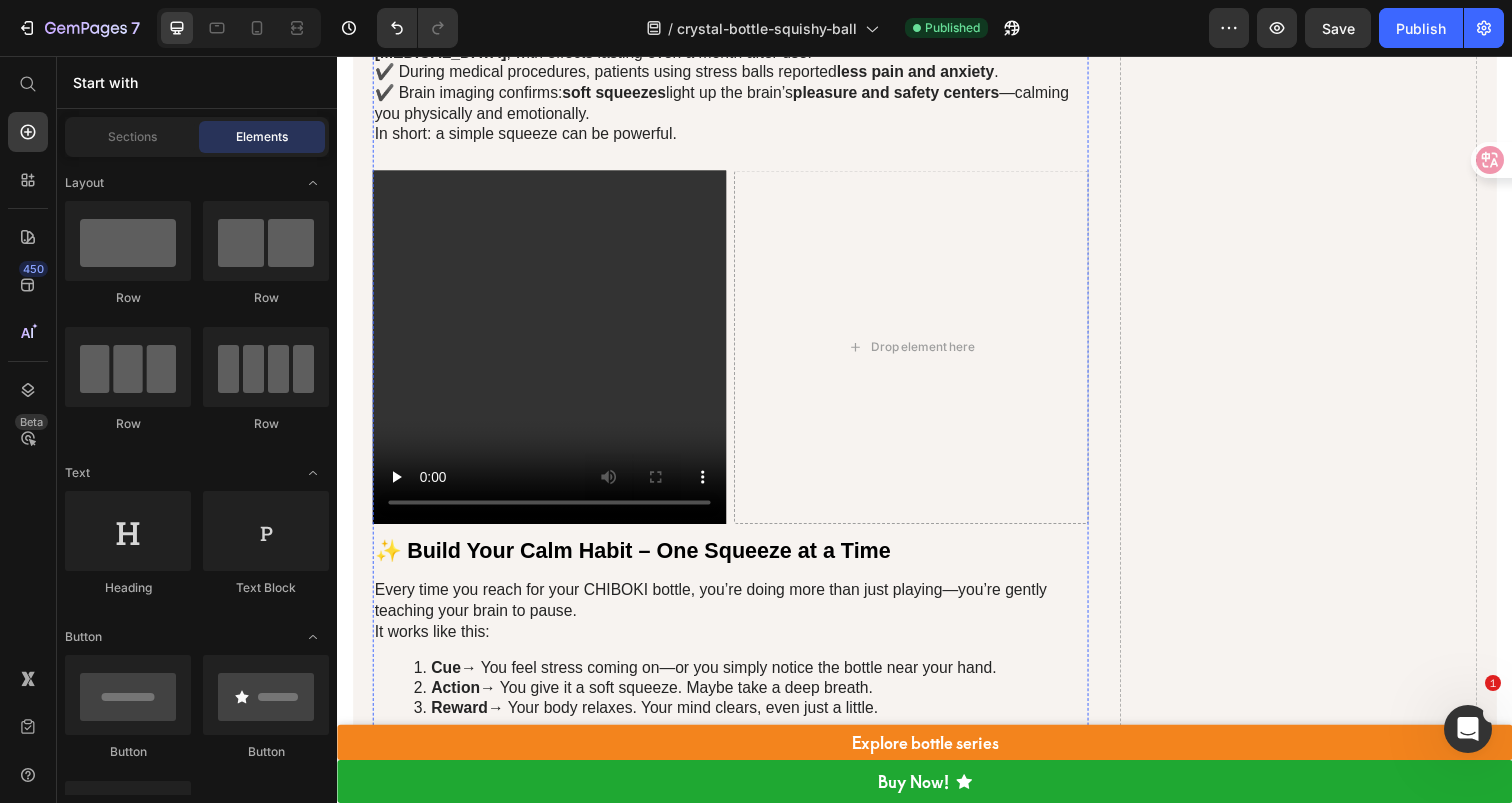 scroll, scrollTop: 3846, scrollLeft: 0, axis: vertical 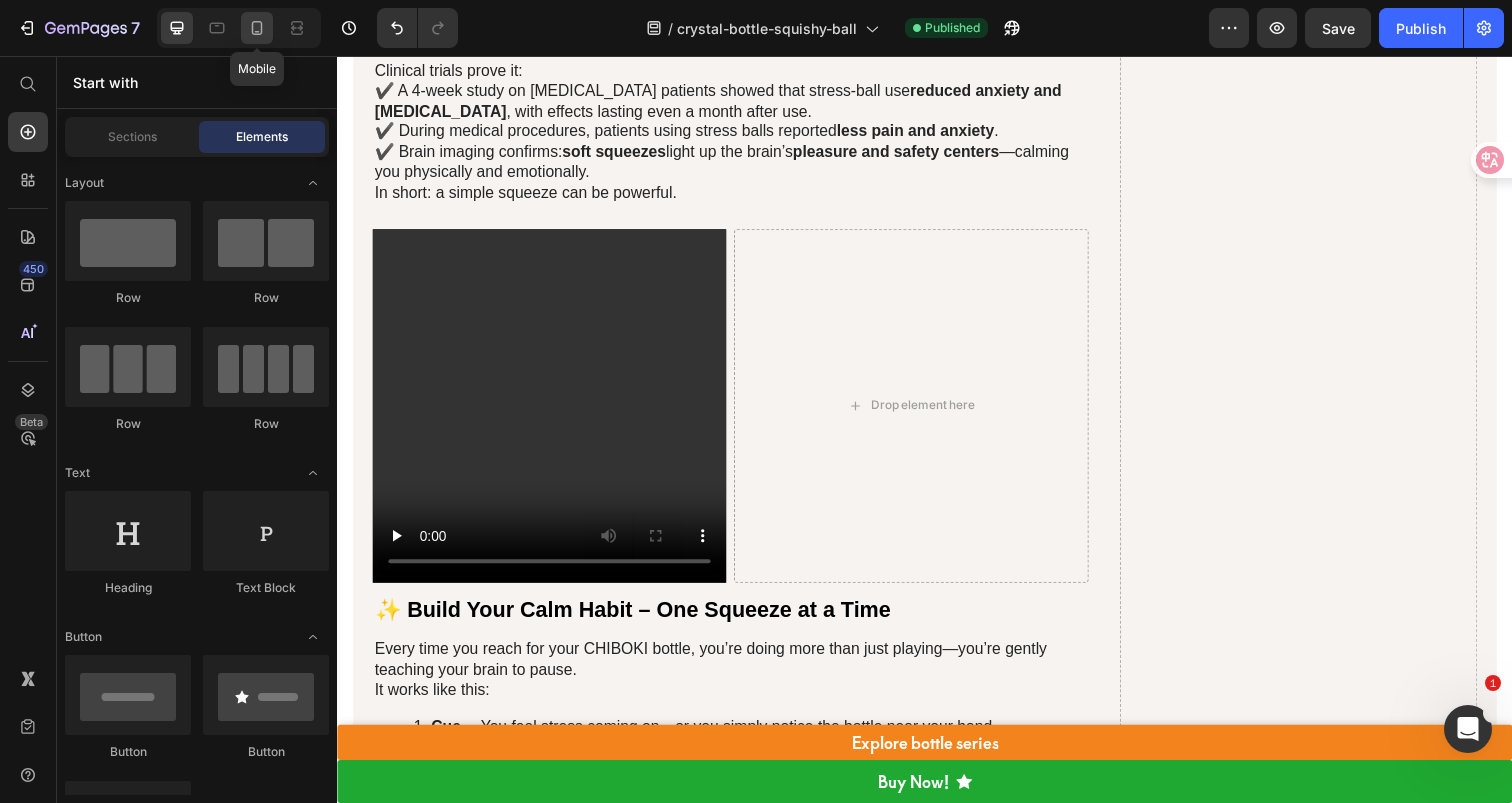 click 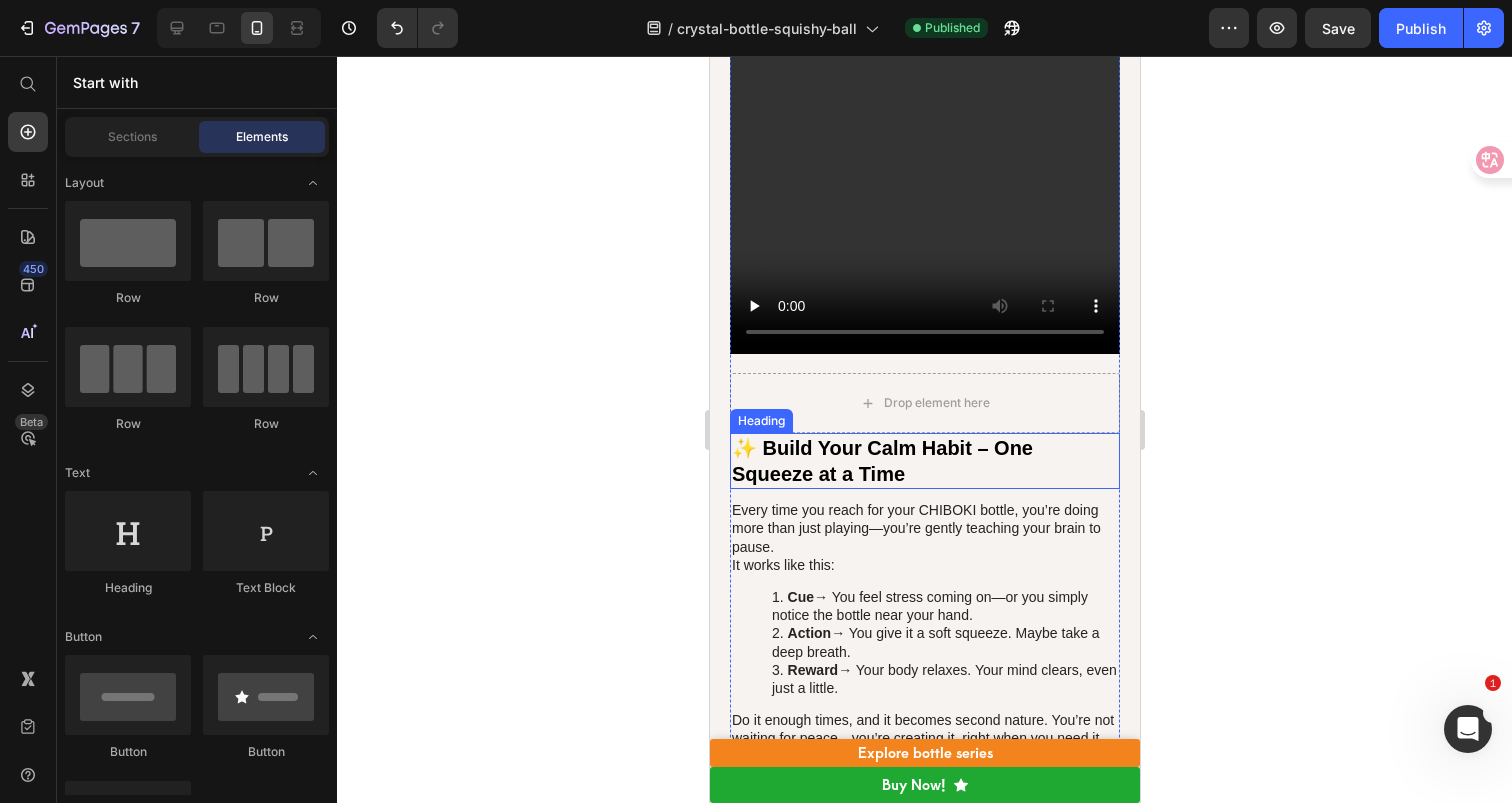 scroll, scrollTop: 4204, scrollLeft: 0, axis: vertical 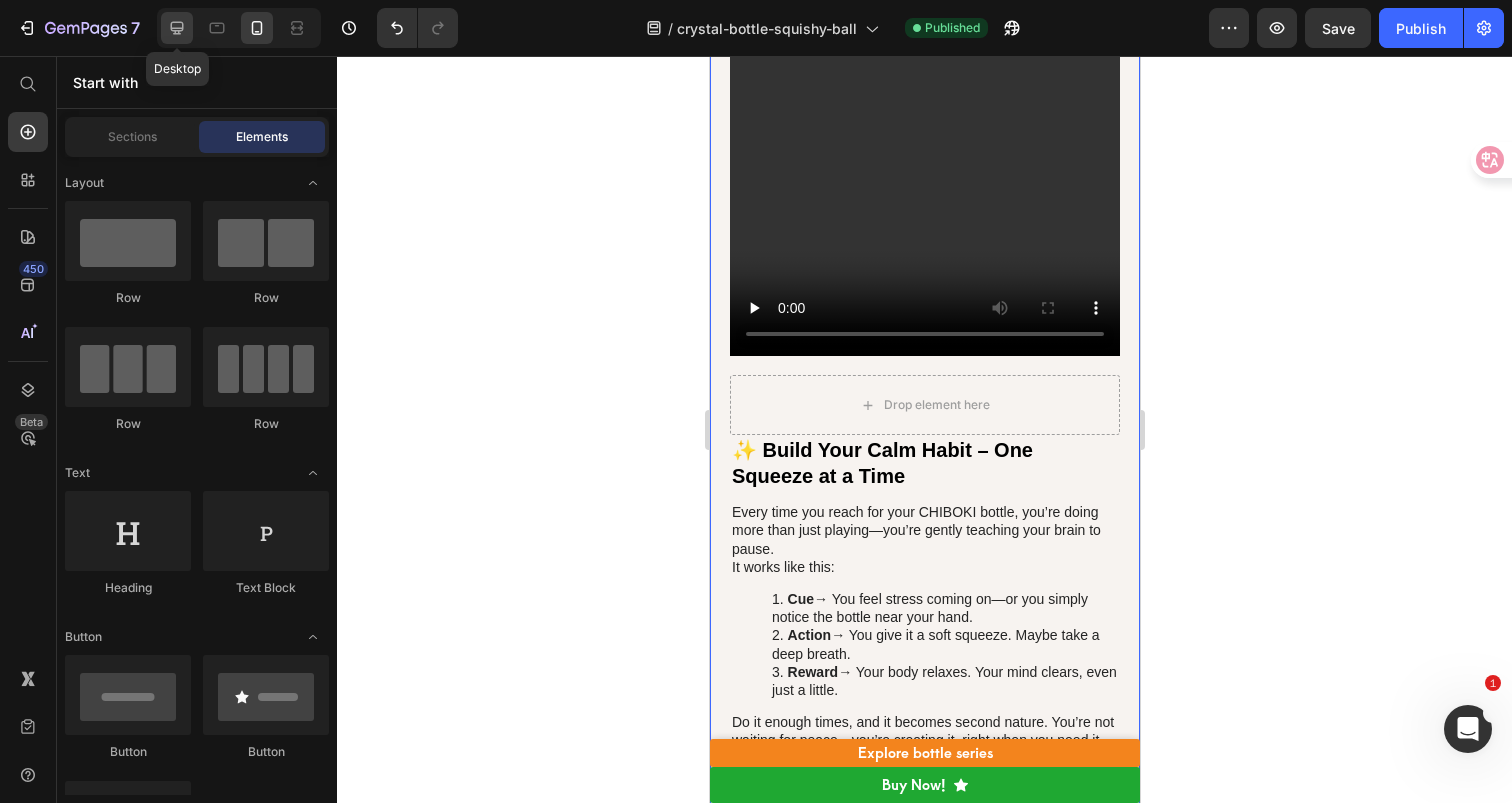 click 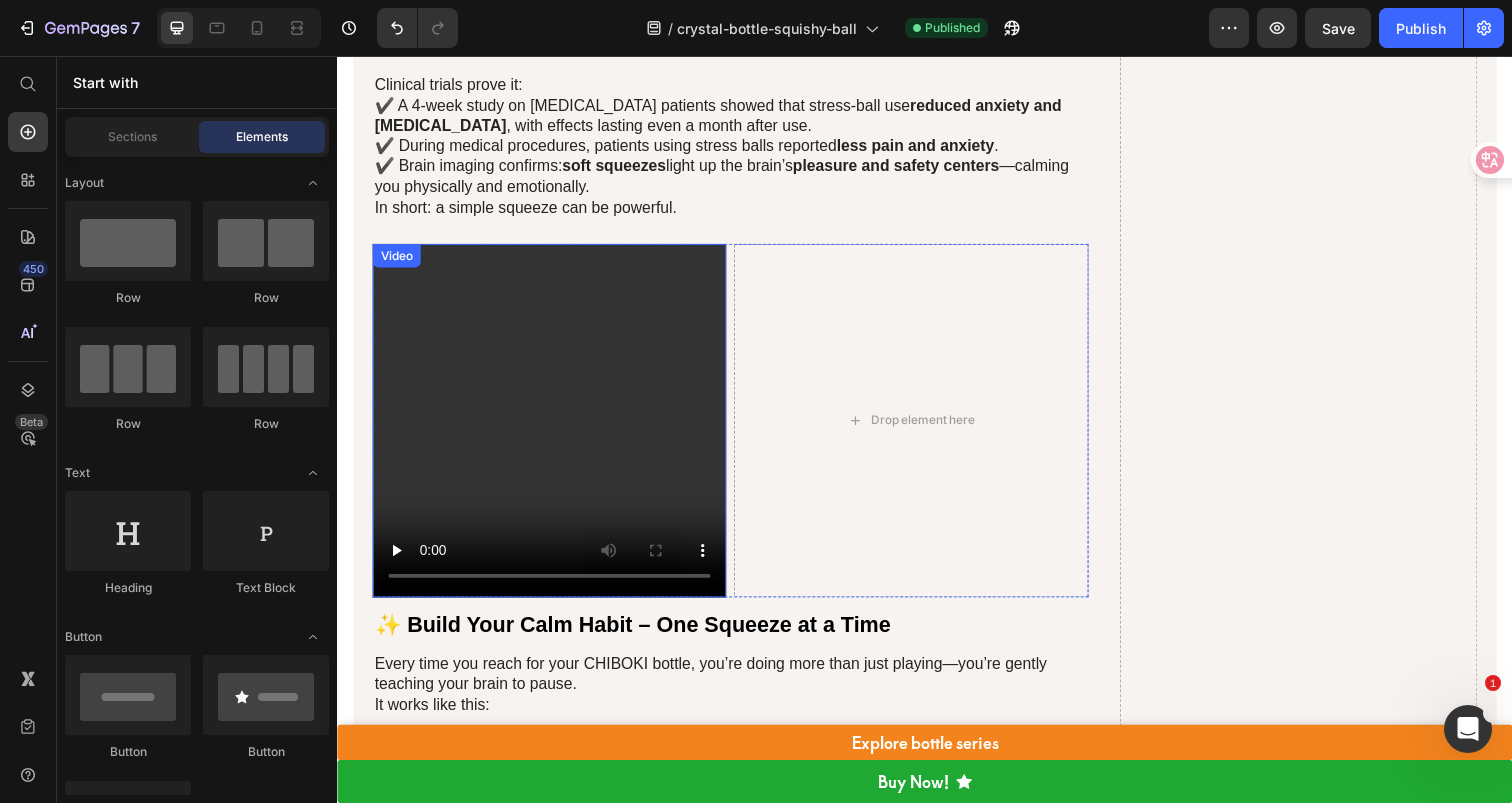 scroll, scrollTop: 3883, scrollLeft: 0, axis: vertical 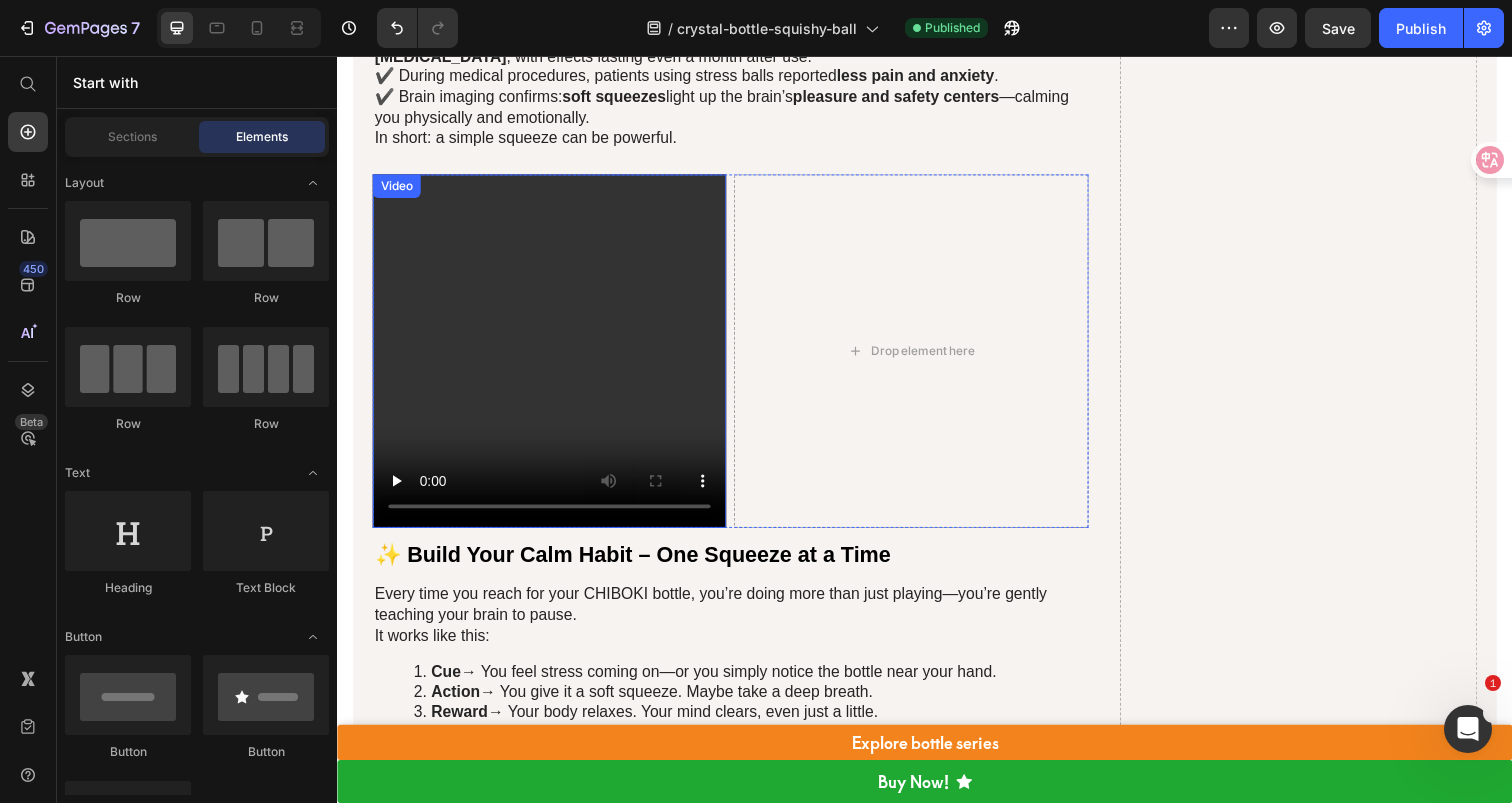 click on "Video" at bounding box center [553, 357] 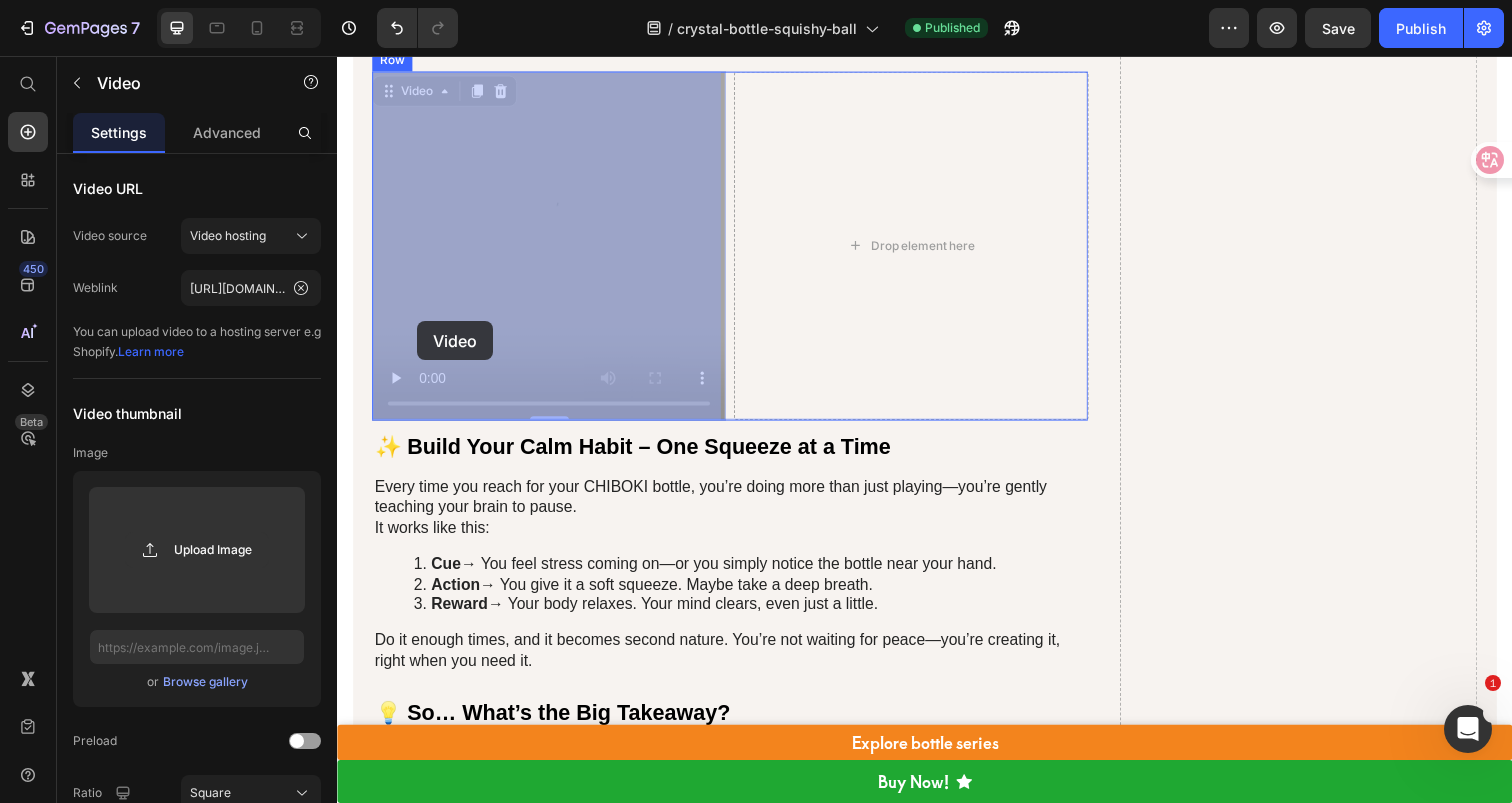 scroll, scrollTop: 4032, scrollLeft: 0, axis: vertical 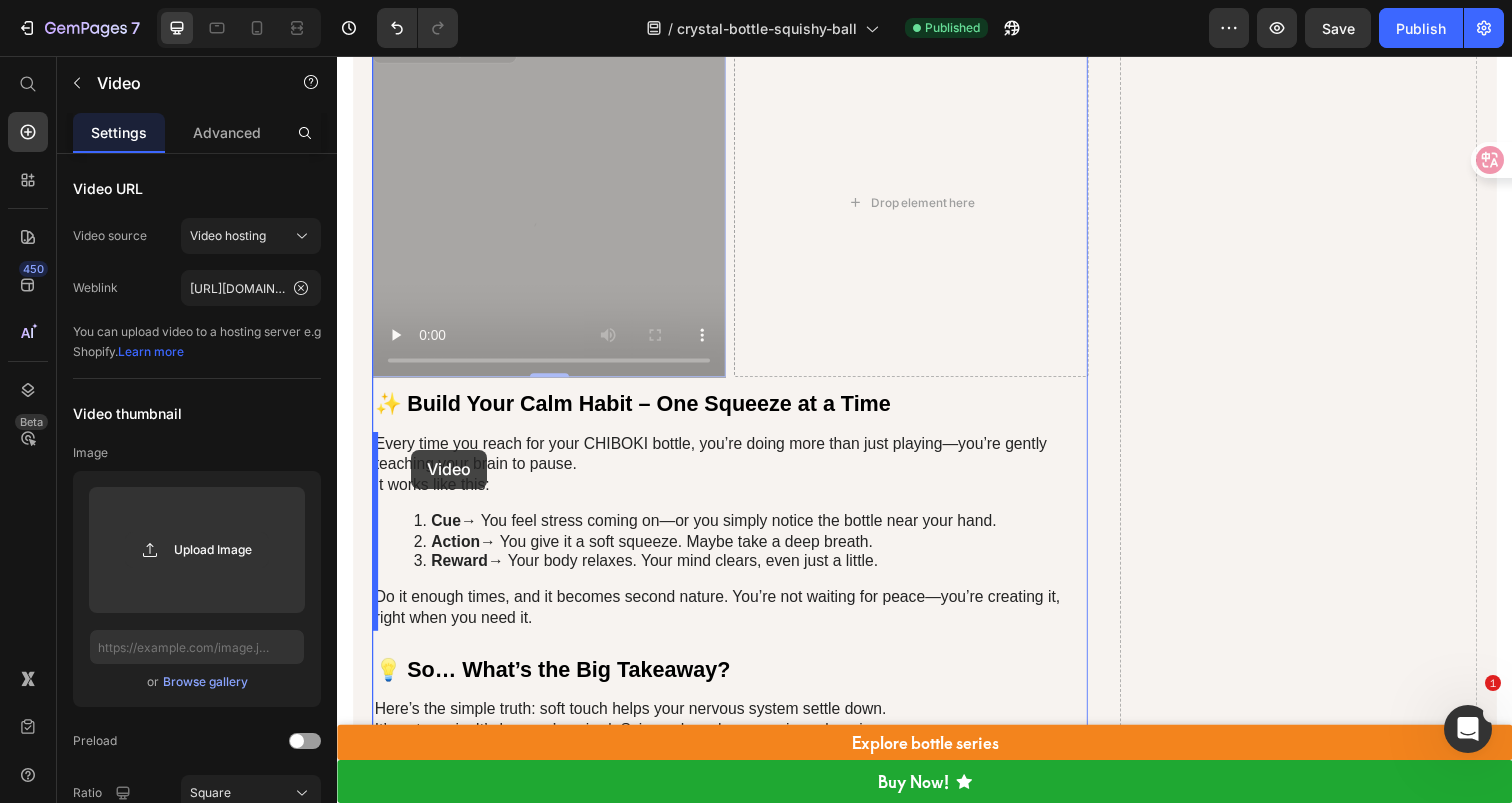 drag, startPoint x: 387, startPoint y: 200, endPoint x: 413, endPoint y: 458, distance: 259.30676 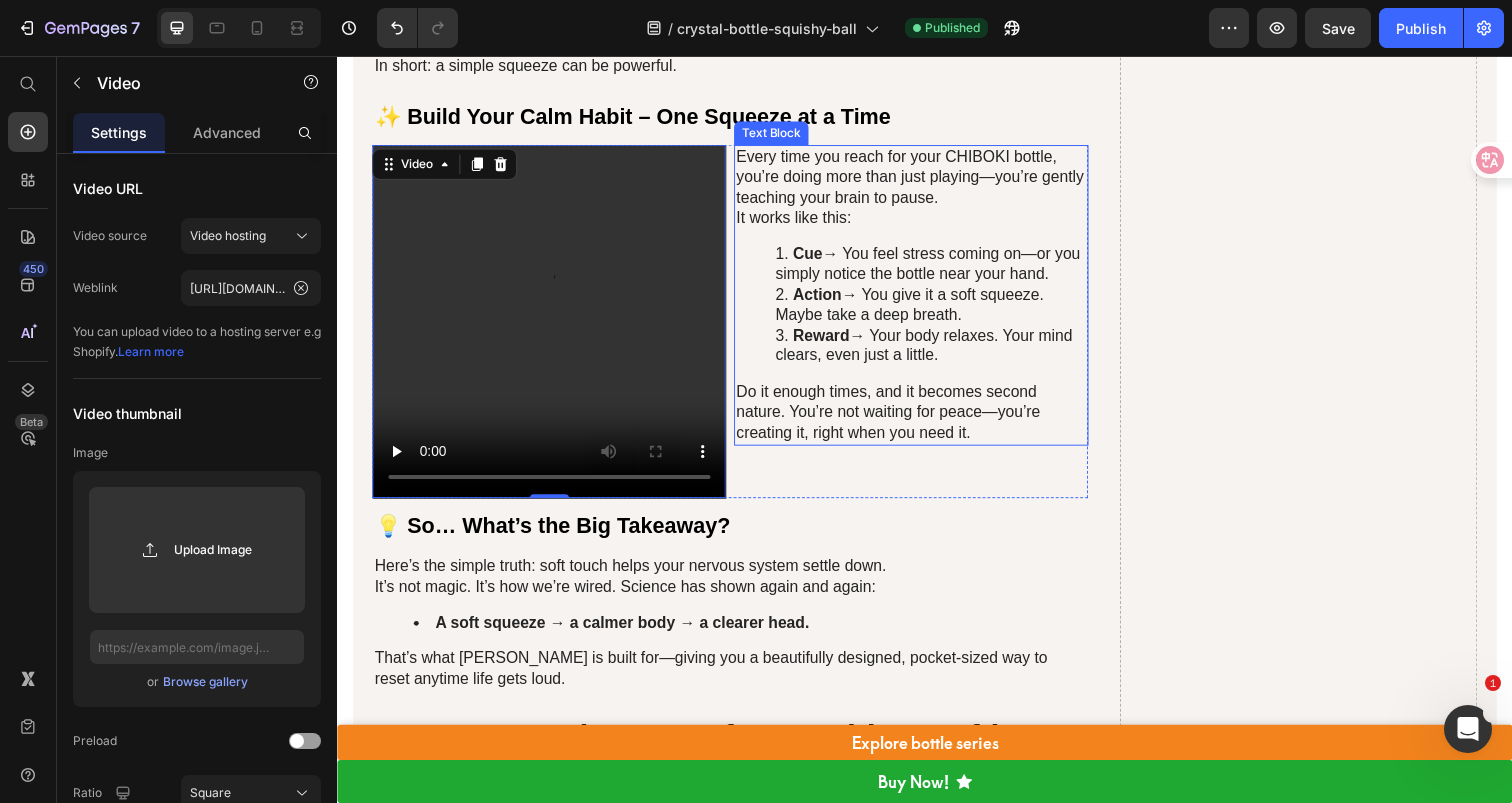 scroll, scrollTop: 3961, scrollLeft: 0, axis: vertical 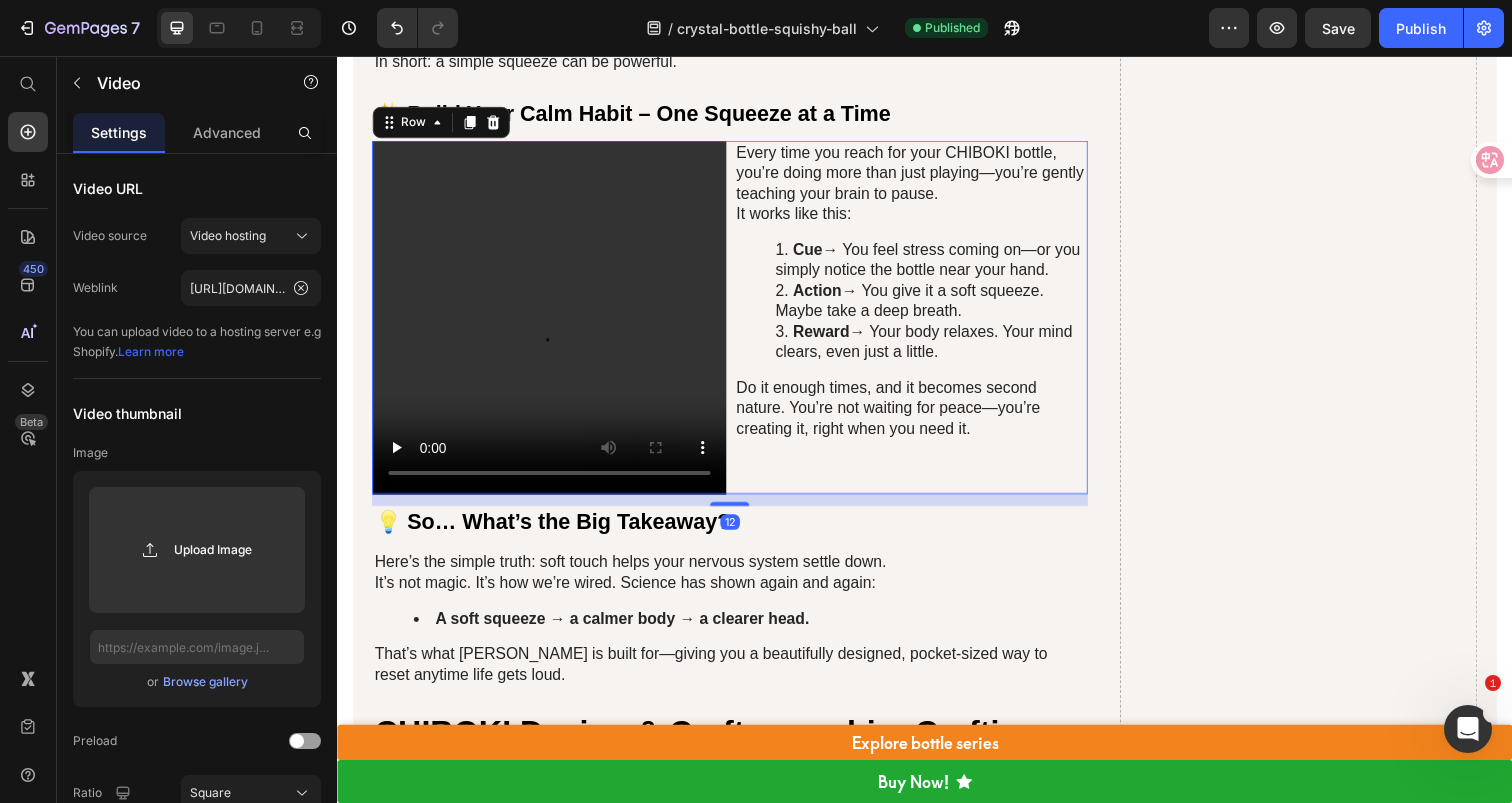 click on "Every time you reach for your CHIBOKI bottle, you’re doing more than just playing—you’re gently teaching your brain to pause. It works like this: Cue  → You feel stress coming on—or you simply notice the bottle near your hand. Action  → You give it a soft squeeze. Maybe take a deep breath. Reward  → Your body relaxes. Your mind clears, even just a little. Do it enough times, and it becomes second nature. You’re not waiting for peace—you’re creating it, right when you need it. Text Block" at bounding box center [922, 323] 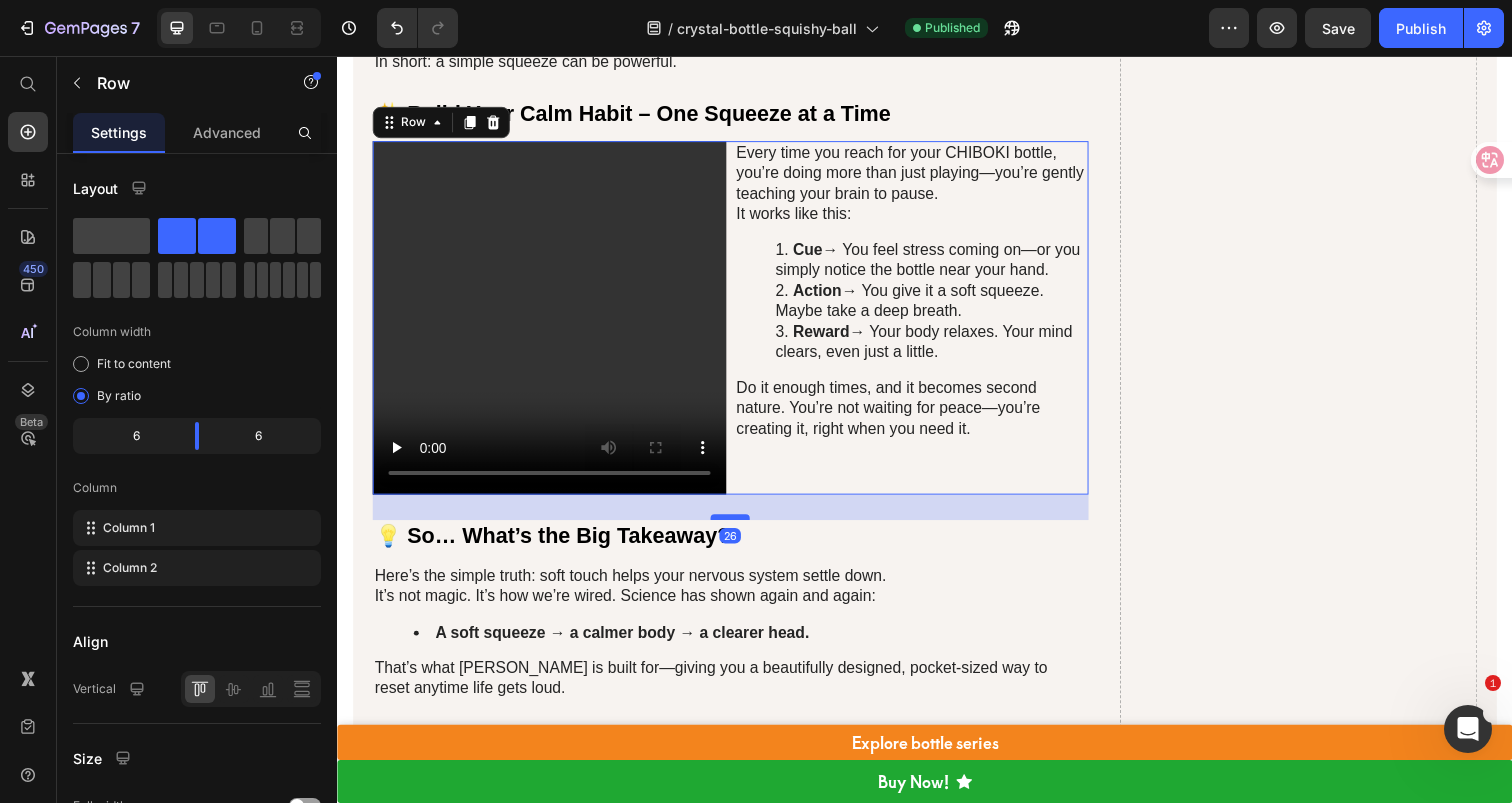 drag, startPoint x: 730, startPoint y: 509, endPoint x: 724, endPoint y: 523, distance: 15.231546 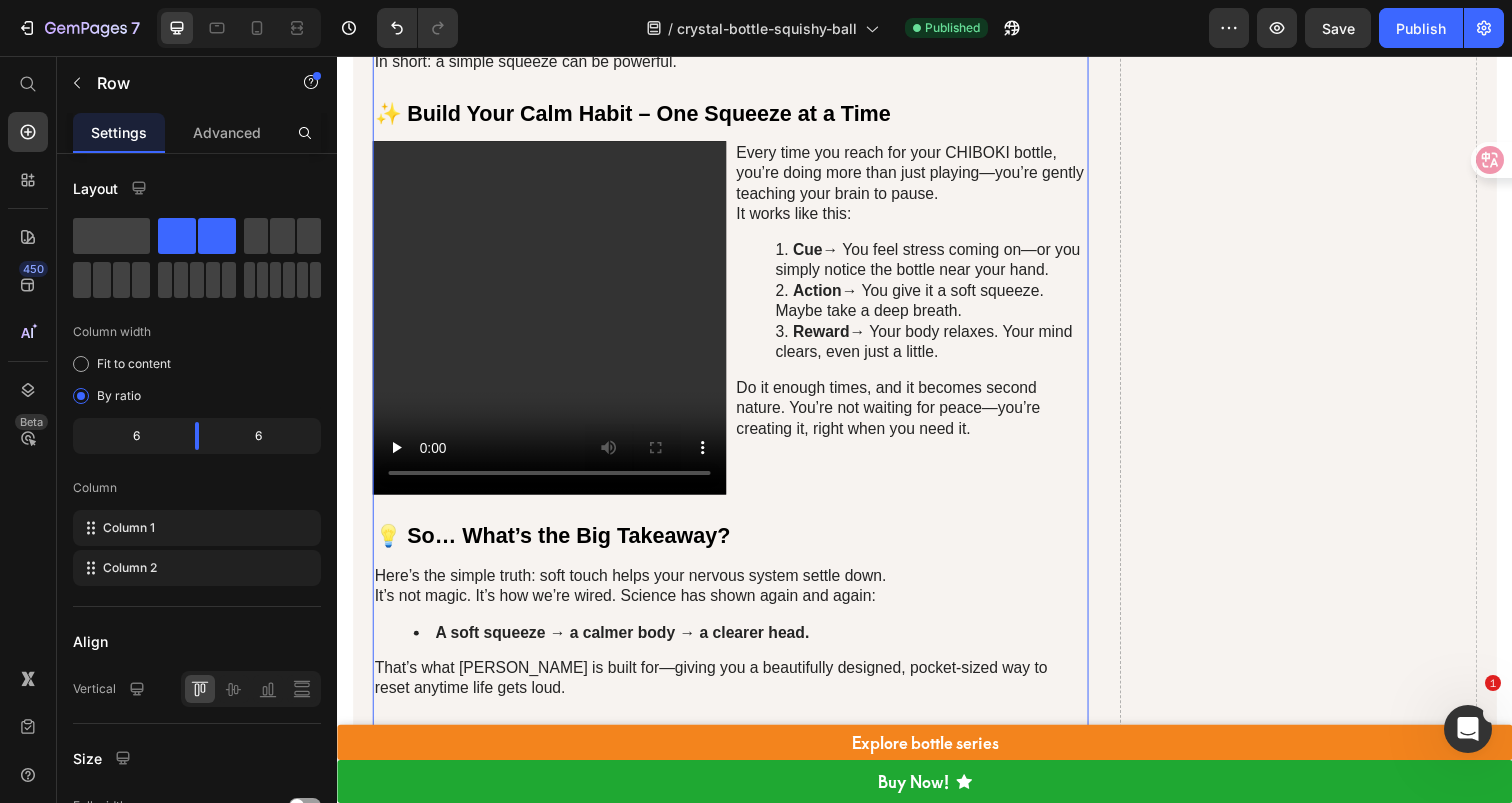 click on "📚  Scientific Fact #1 – Why Touch Triggers Calm Heading Ever wonder why something as simple as a soft squeeze makes you feel better? ✅  Science says it’s not just in your head.  Holding a soft, responsive object sends signals to your nervous system that it’s safe to relax. Your body slows down. Your mind clears. That’s why CHIBOKI is designed to optimize this tactile calm. Text Block 💡  Science Behind the Squeeze – The Power of Touch Heading Your brain is wired for gentle touch. 🧠 Studies show that  slow, soft strokes  activate  C-tactile nerves , which help lower stress hormones, regulate heart rate, and activate brain regions tied to emotional well-being. ✅ Even non-human touch—like soft silicone objects—can produce calming effects, supporting relaxation and emotional balance. It’s not fluff. It’s neuroscience. Text Block 😮  Did You Know? – Stress Balls as Mini-Therapy Heading Clinical trials prove it: reduced anxiety and [MEDICAL_DATA] less pain and anxiety . soft squeezes" at bounding box center [738, 2232] 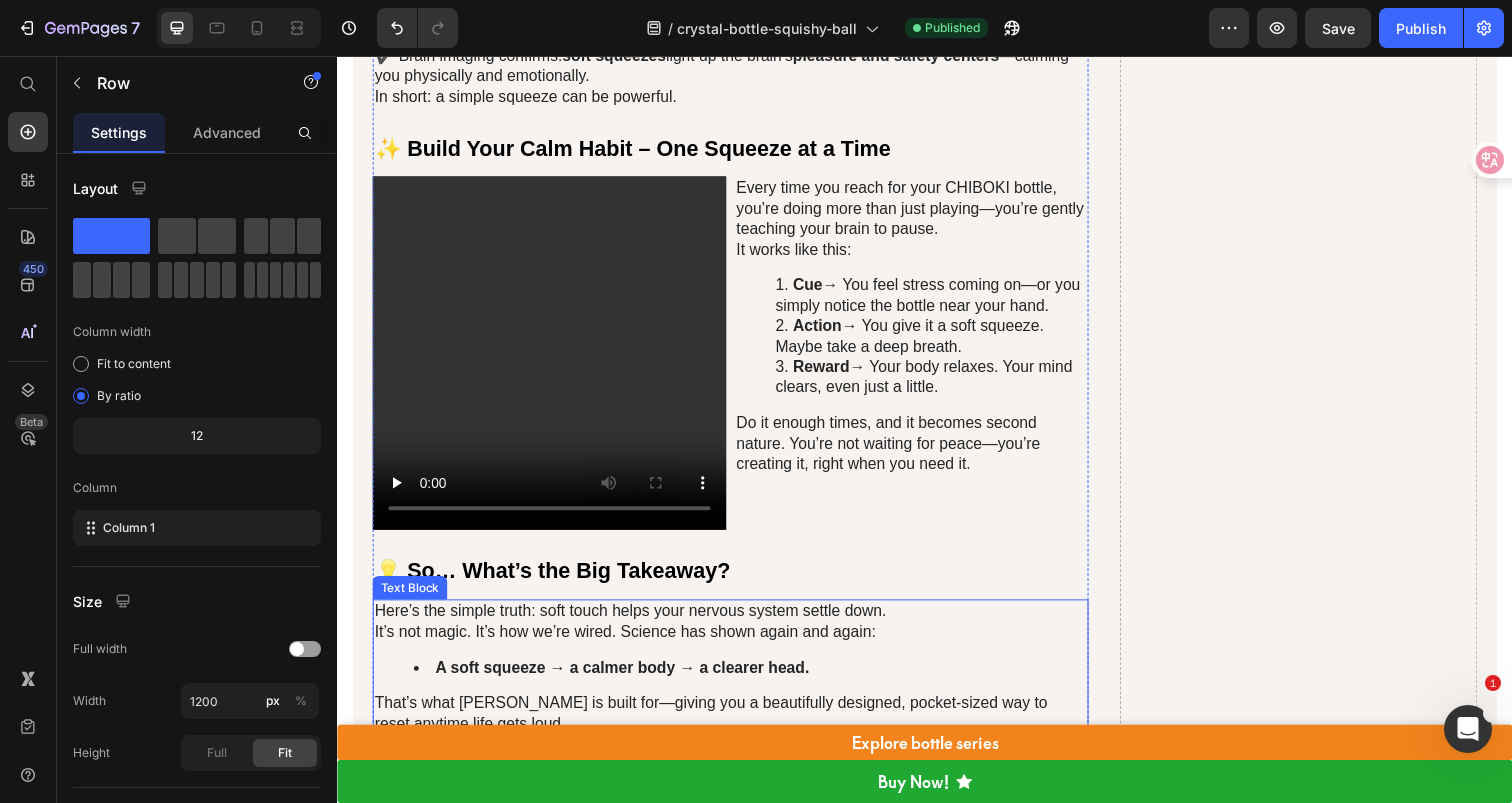 scroll, scrollTop: 3792, scrollLeft: 0, axis: vertical 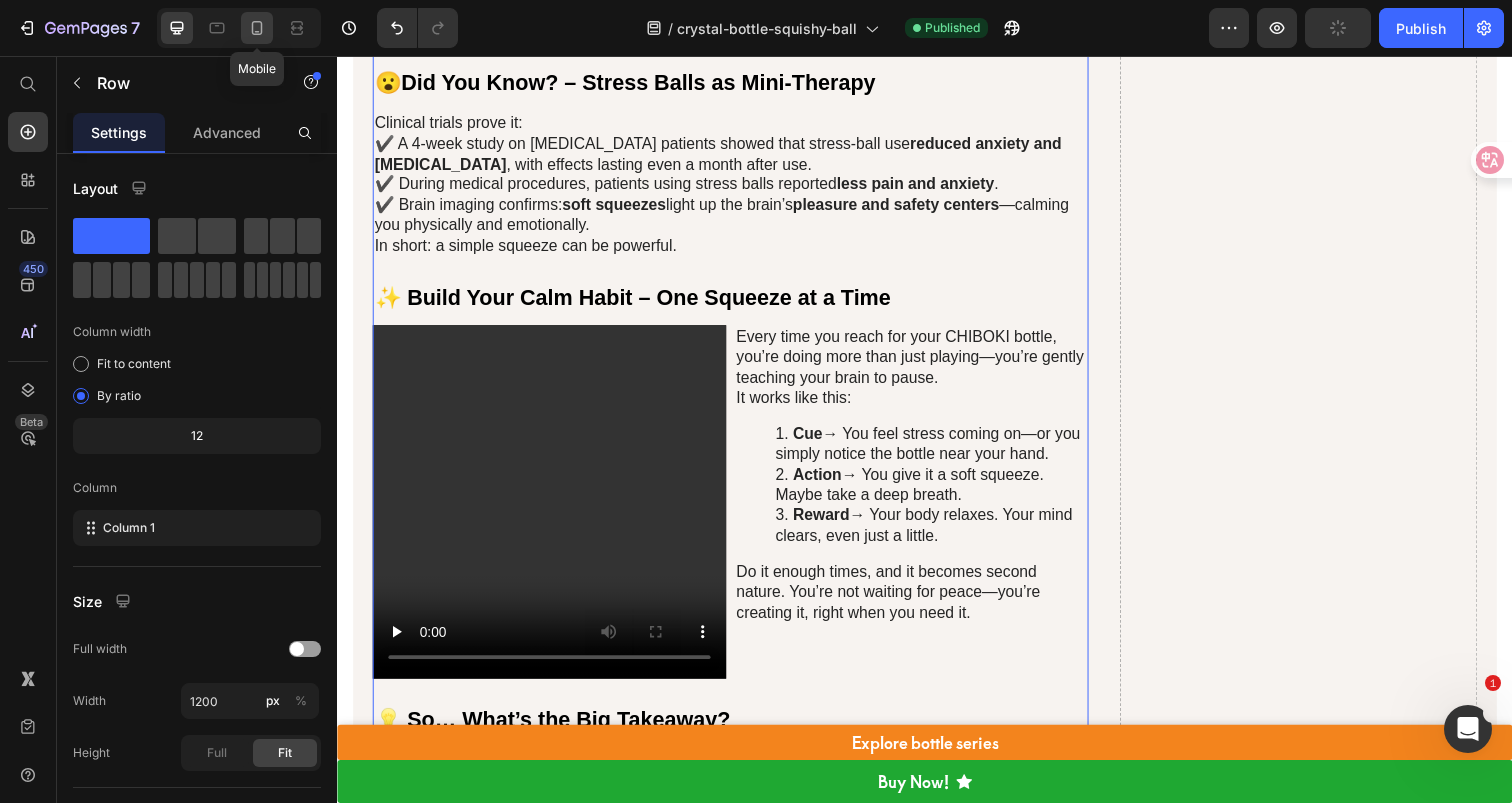 click 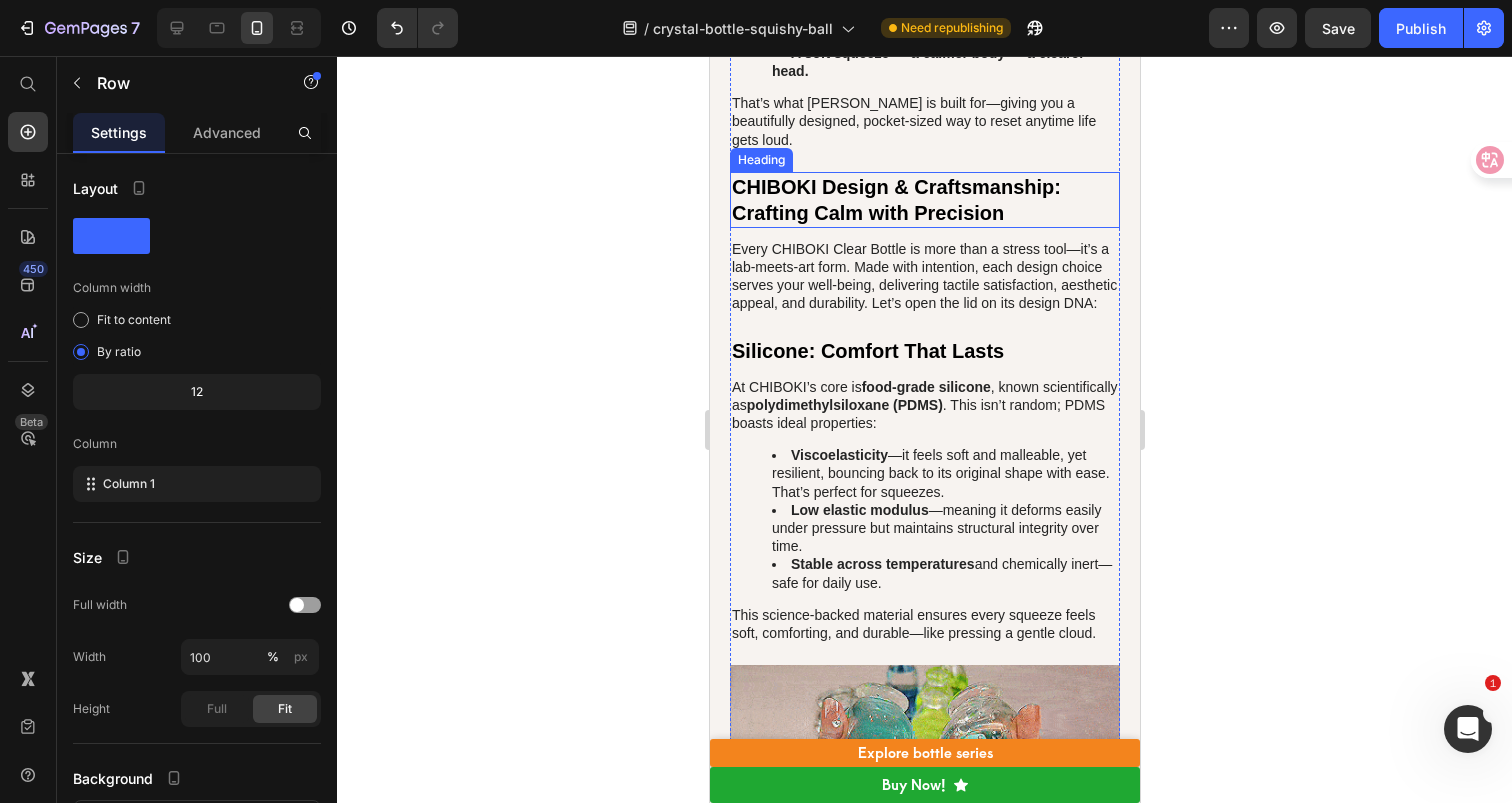 scroll, scrollTop: 6260, scrollLeft: 0, axis: vertical 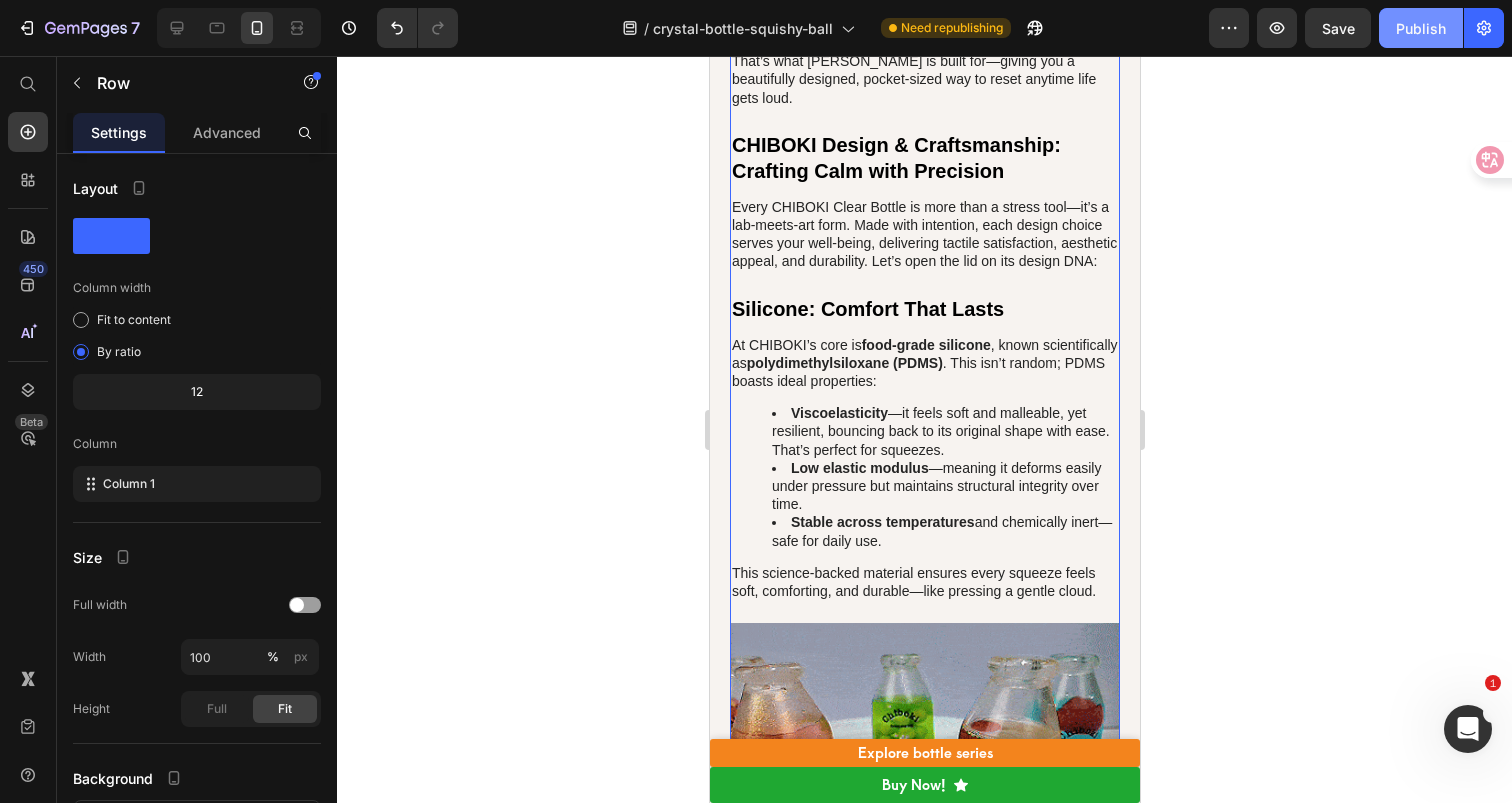 click on "Publish" at bounding box center [1421, 28] 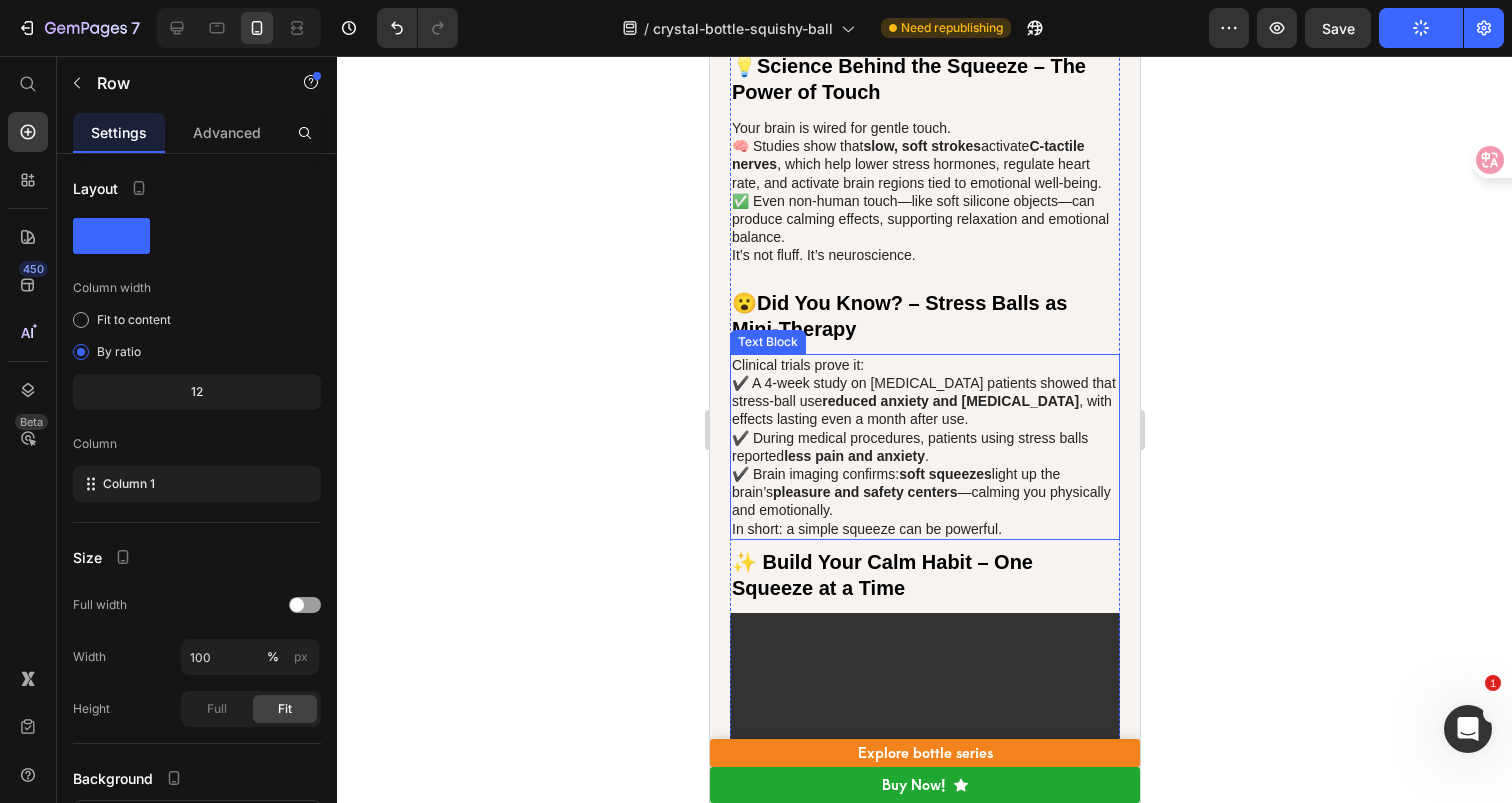 scroll, scrollTop: 4727, scrollLeft: 0, axis: vertical 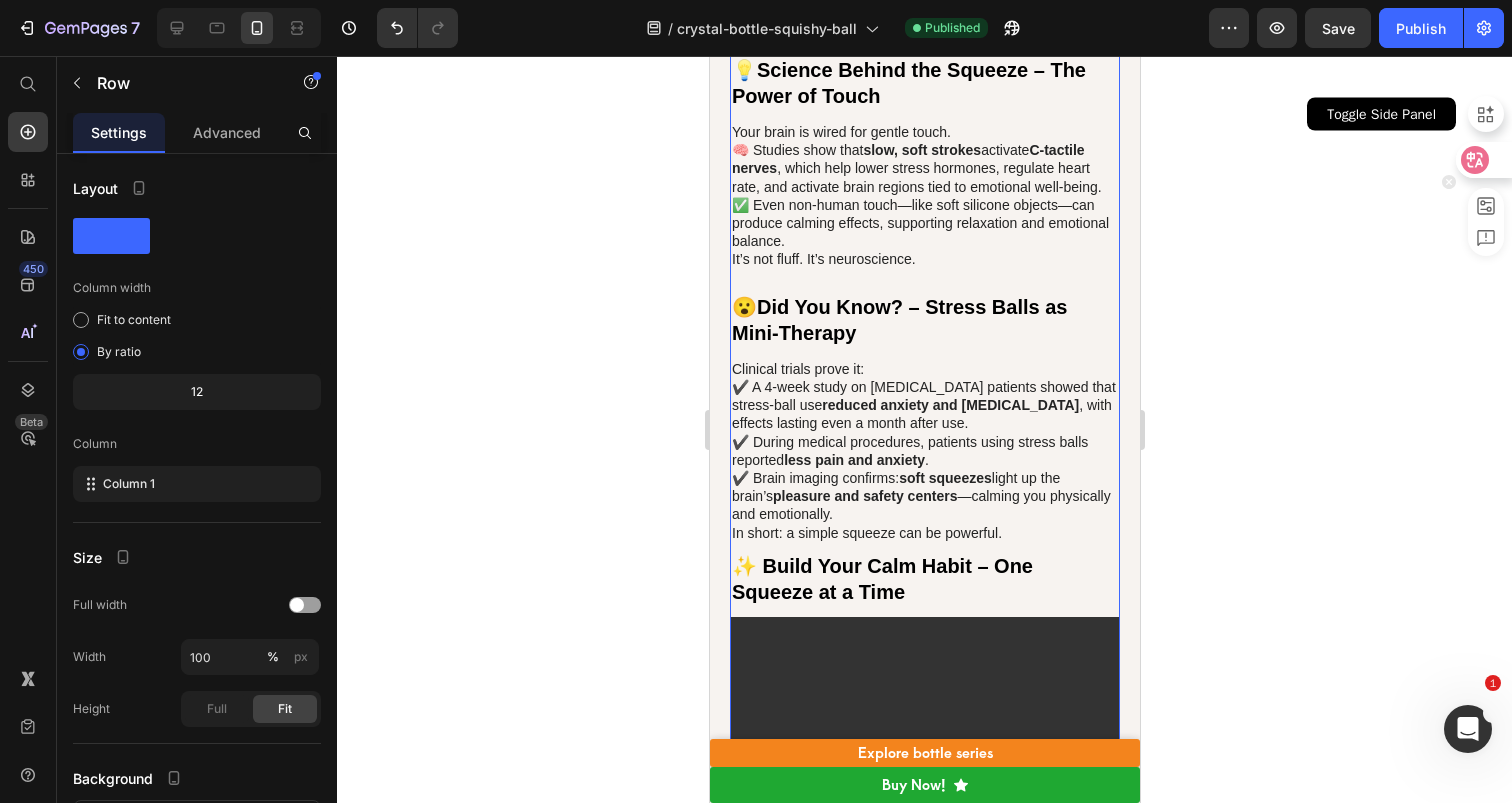 click on "Toggle Side Panel" at bounding box center (1381, 114) 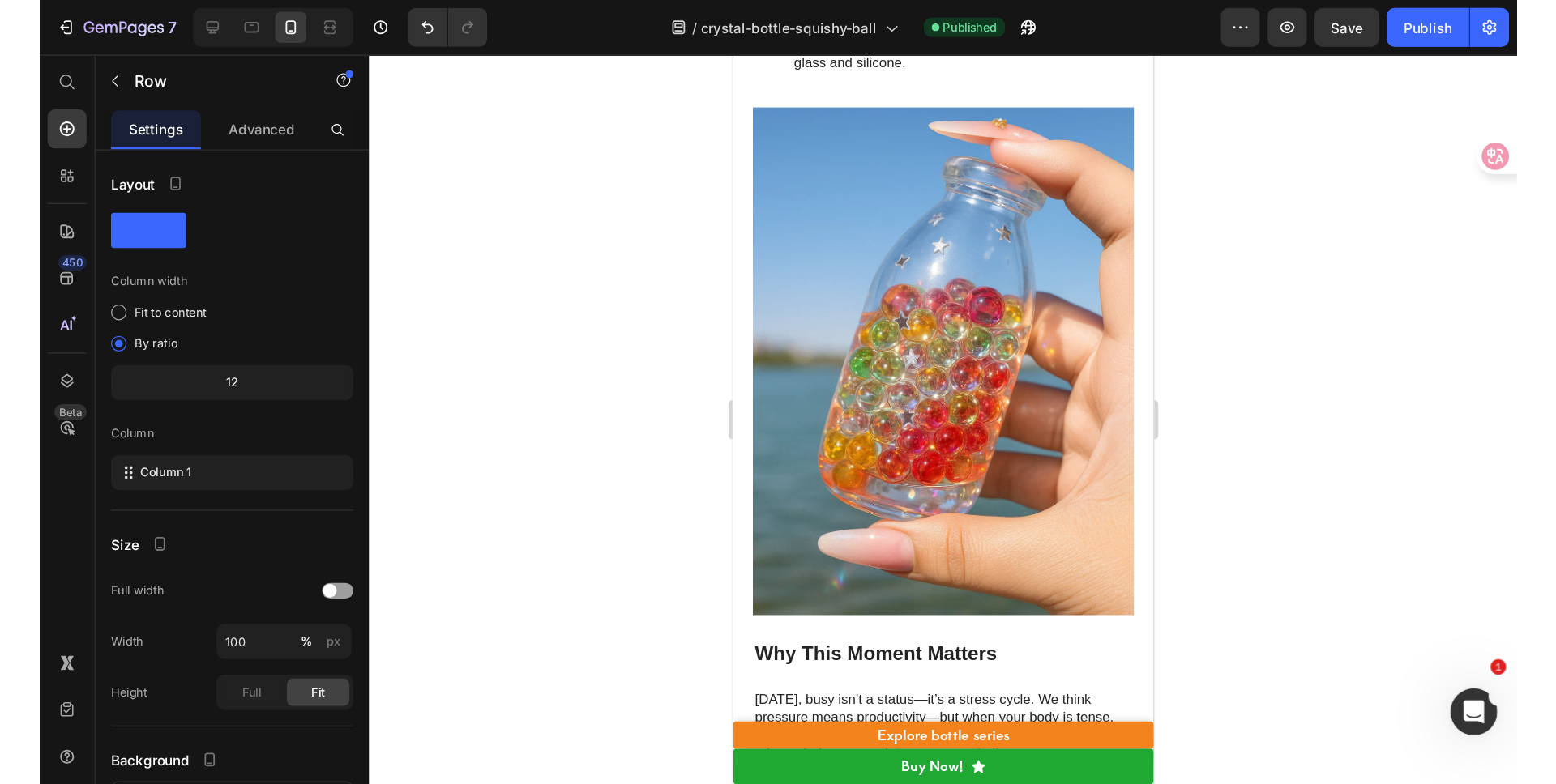 scroll, scrollTop: 1398, scrollLeft: 0, axis: vertical 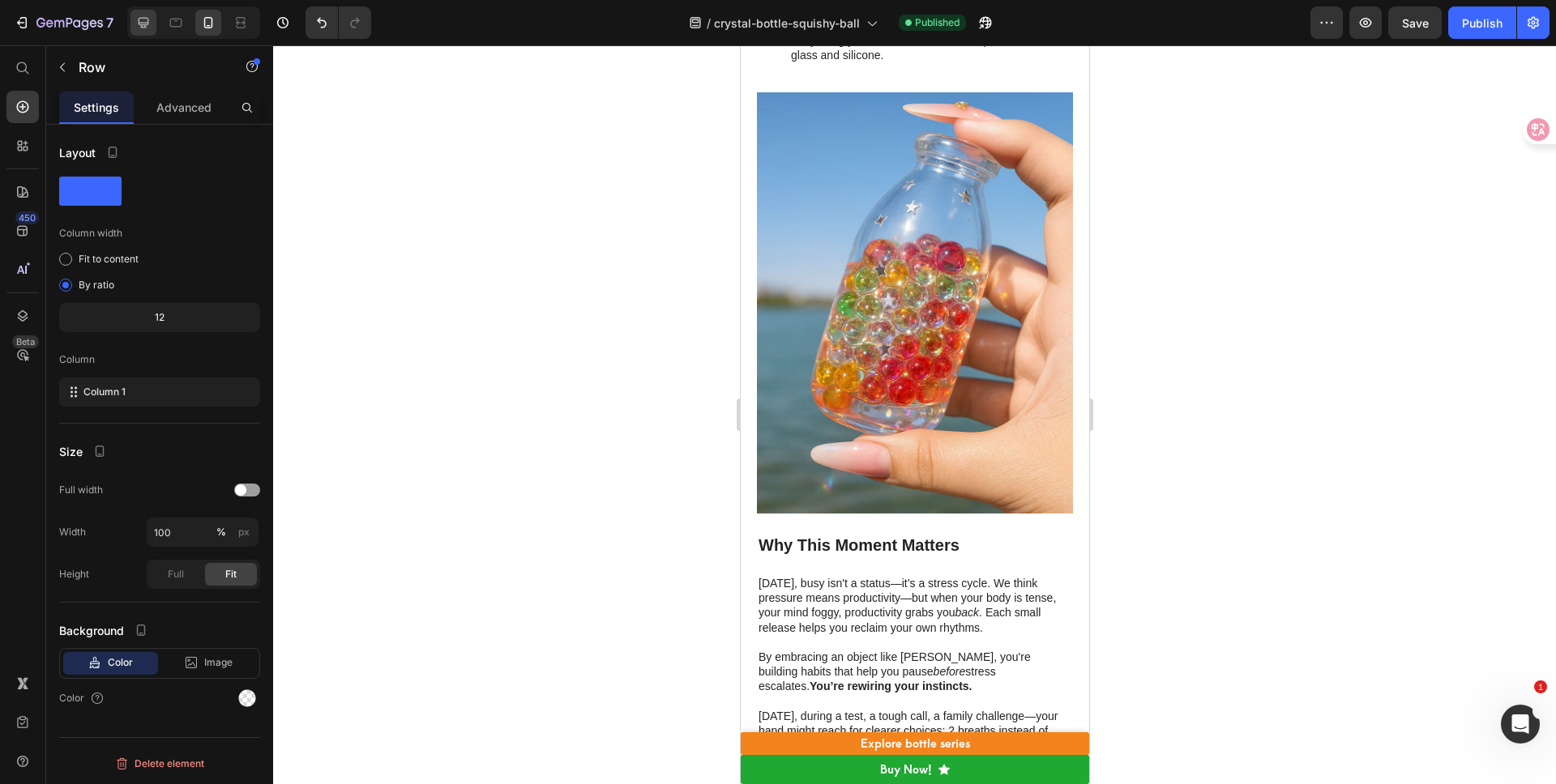 click 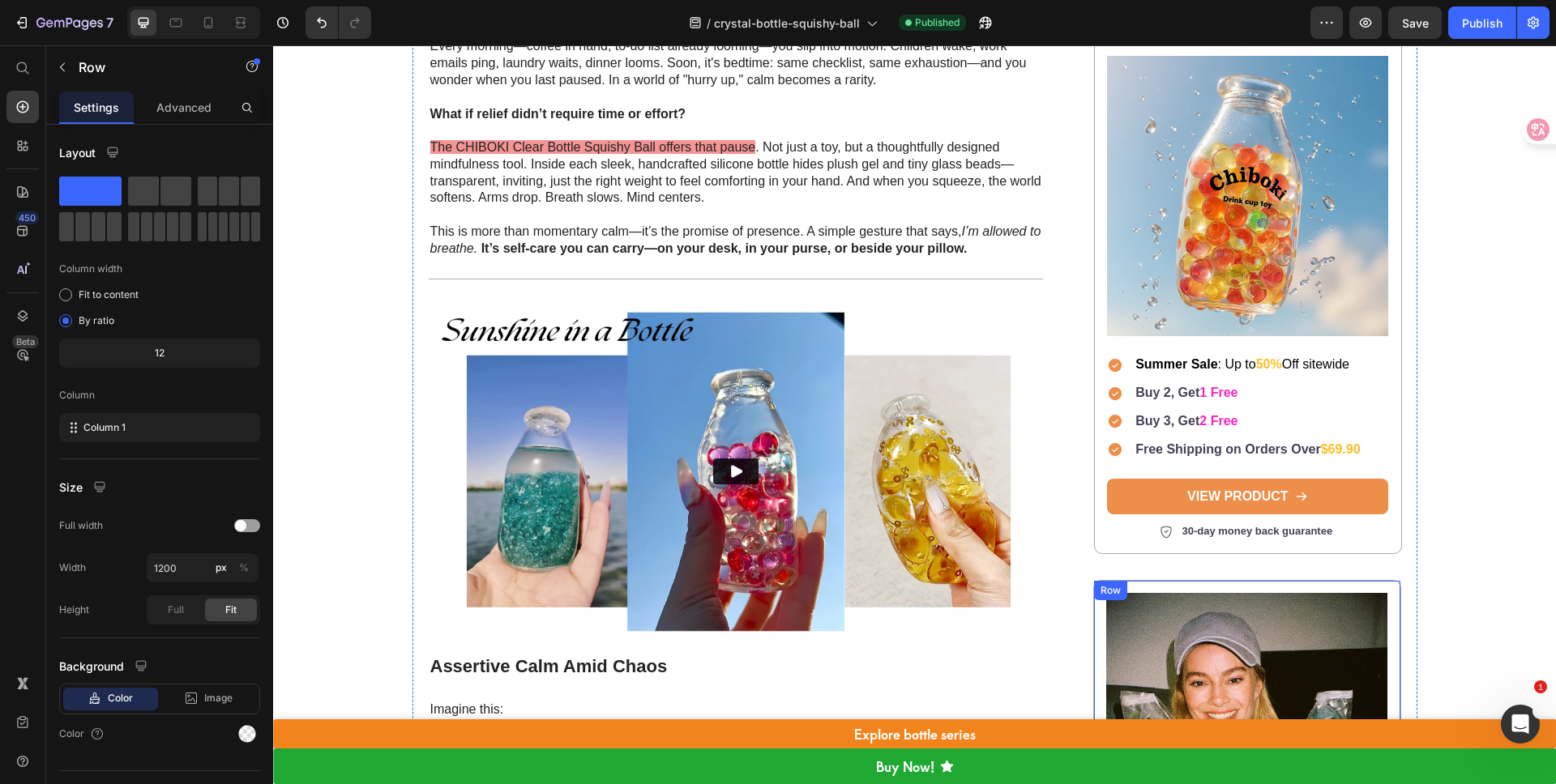 scroll, scrollTop: 0, scrollLeft: 0, axis: both 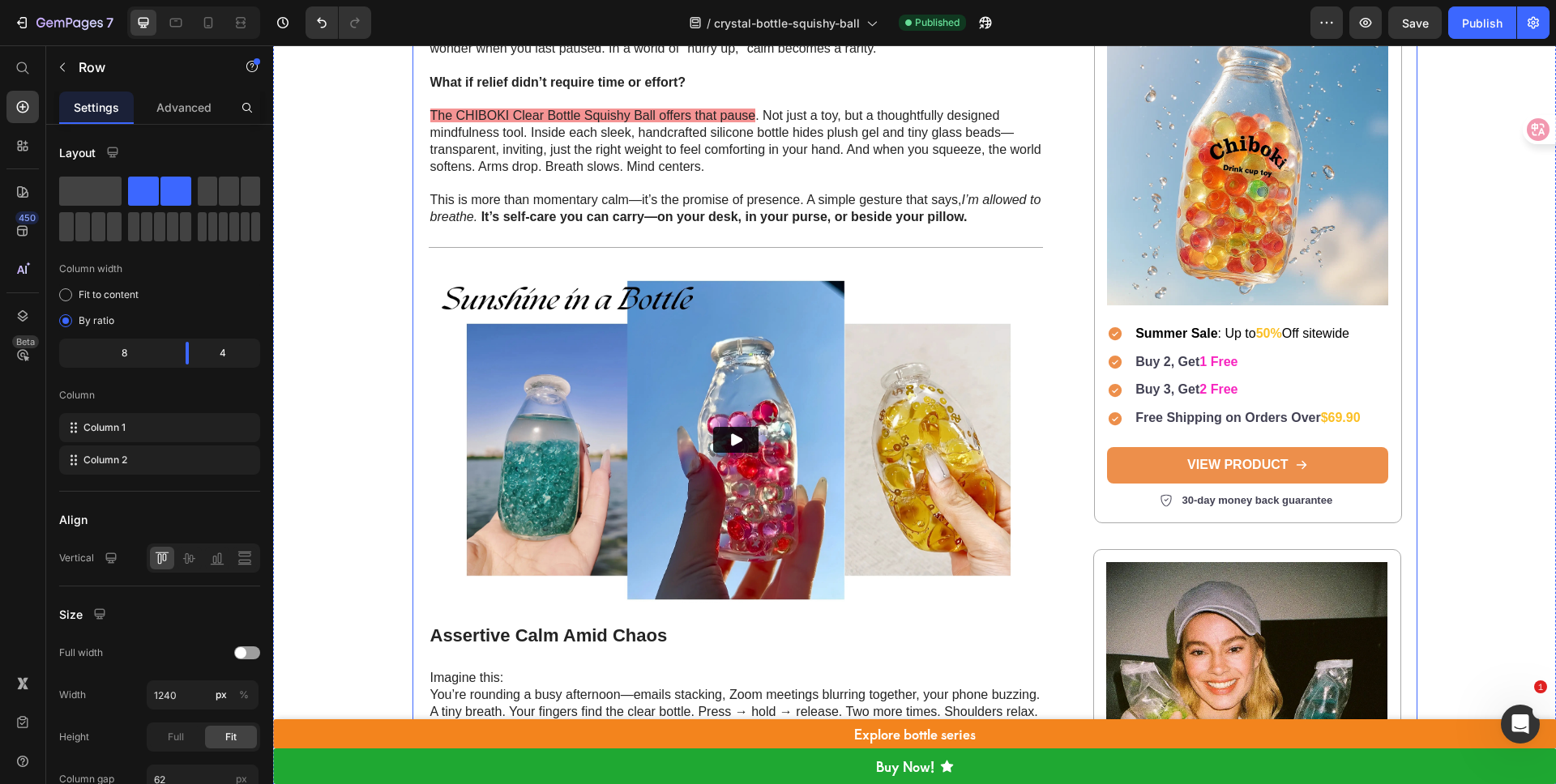 click on "🌼 Clear Bottle Calm: Squeeze Stress Away with CHIBOKI –  50% OFF  Now Heading Every morning—coffee in hand, to-do list already looming—you slip into motion. Children wake, work emails ping, laundry waits, dinner looms. Soon, it's bedtime: same checklist, same exhaustion—and you wonder when you last paused. In a world of "hurry up," calm becomes a rarity.   What if relief didn’t require time or effort? The CHIBOKI Clear Bottle Squishy Ball offers that pause . Not just a toy, but a thoughtfully designed mindfulness tool. Inside each sleek, handcrafted silicone bottle hides plush gel and tiny glass beads—transparent, inviting, just the right weight to feel comforting in your hand. And when you squeeze, the world softens. Arms drop. Breath slows. Mind centers.   This is more than momentary calm—it’s the promise of presence. A simple gesture that says,  I’m allowed to breathe.   It’s self-care you can carry—on your desk, in your purse, or beside your pillow. Text Block" at bounding box center [915, 1230] 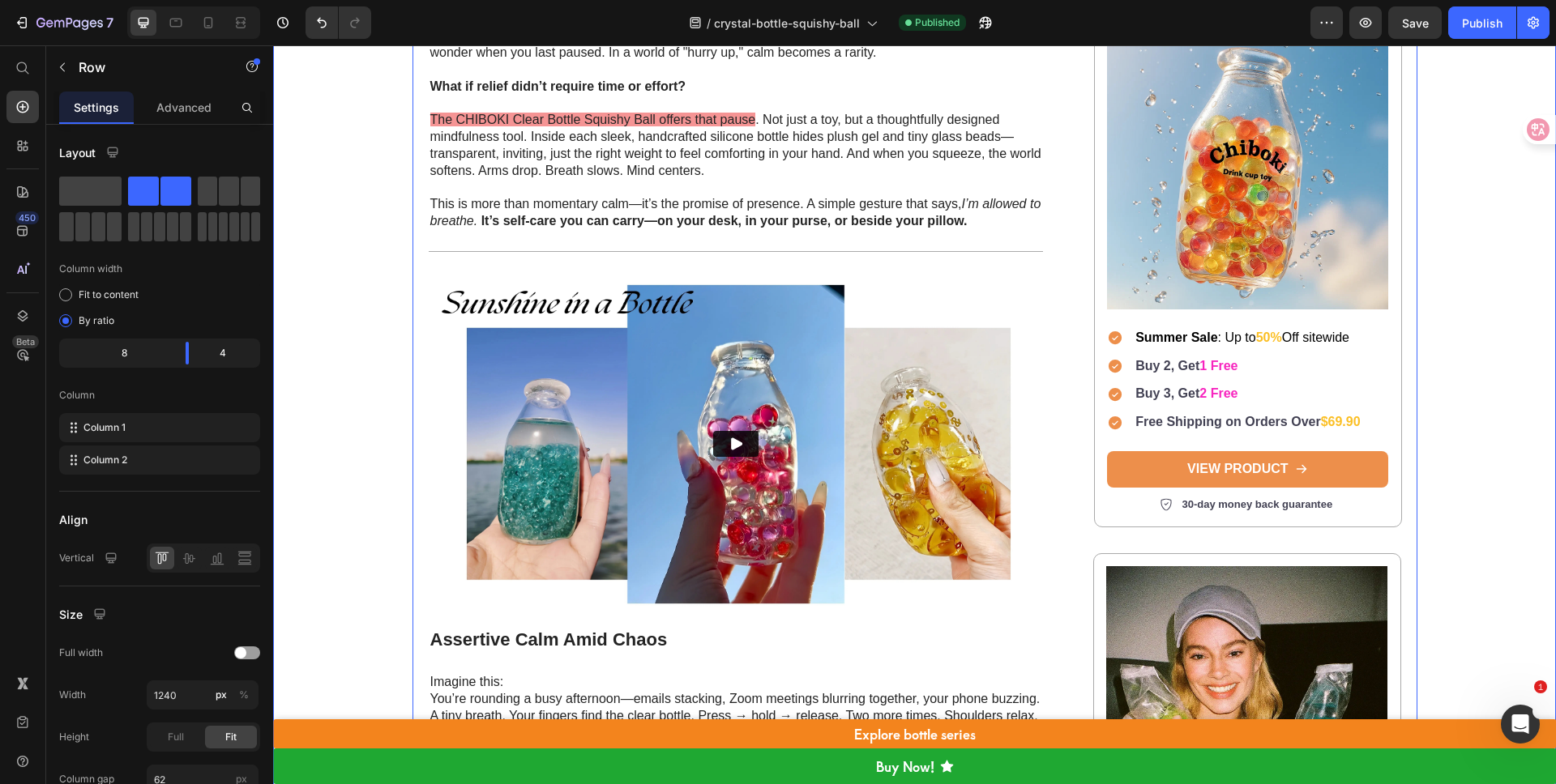 scroll, scrollTop: 241, scrollLeft: 0, axis: vertical 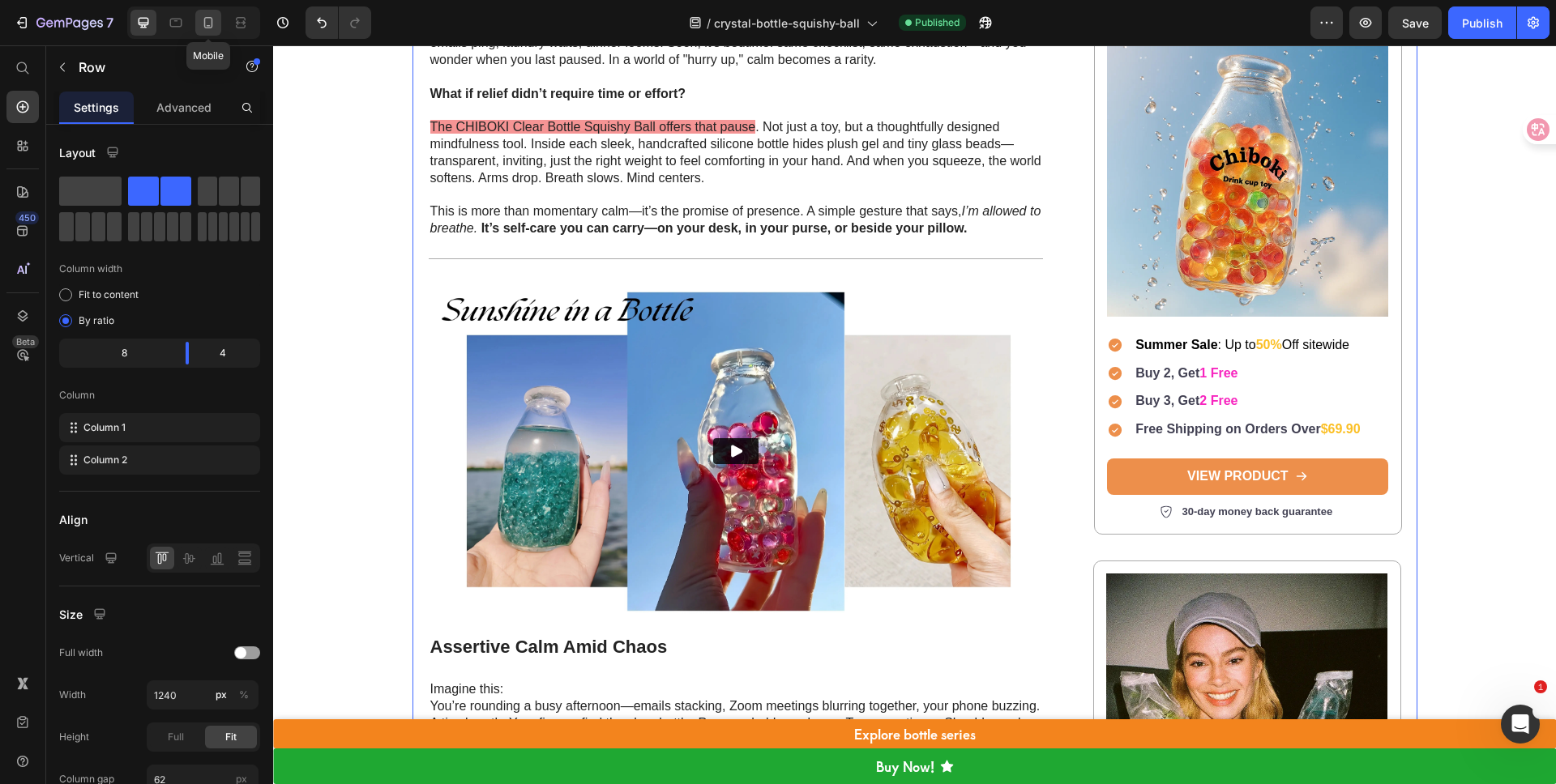click 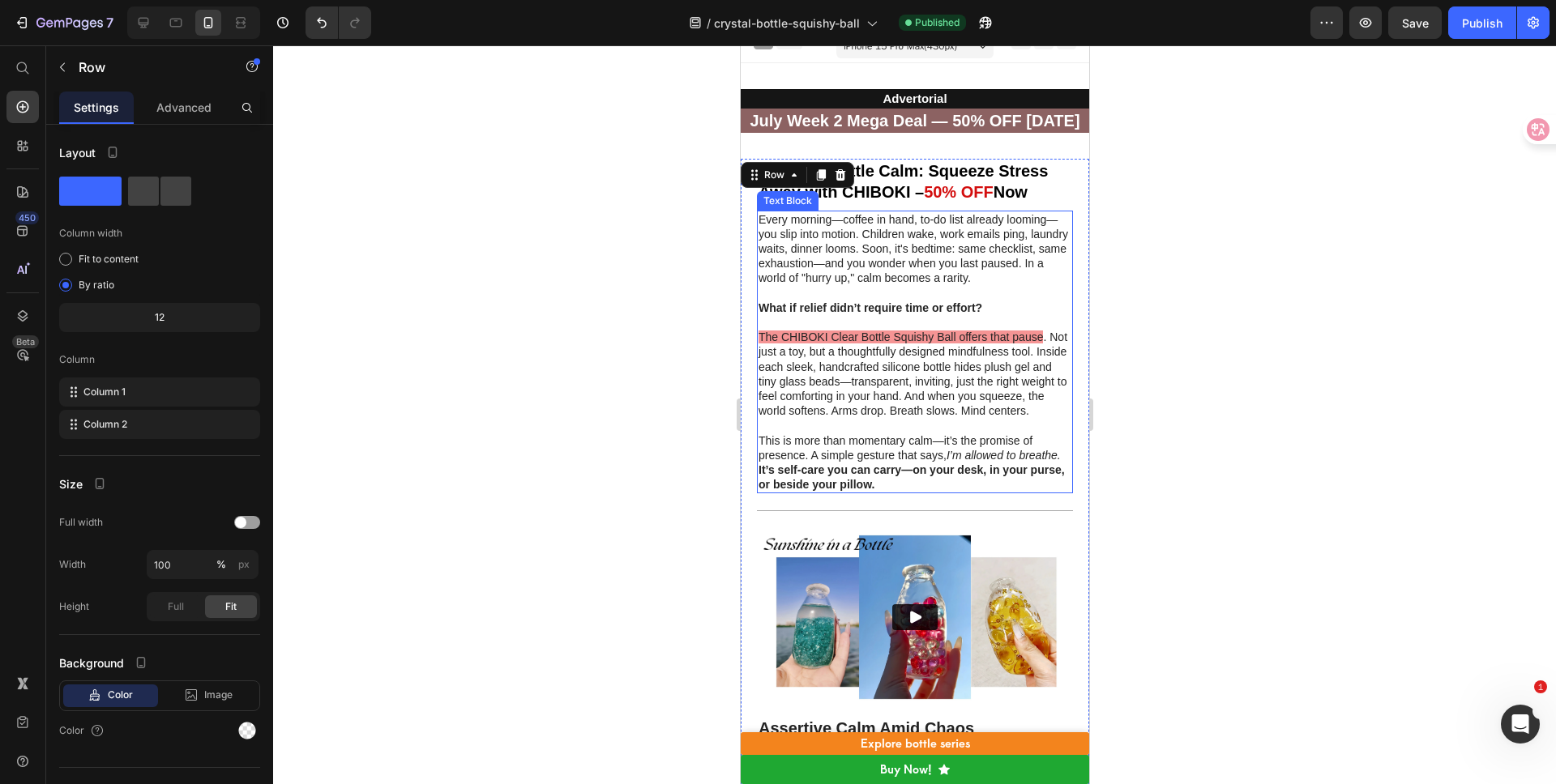 scroll, scrollTop: 0, scrollLeft: 0, axis: both 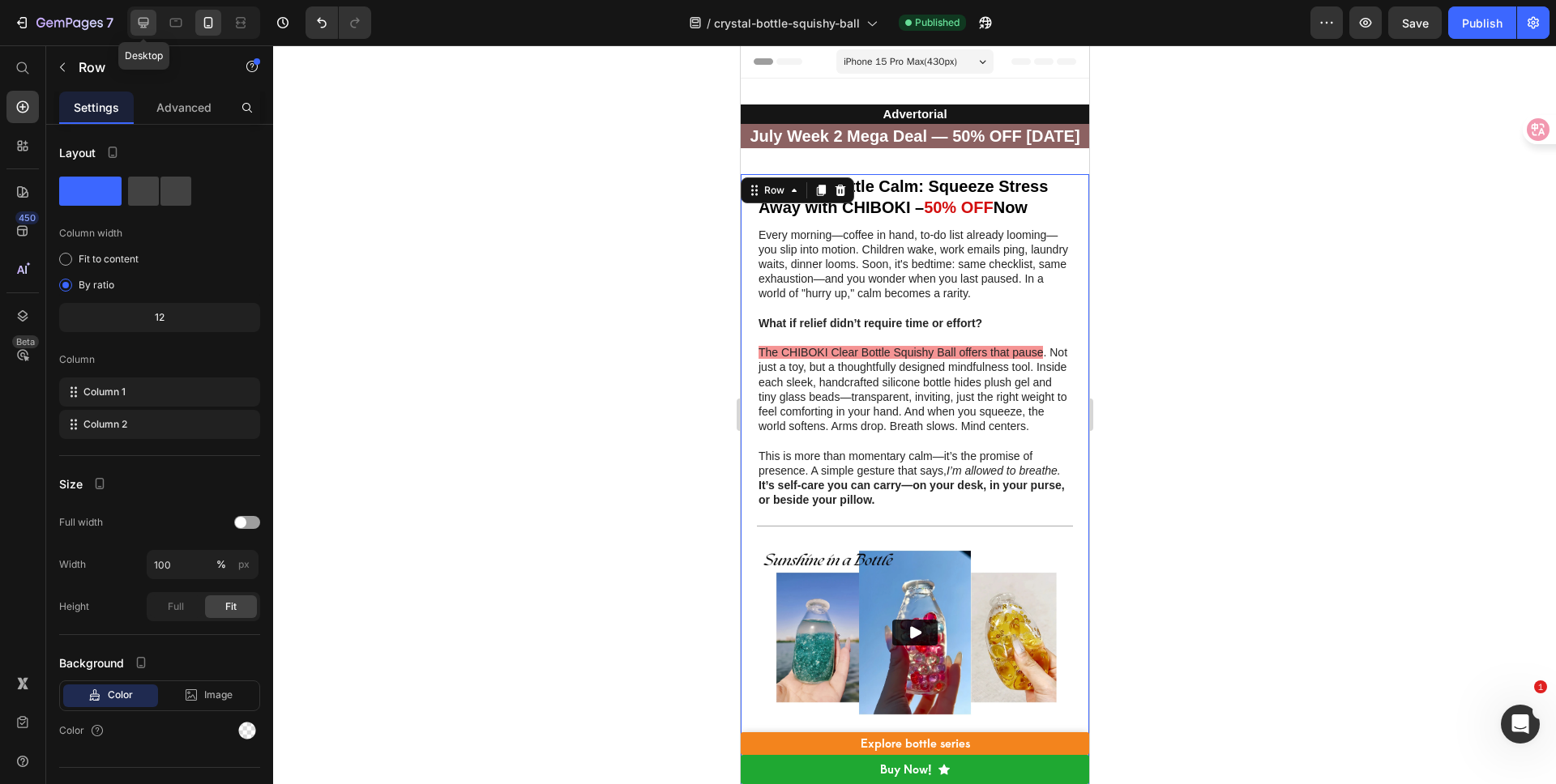 click 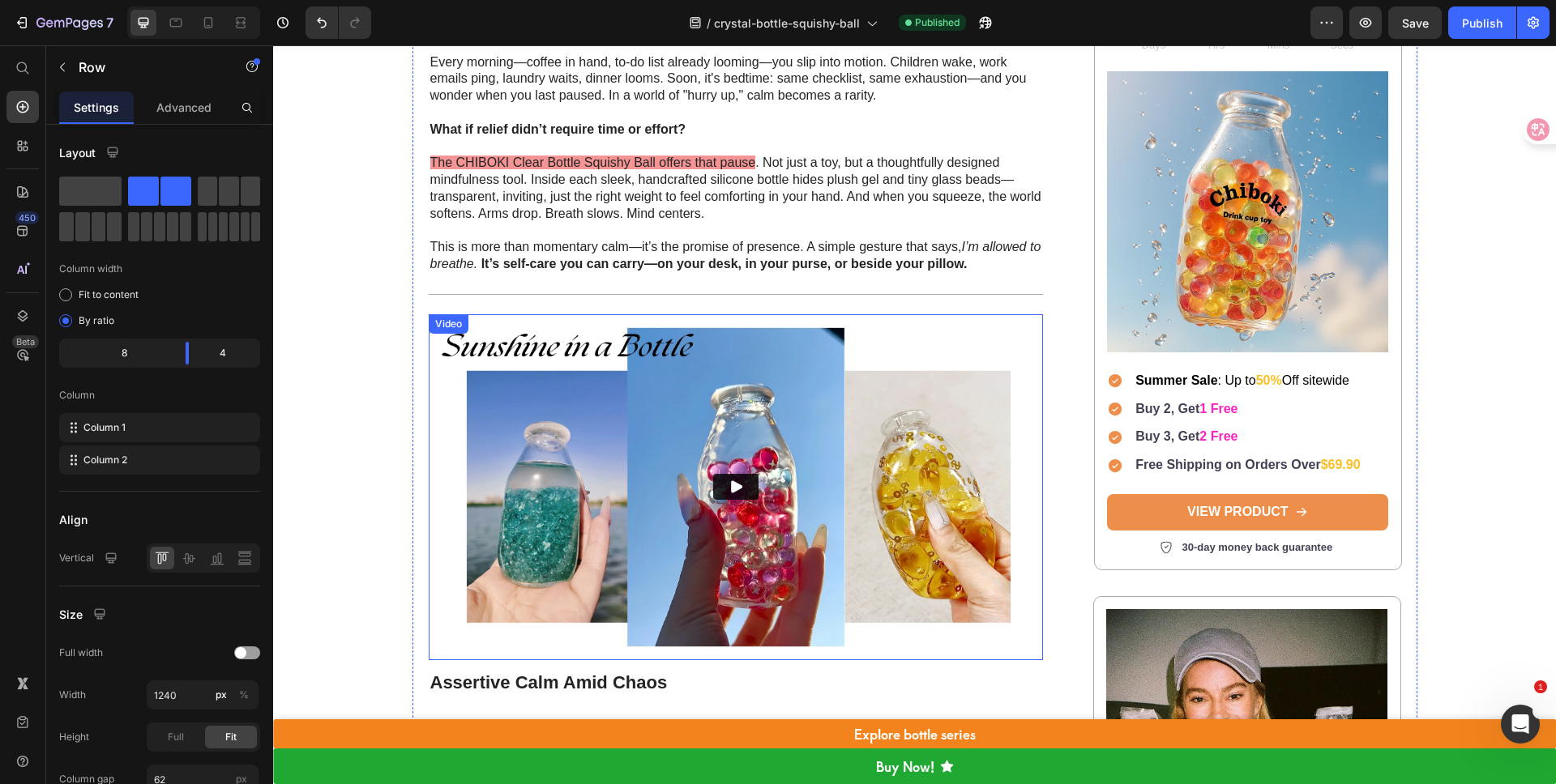 scroll, scrollTop: 0, scrollLeft: 0, axis: both 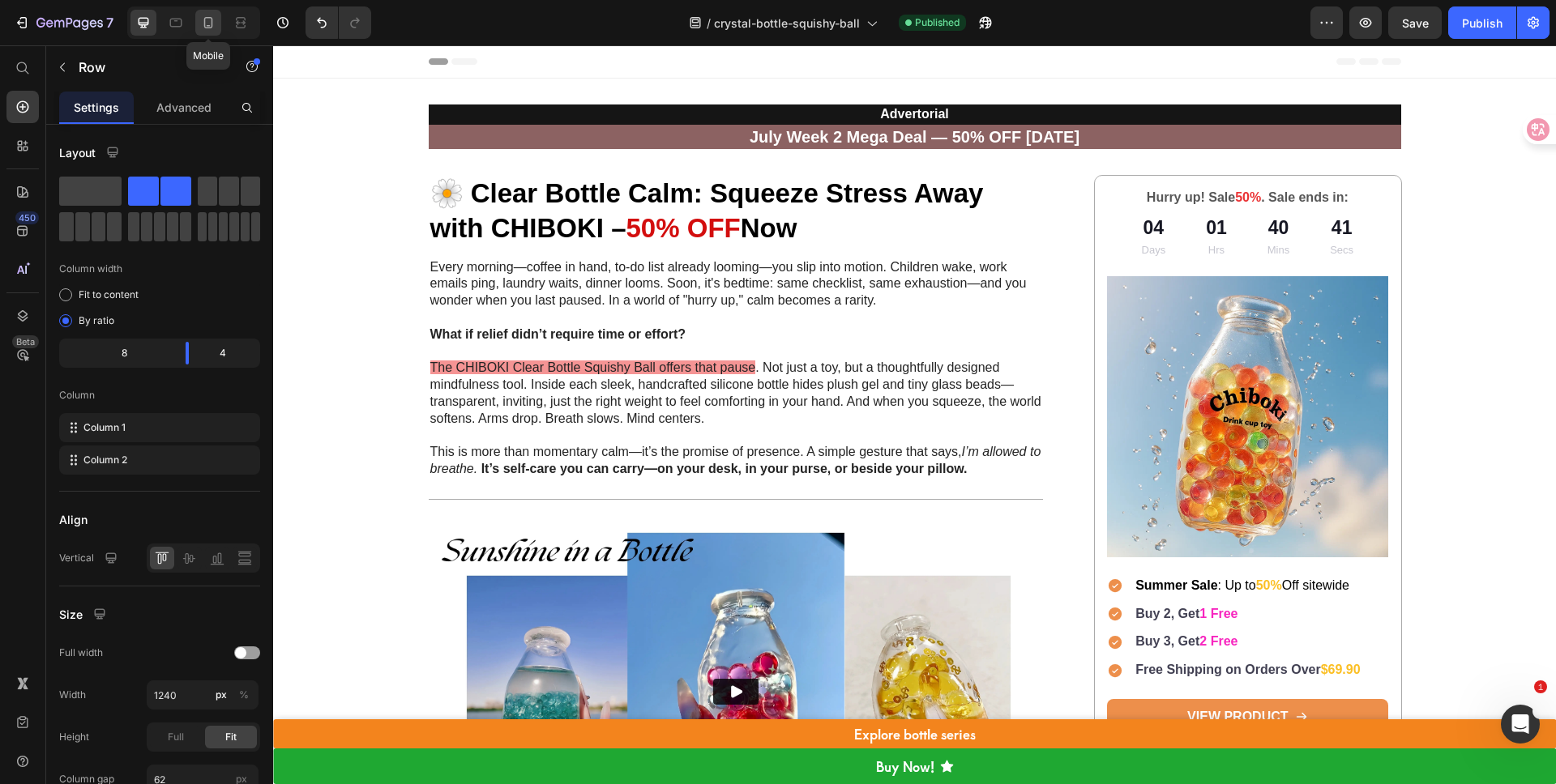 click 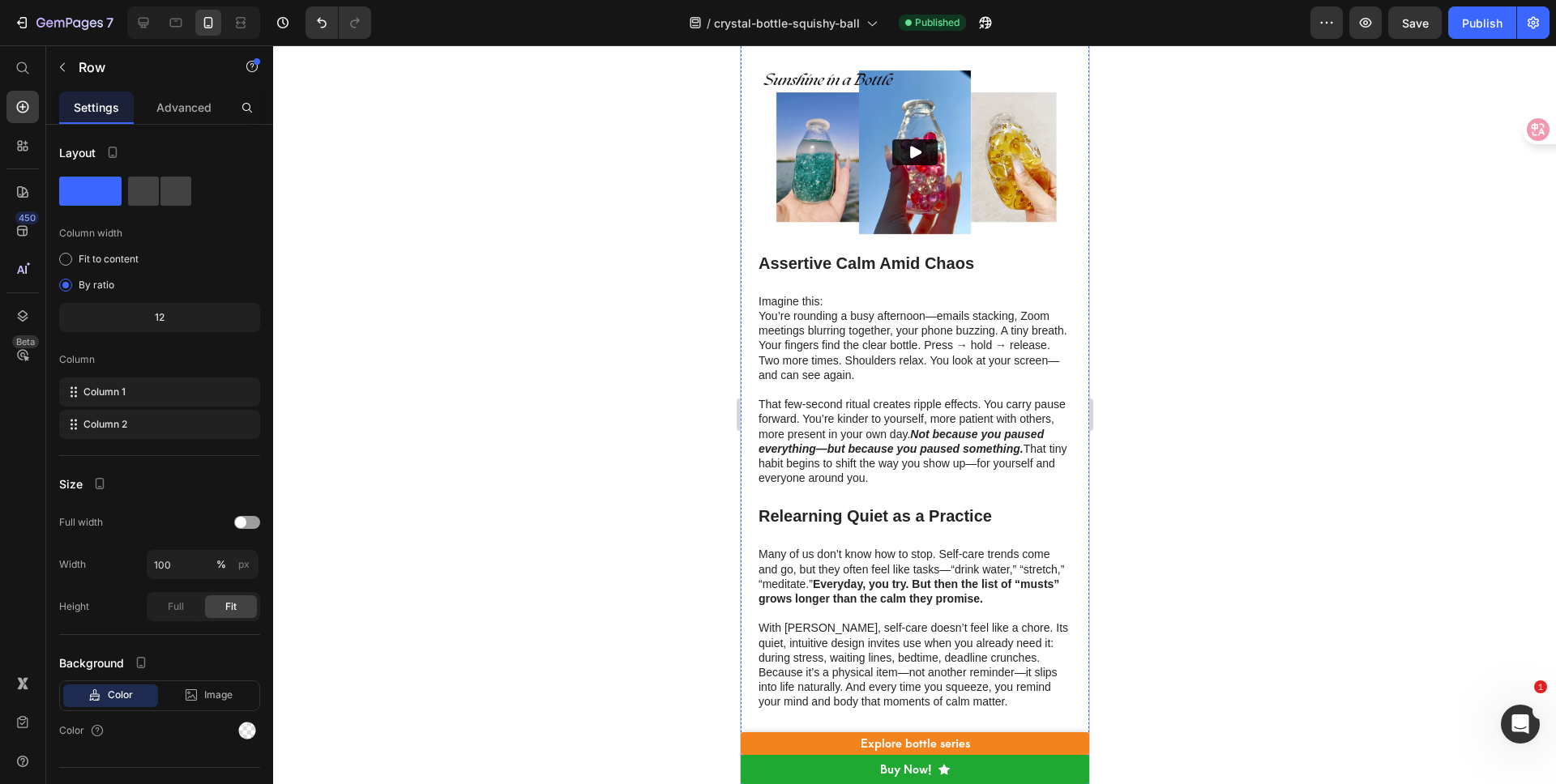 scroll, scrollTop: 0, scrollLeft: 0, axis: both 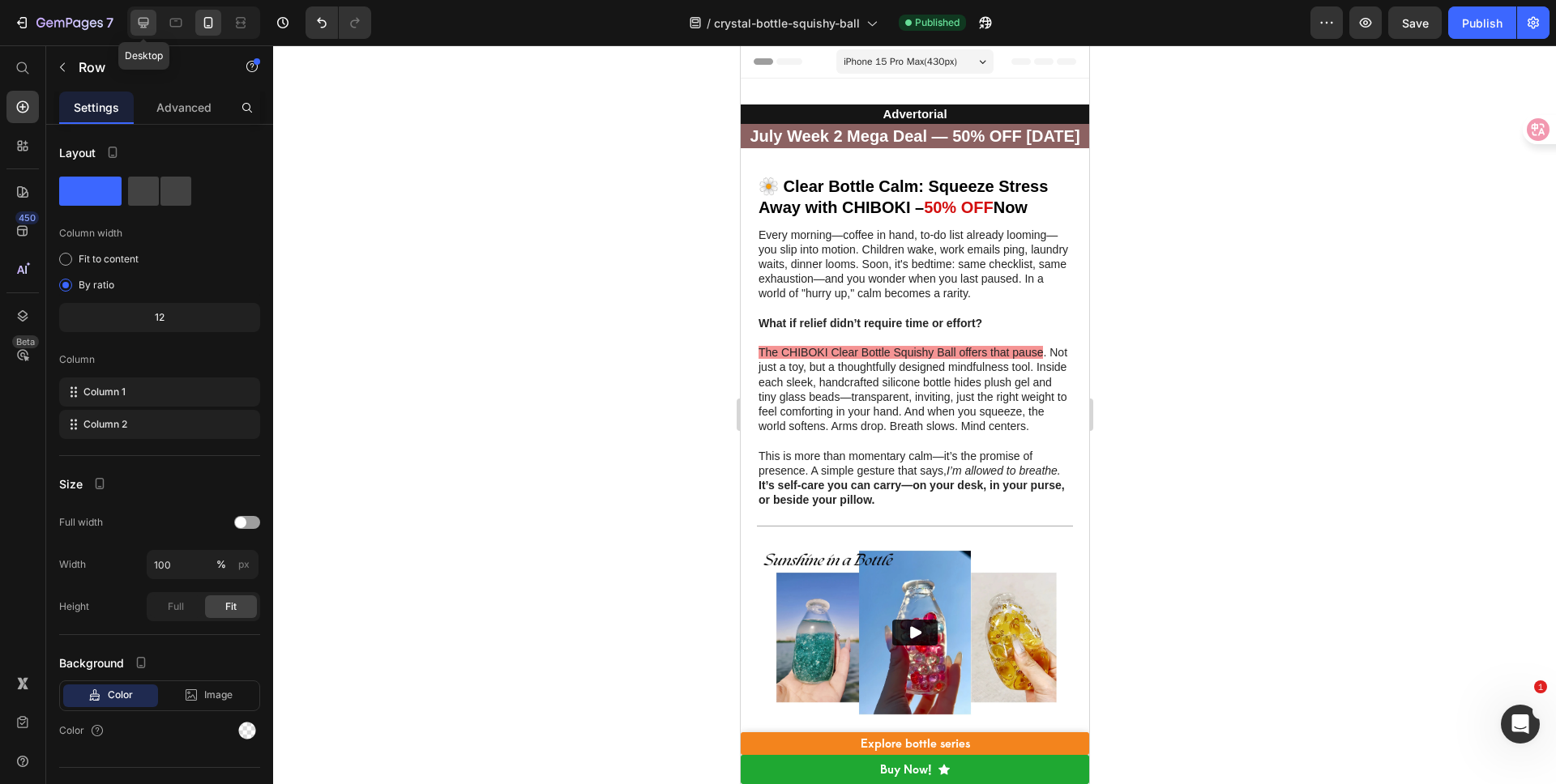 click 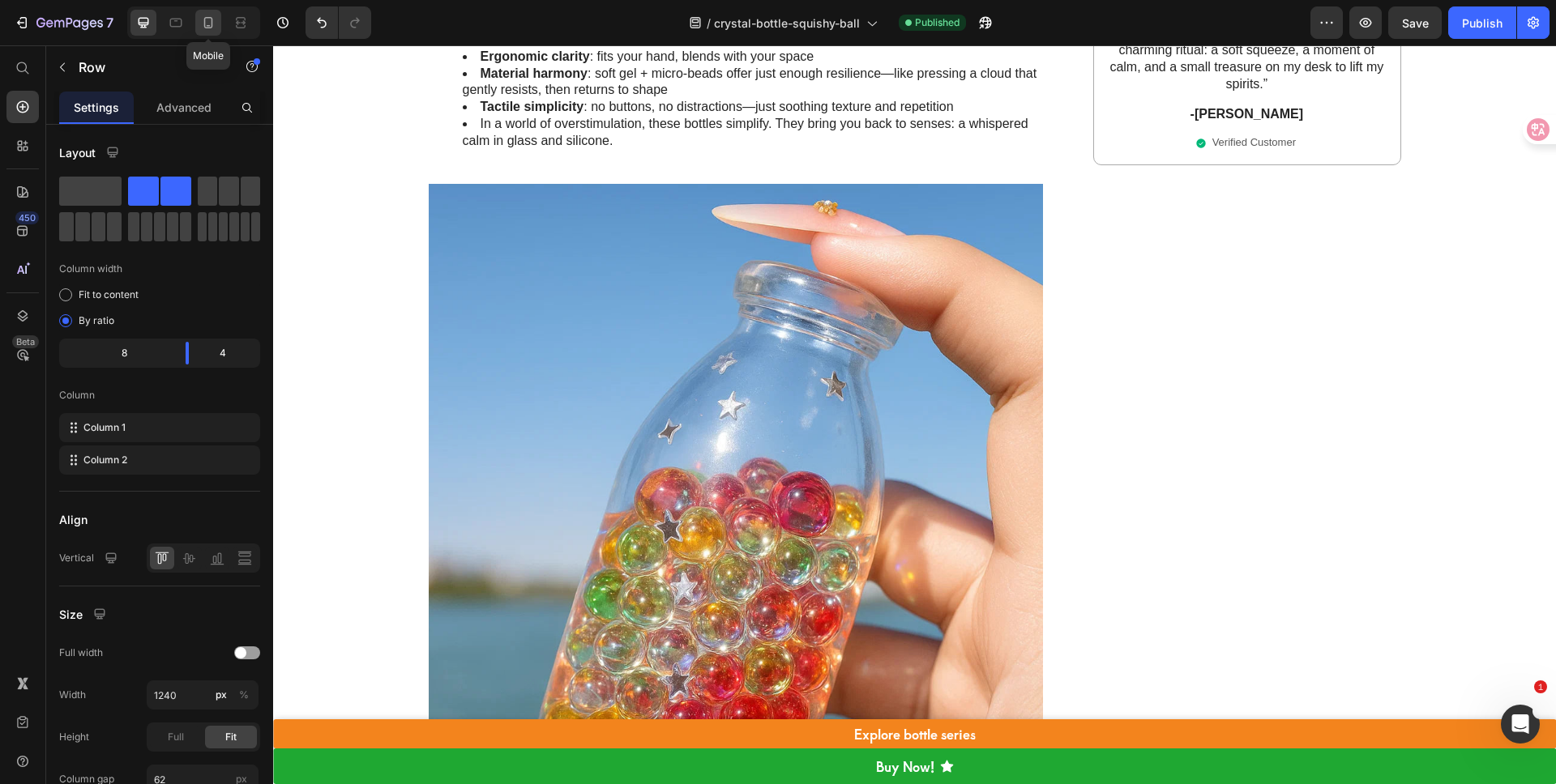 click 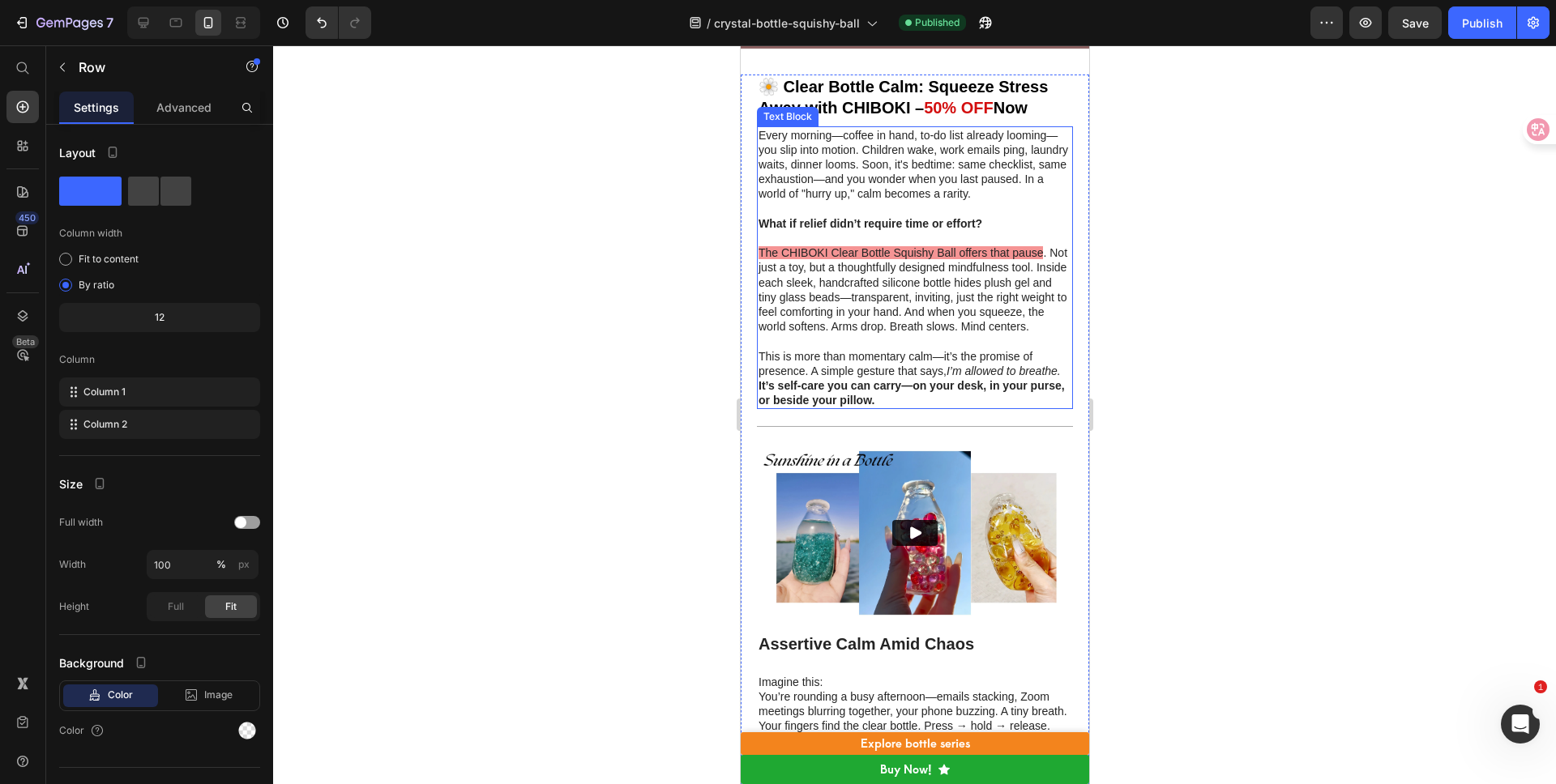 scroll, scrollTop: 0, scrollLeft: 0, axis: both 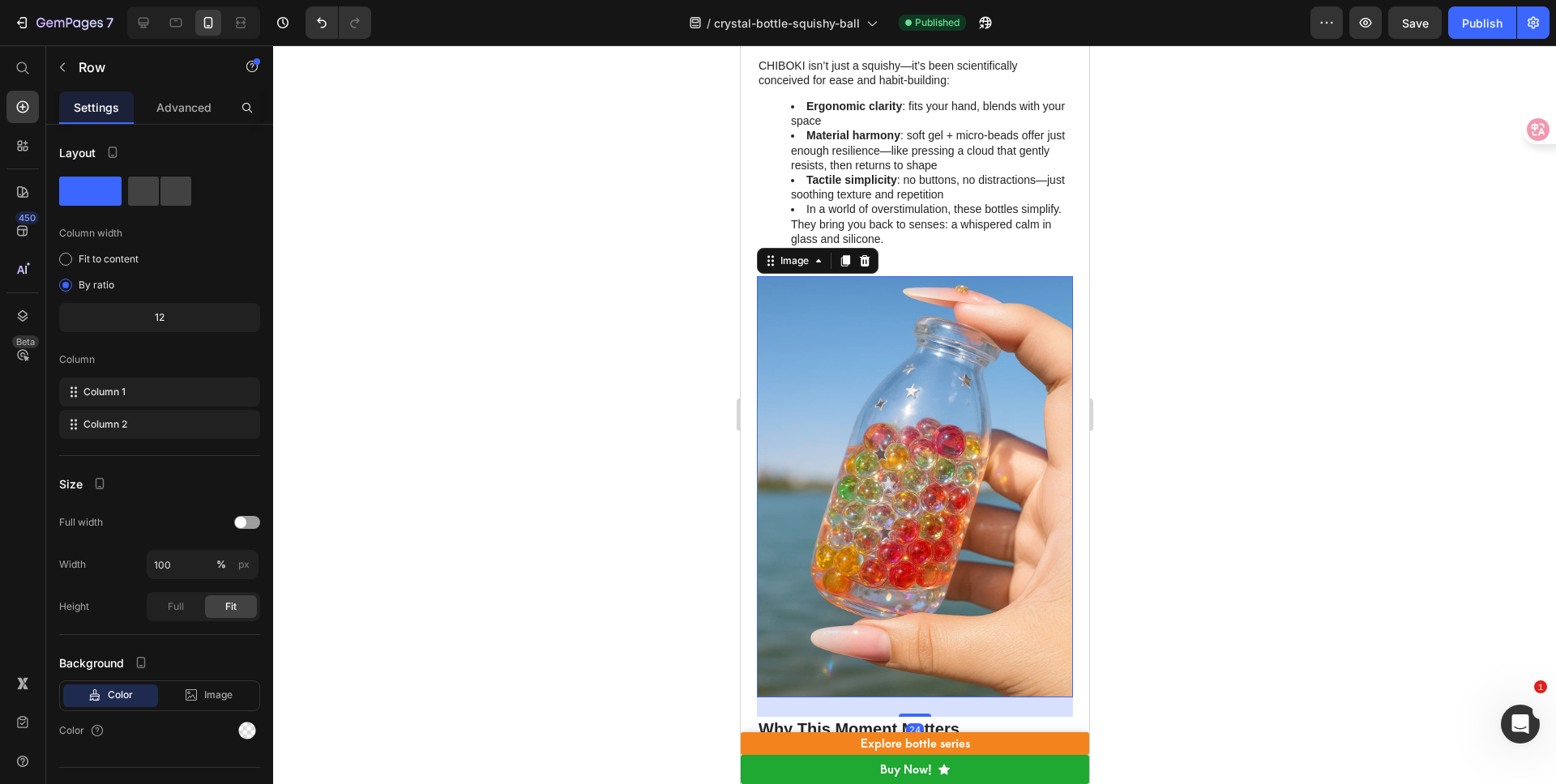 click at bounding box center (914, 487) 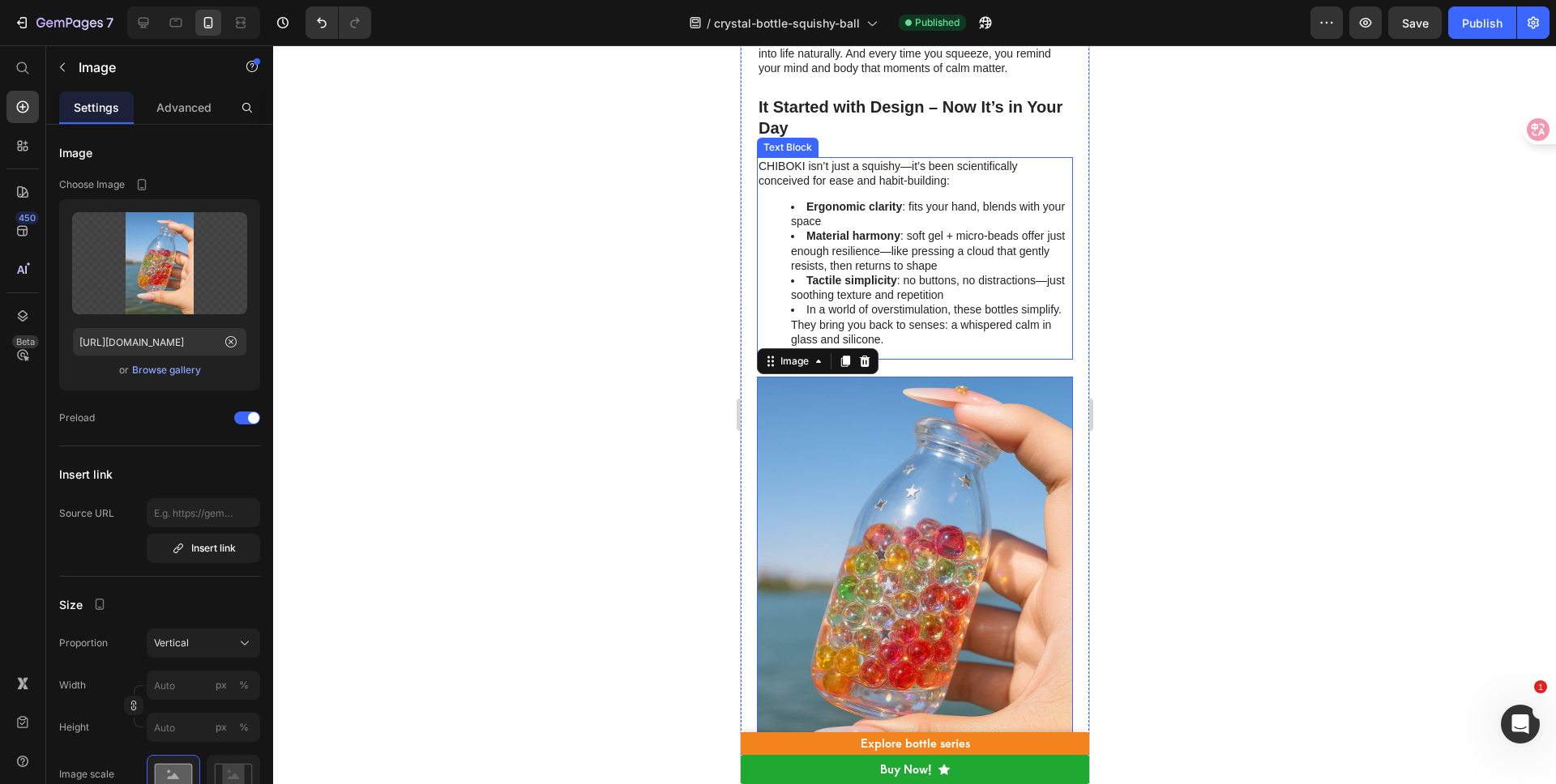 scroll, scrollTop: 1093, scrollLeft: 0, axis: vertical 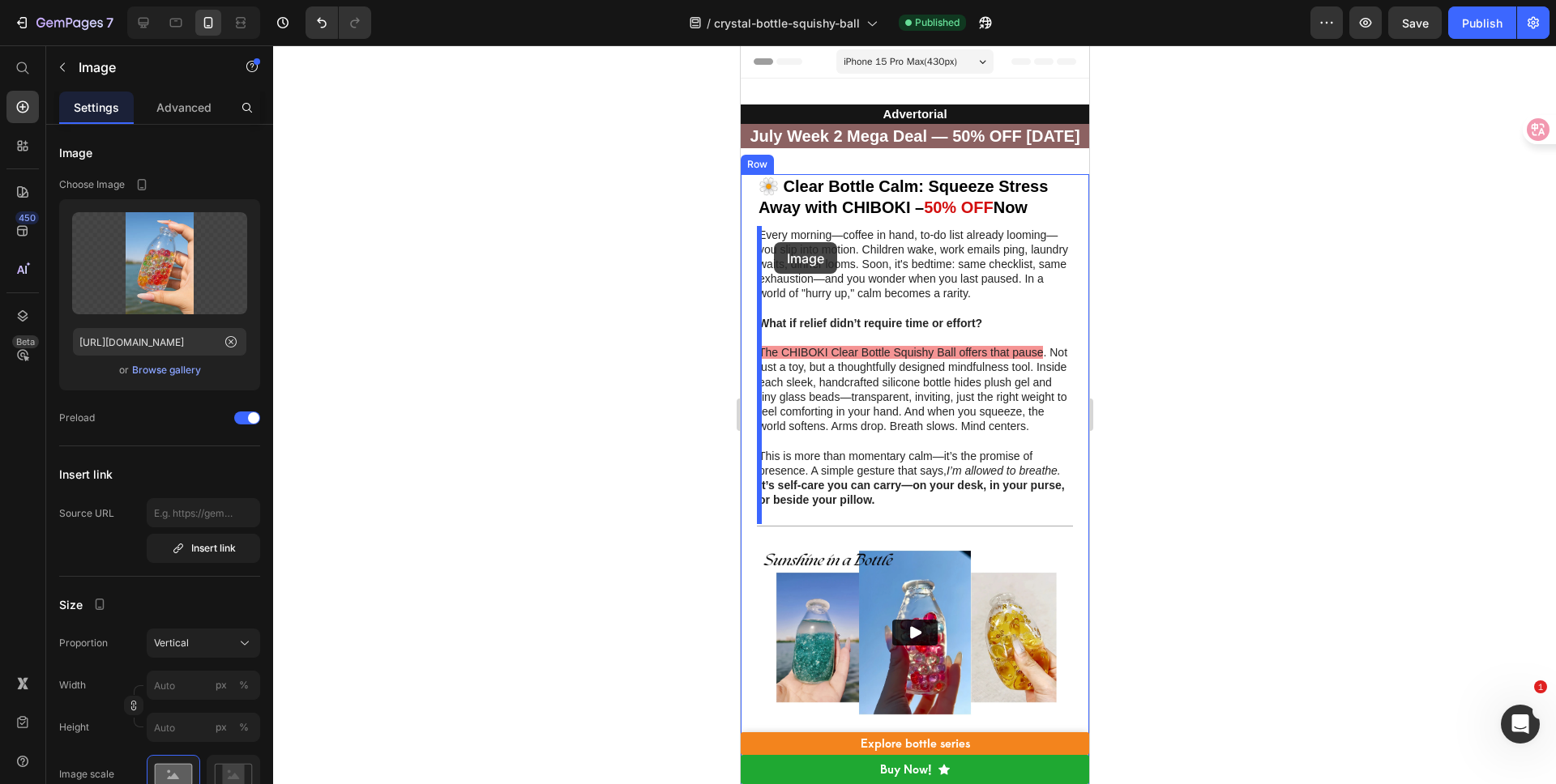 drag, startPoint x: 767, startPoint y: 391, endPoint x: 773, endPoint y: 242, distance: 149.1208 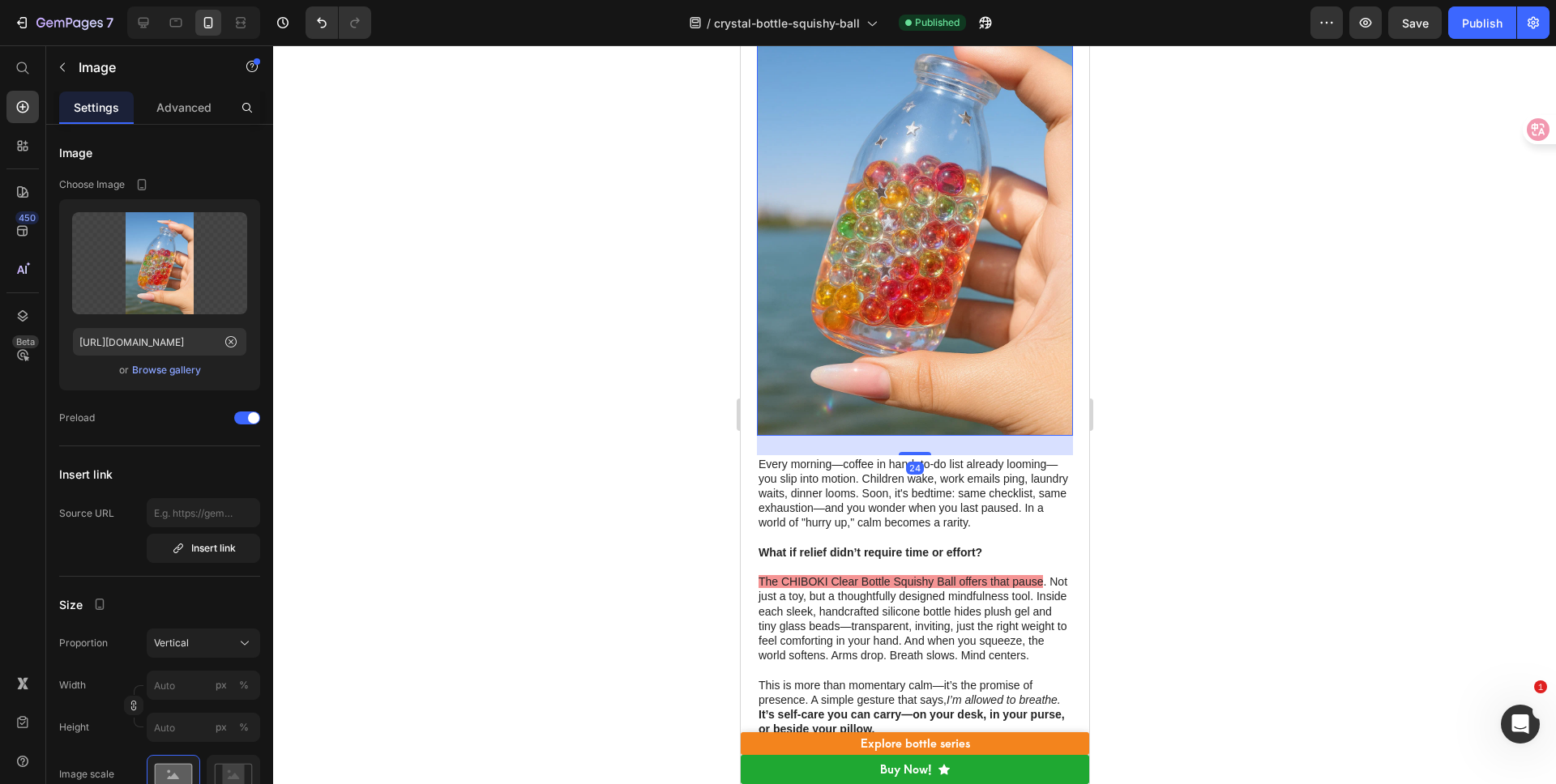 scroll, scrollTop: 241, scrollLeft: 0, axis: vertical 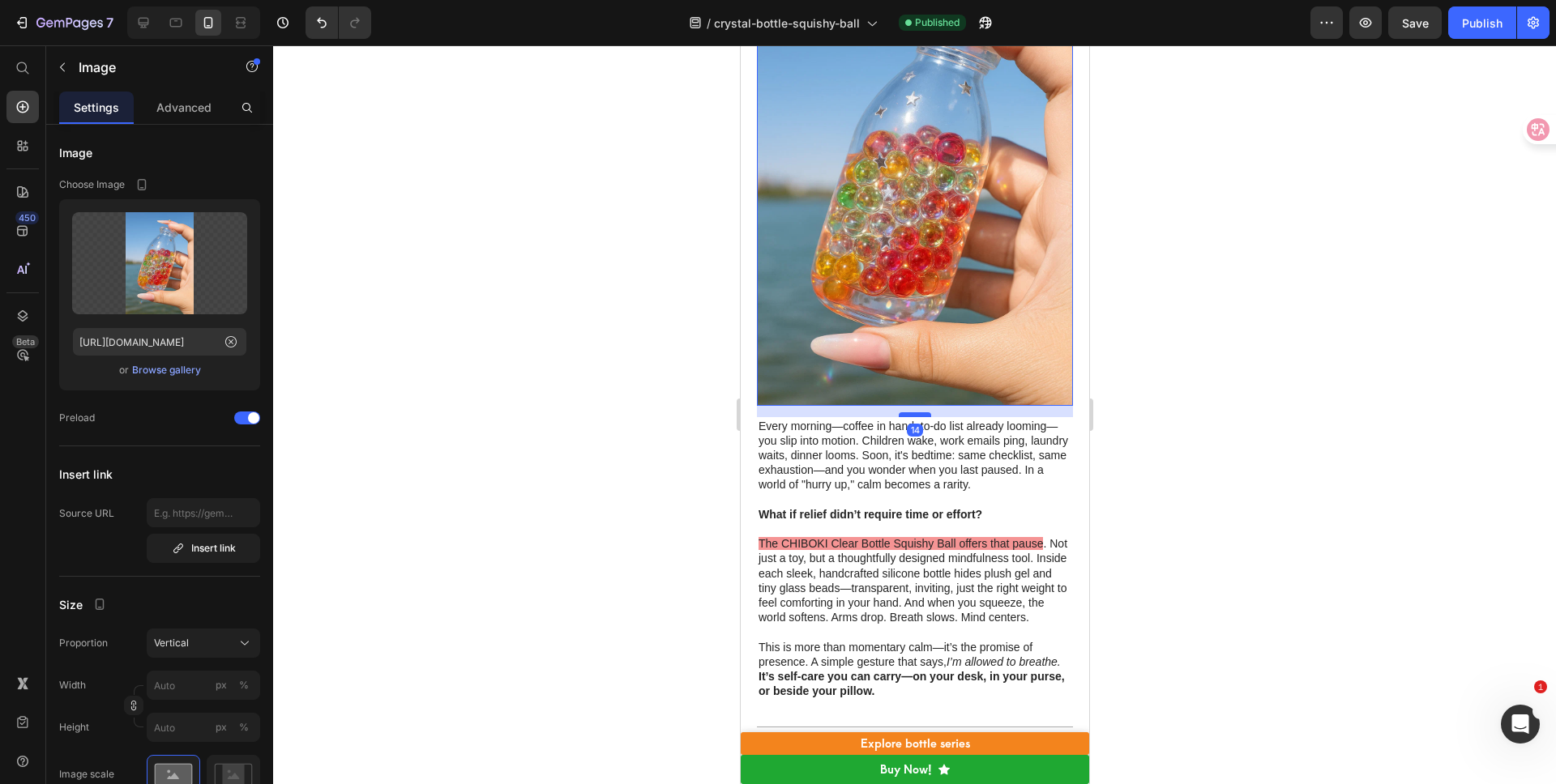click at bounding box center (914, 415) 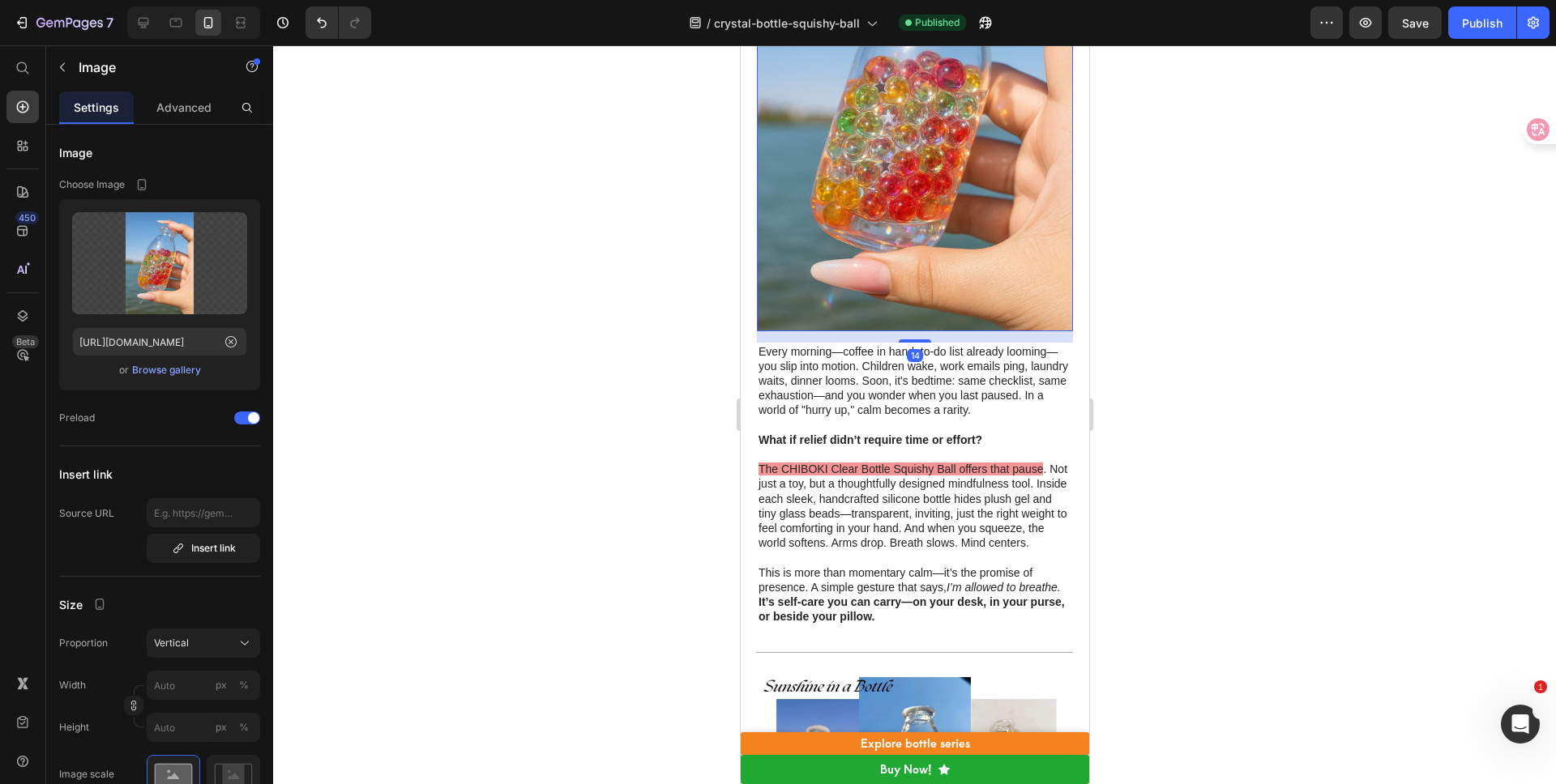 click 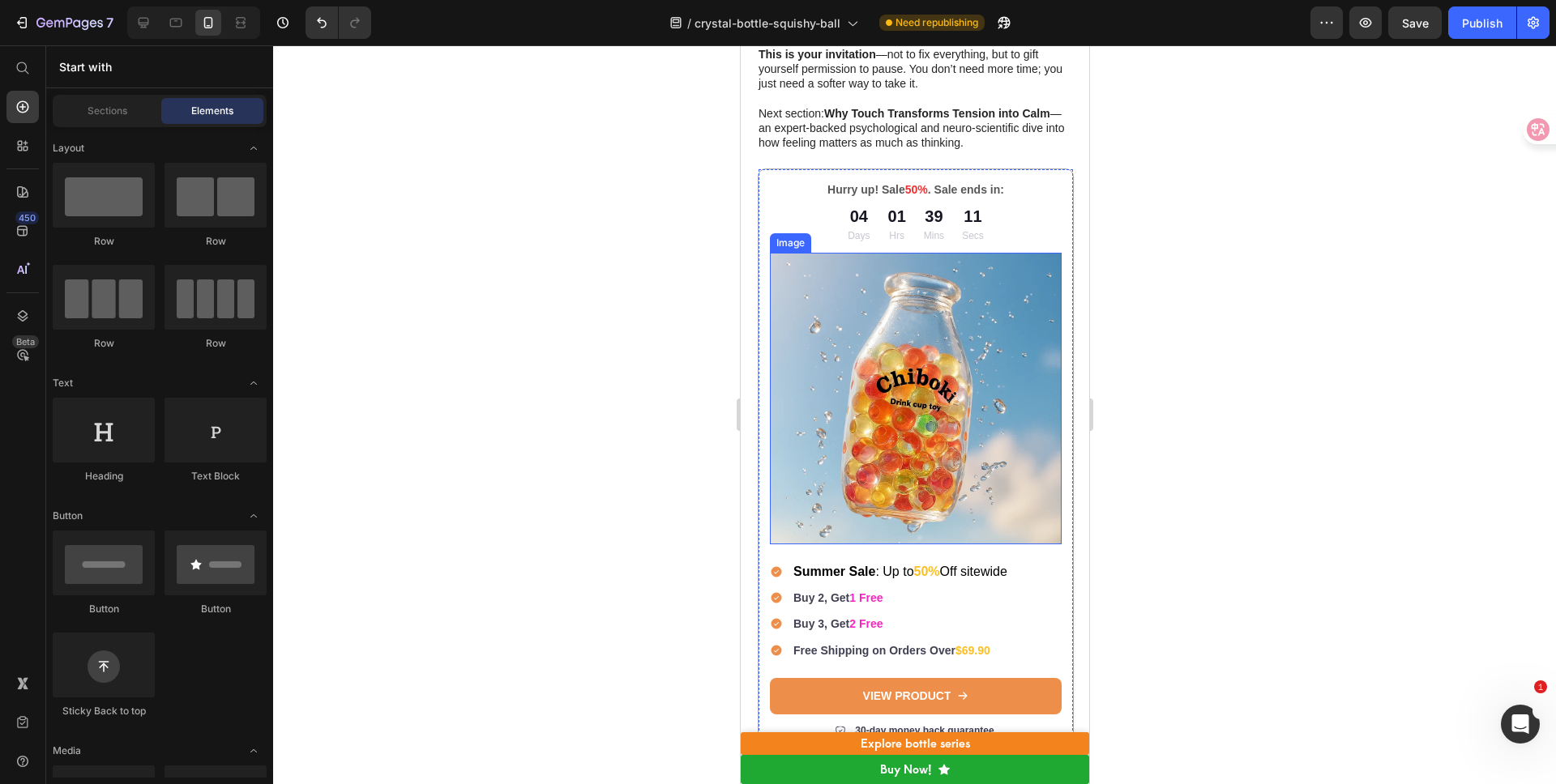 scroll, scrollTop: 2128, scrollLeft: 0, axis: vertical 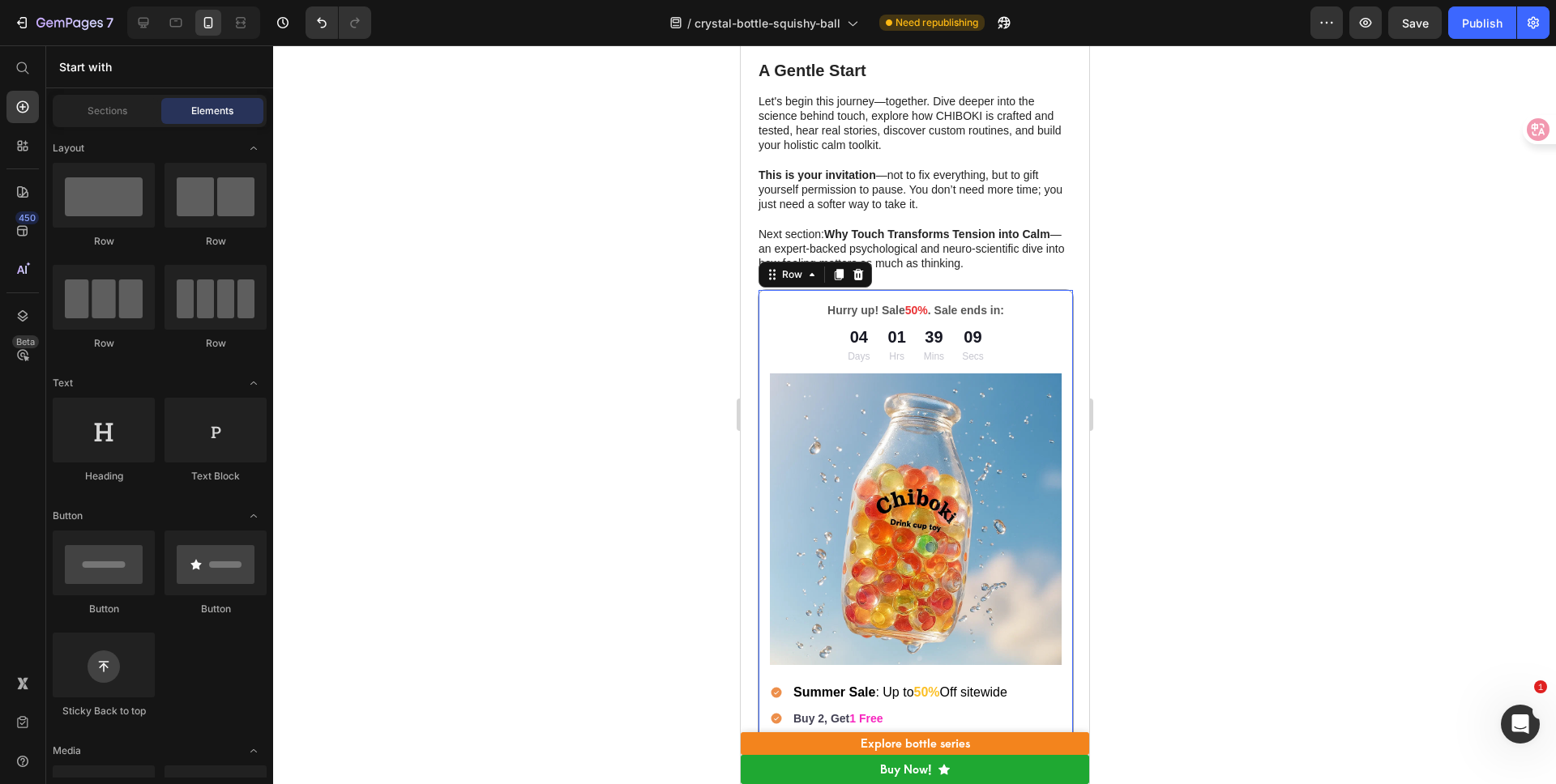 click on "Hurry up! Sale  50% . Sale ends in: Text Block 04 Days 01 Hrs 39 Mins 09 Secs Countdown Timer Image Summer Sale : Up to  50%  Off sitewide Buy 2, Get  1 Free Buy 3, Get  2 Free Free Shipping on Orders Over  $69.90 Item List
View Product Button
30-day money back guarantee Item List Row   28" at bounding box center (915, 581) 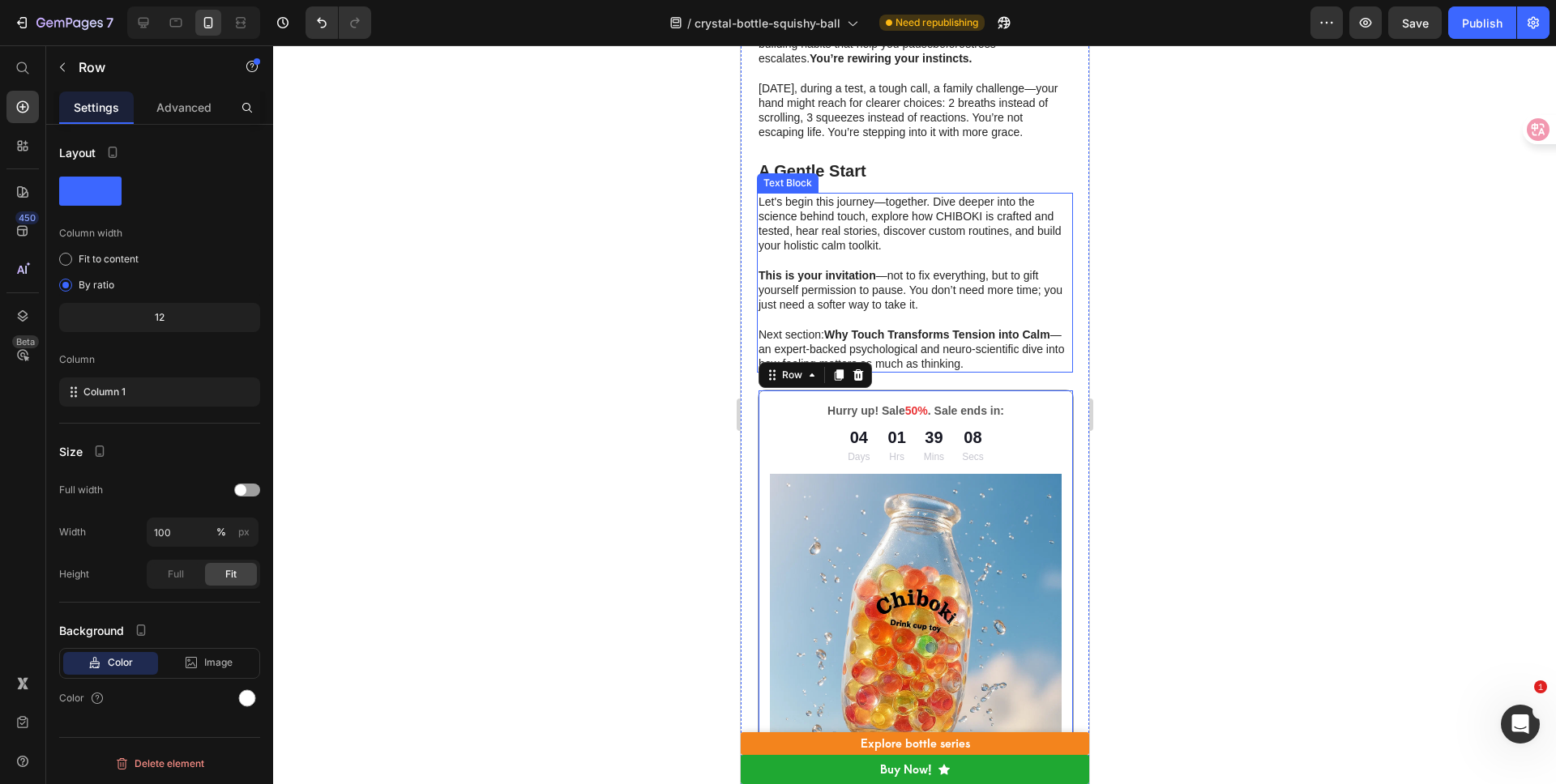 scroll, scrollTop: 2007, scrollLeft: 0, axis: vertical 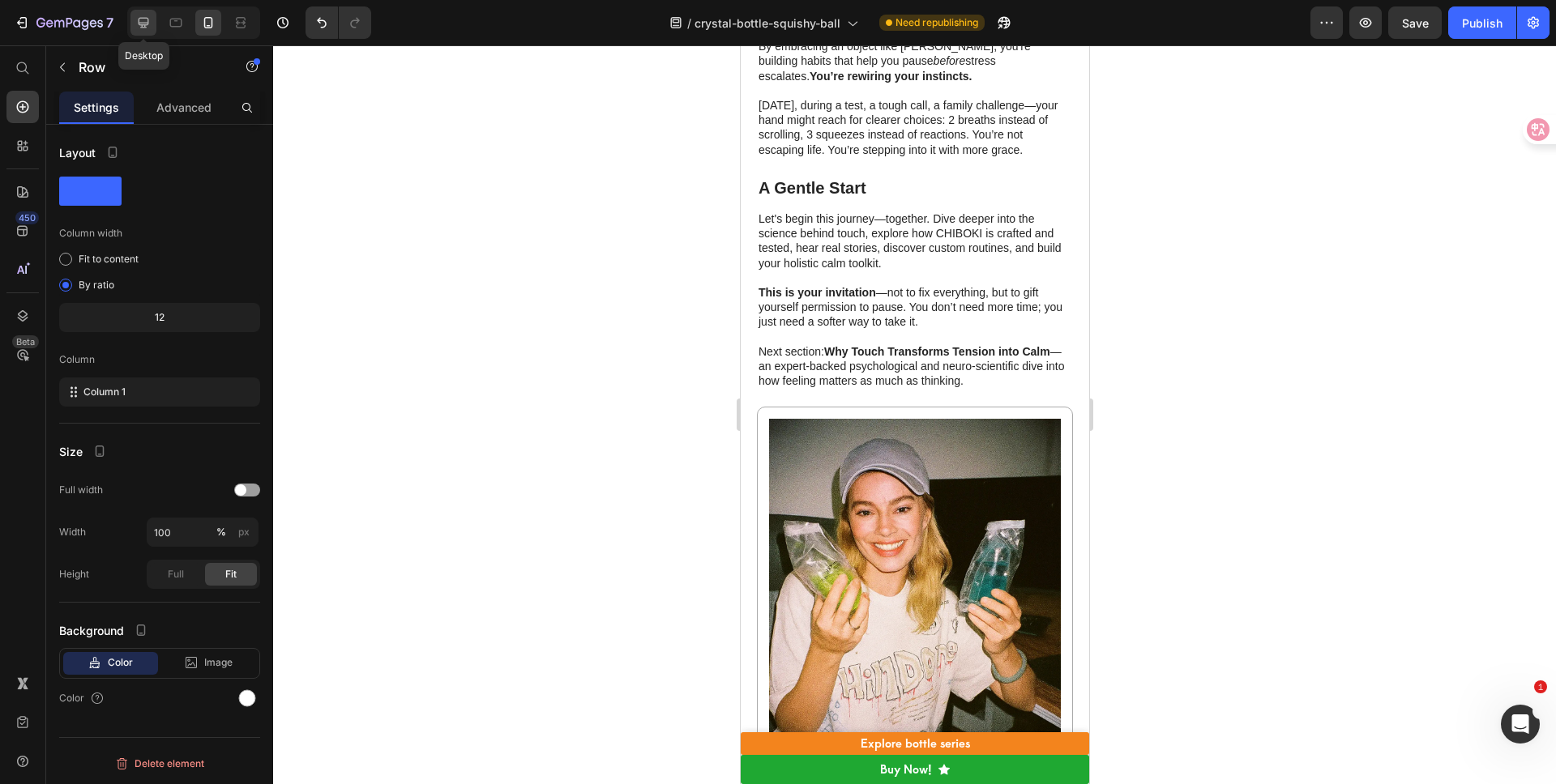 click 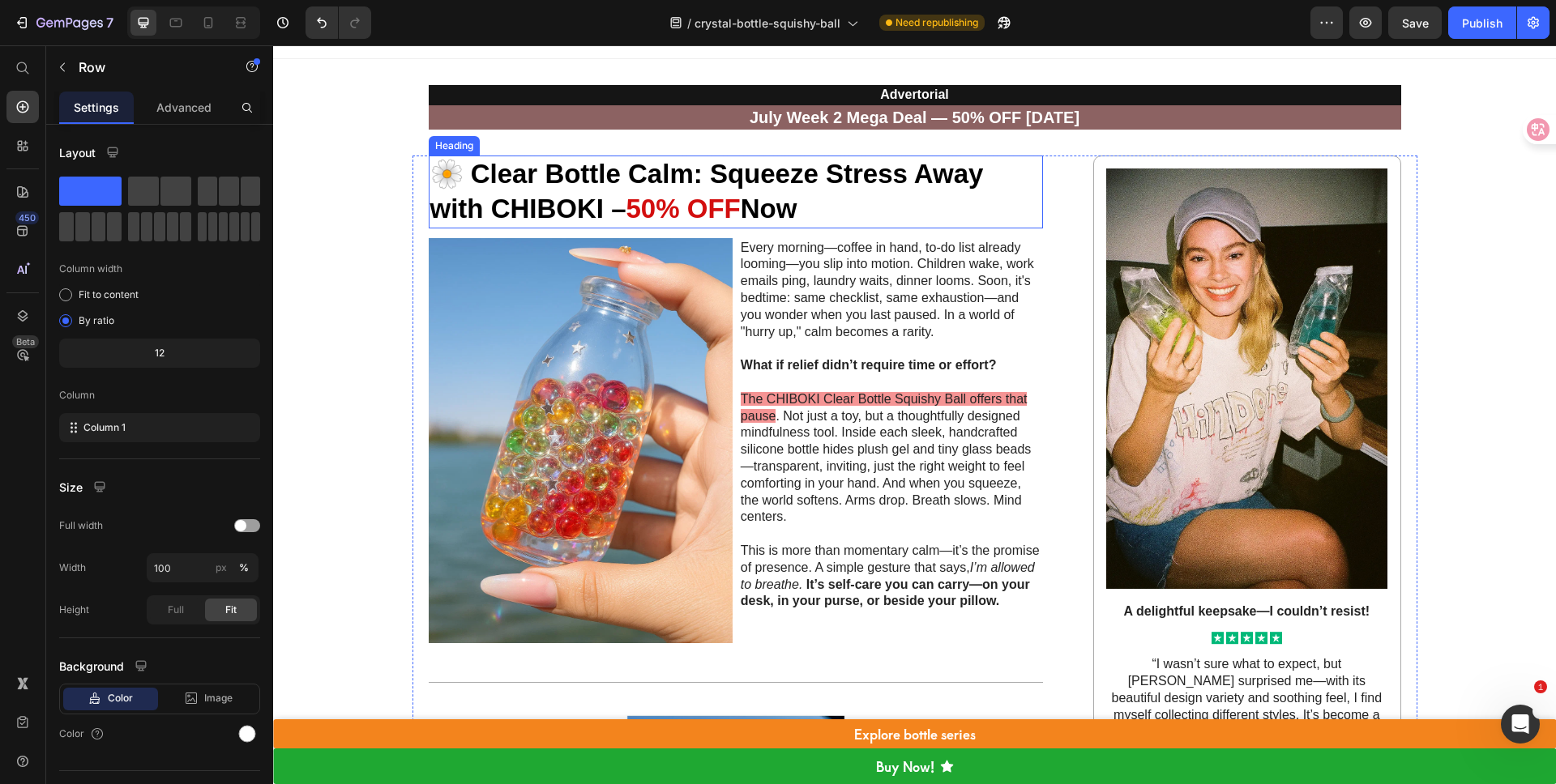 scroll, scrollTop: 0, scrollLeft: 0, axis: both 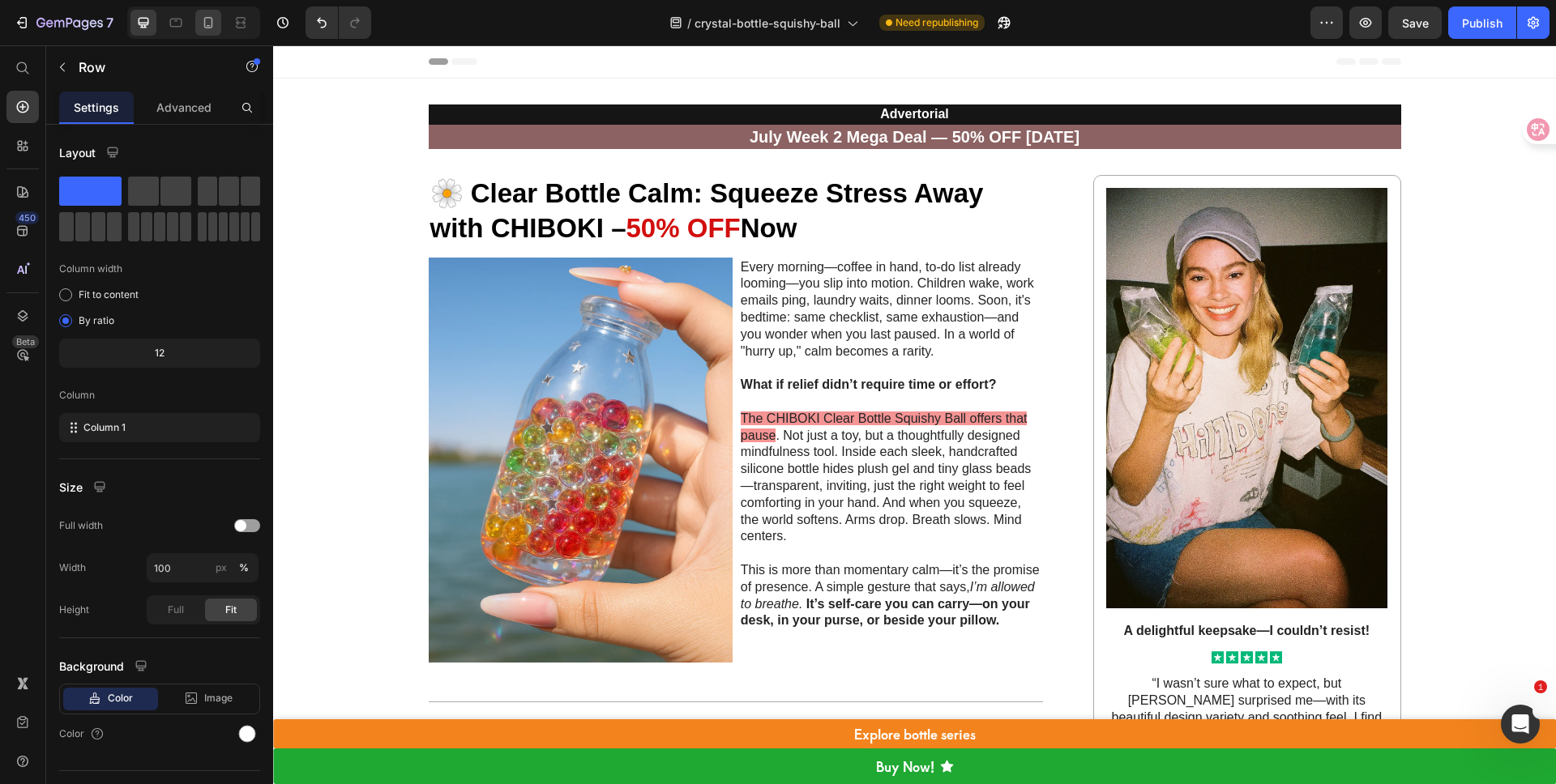 click 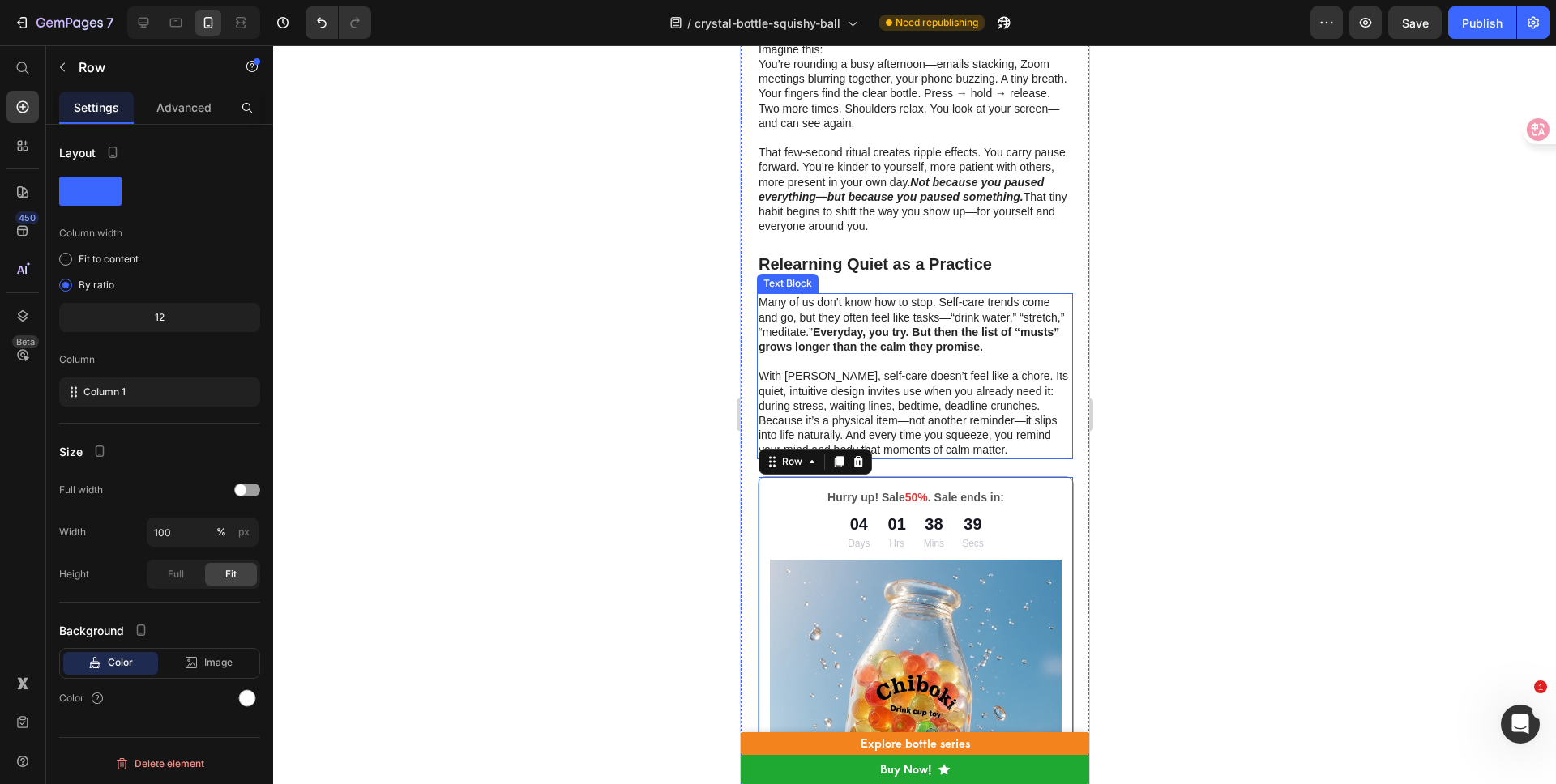 scroll, scrollTop: 1258, scrollLeft: 0, axis: vertical 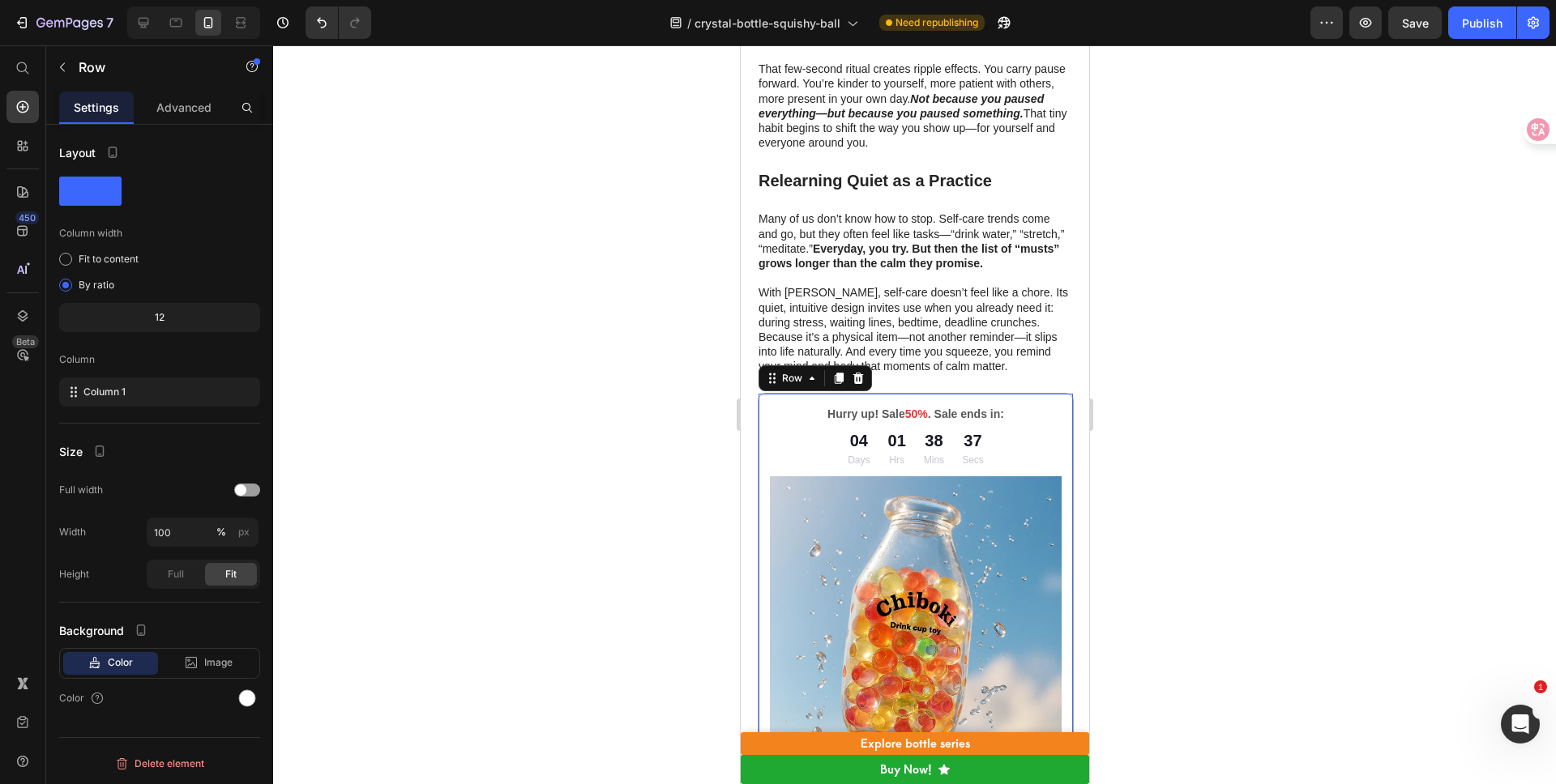 click on "Hurry up! Sale  50% . Sale ends in: Text Block 04 Days 01 Hrs 38 Mins 37 Secs Countdown Timer Image Summer Sale : Up to  50%  Off sitewide Buy 2, Get  1 Free Buy 3, Get  2 Free Free Shipping on Orders Over  $69.90 Item List
View Product Button
30-day money back guarantee Item List Row   28" at bounding box center (915, 684) 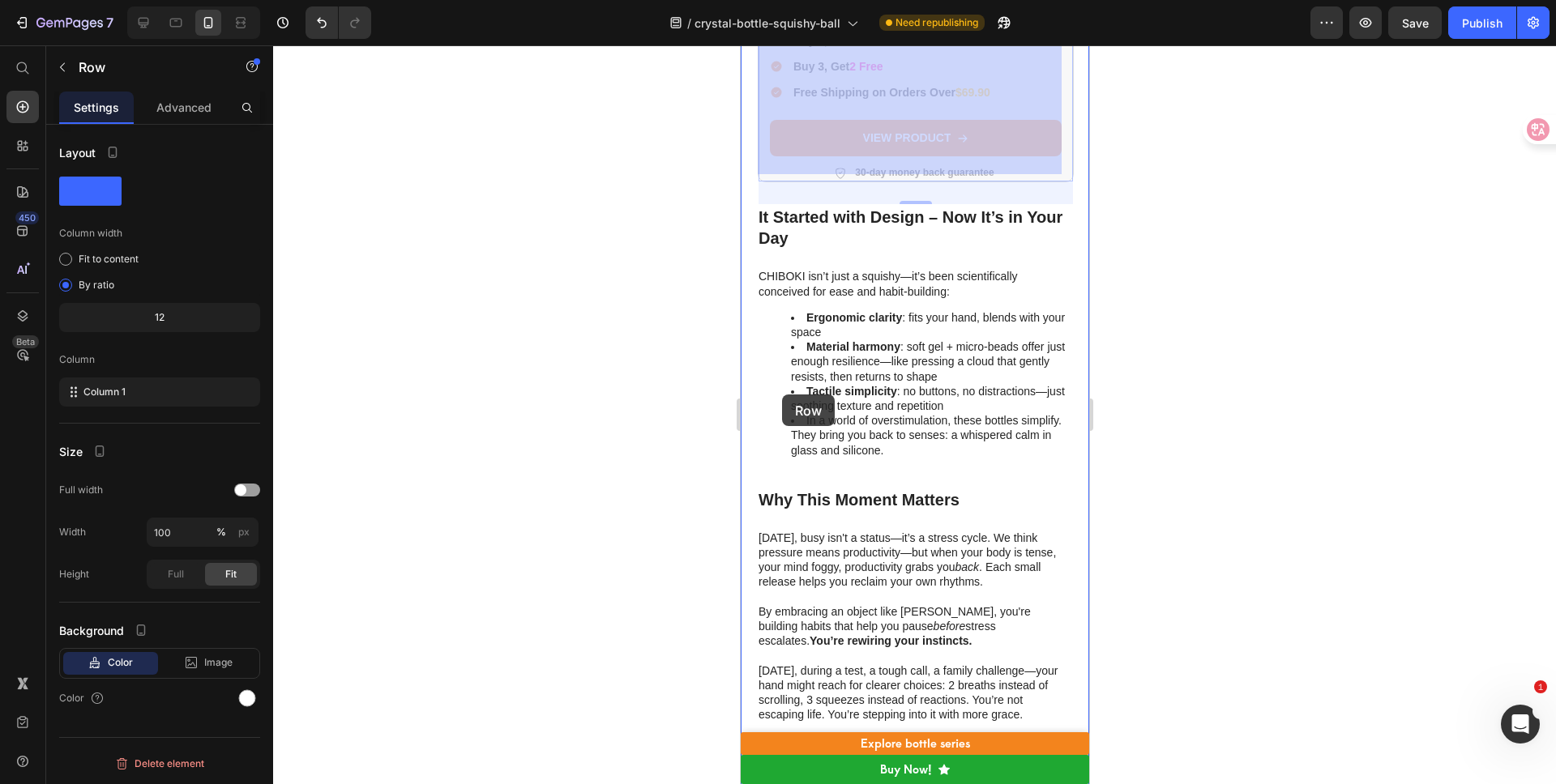 scroll, scrollTop: 2047, scrollLeft: 0, axis: vertical 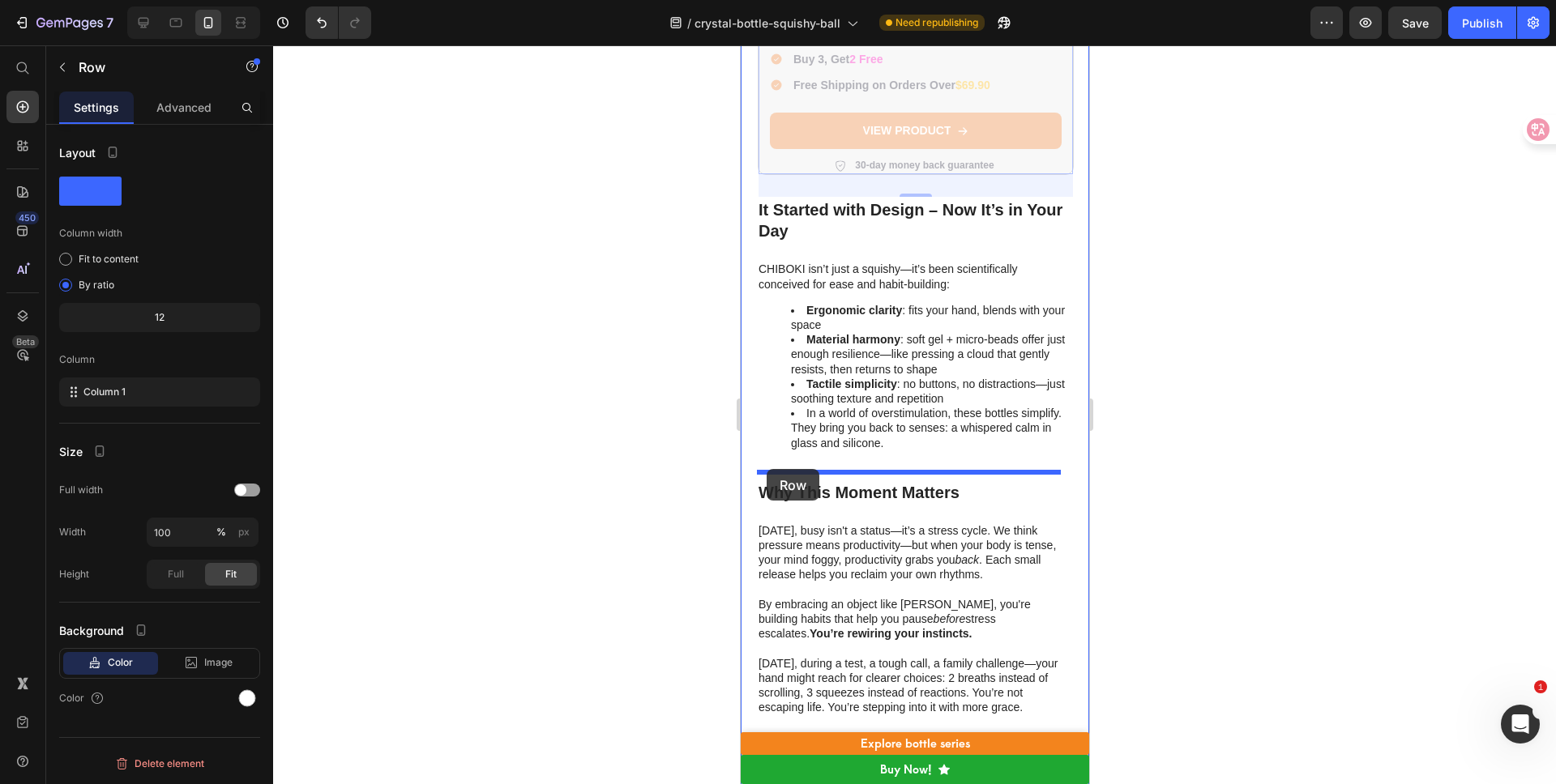 drag, startPoint x: 772, startPoint y: 373, endPoint x: 766, endPoint y: 469, distance: 96.1873 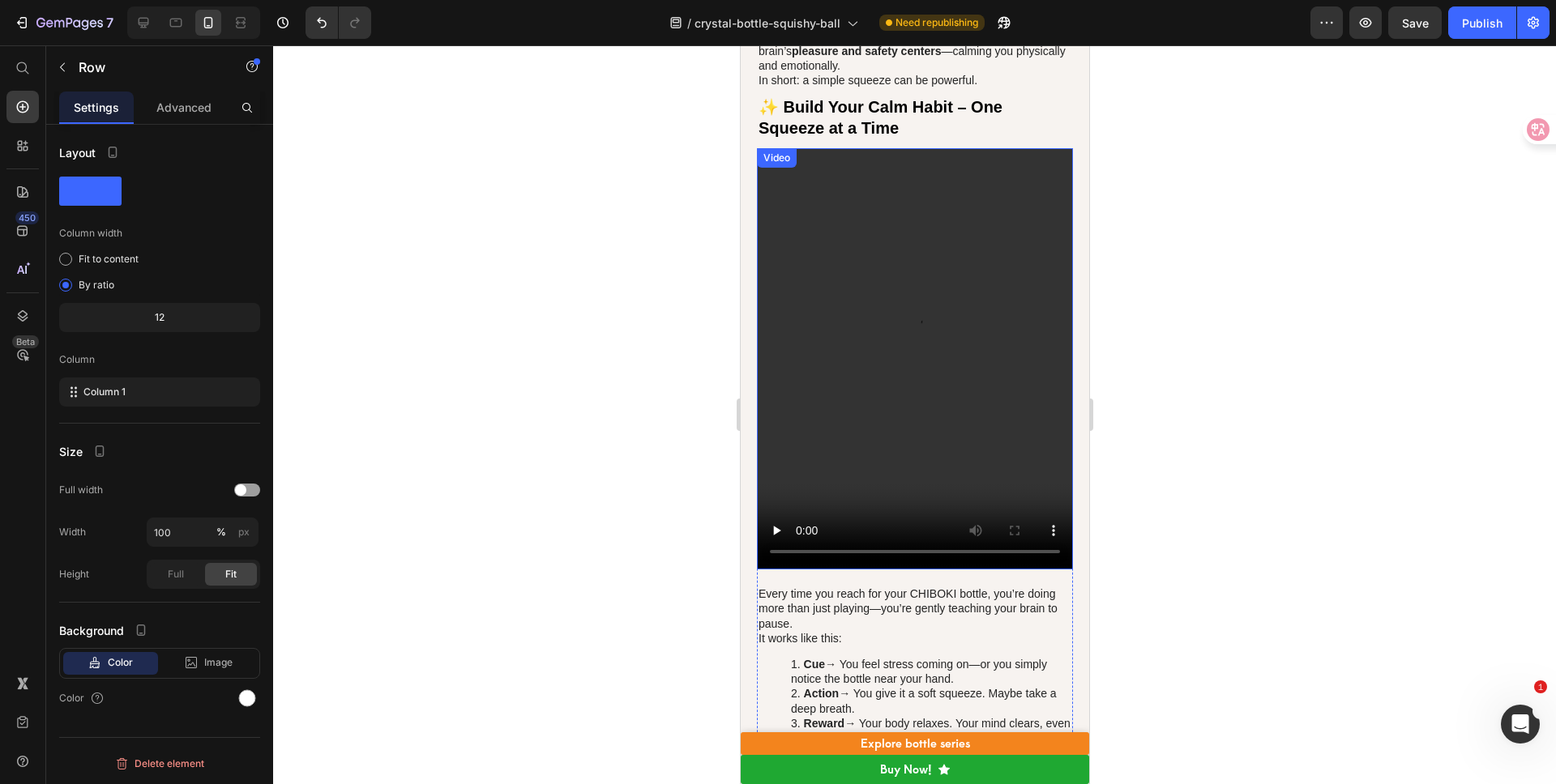 scroll, scrollTop: 4145, scrollLeft: 0, axis: vertical 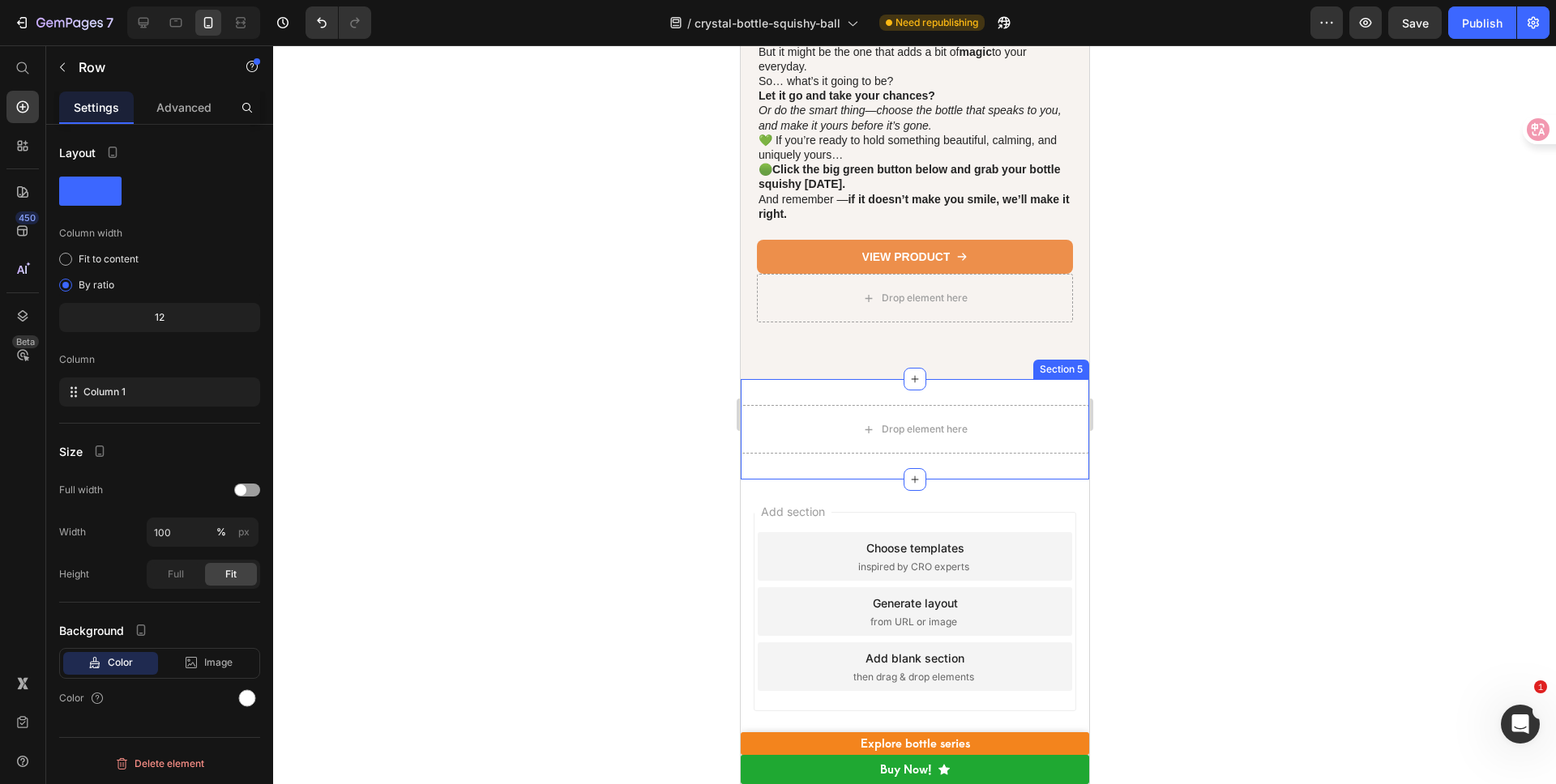 click on "Drop element here Section 5" at bounding box center (914, 429) 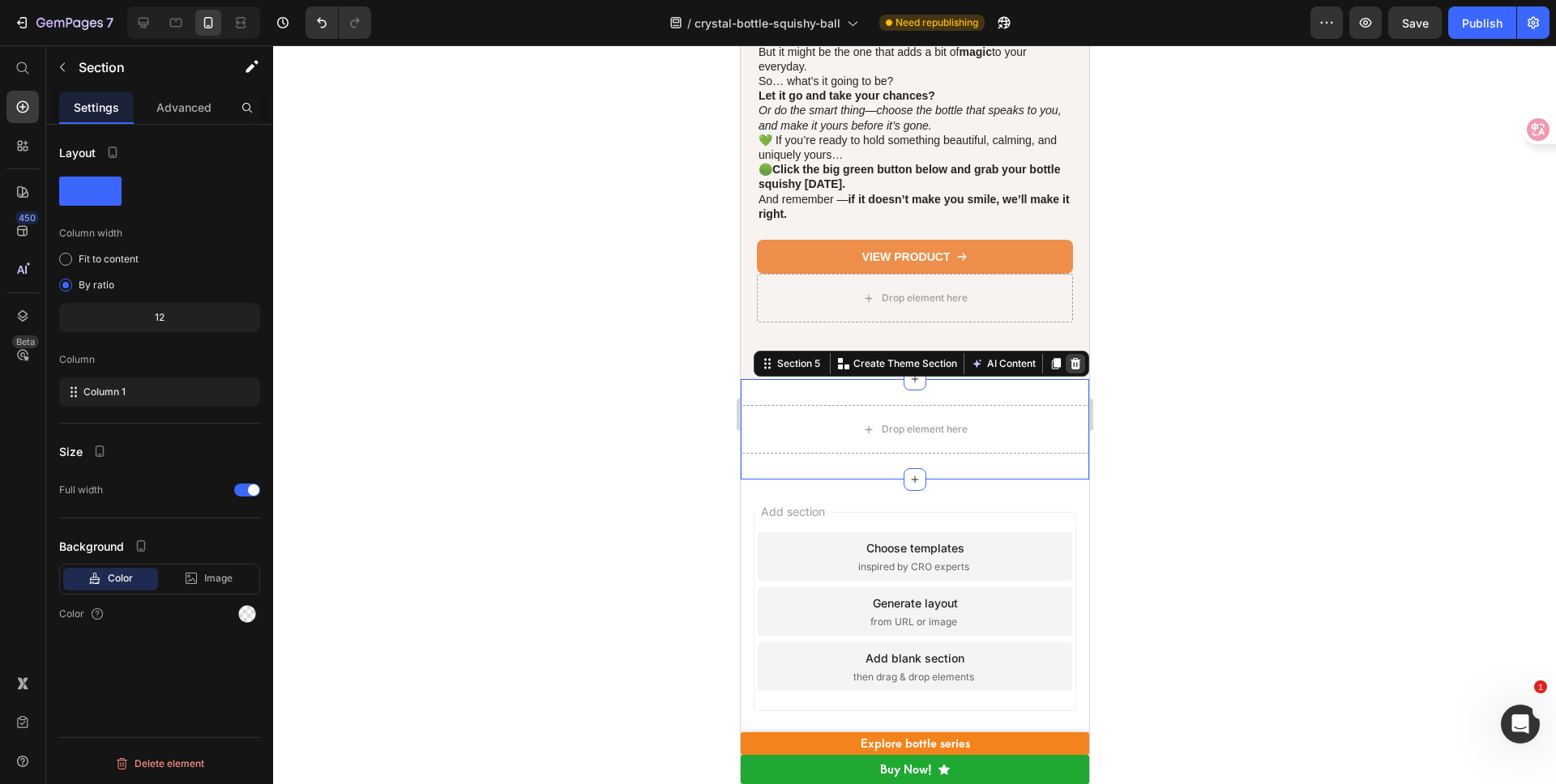 click 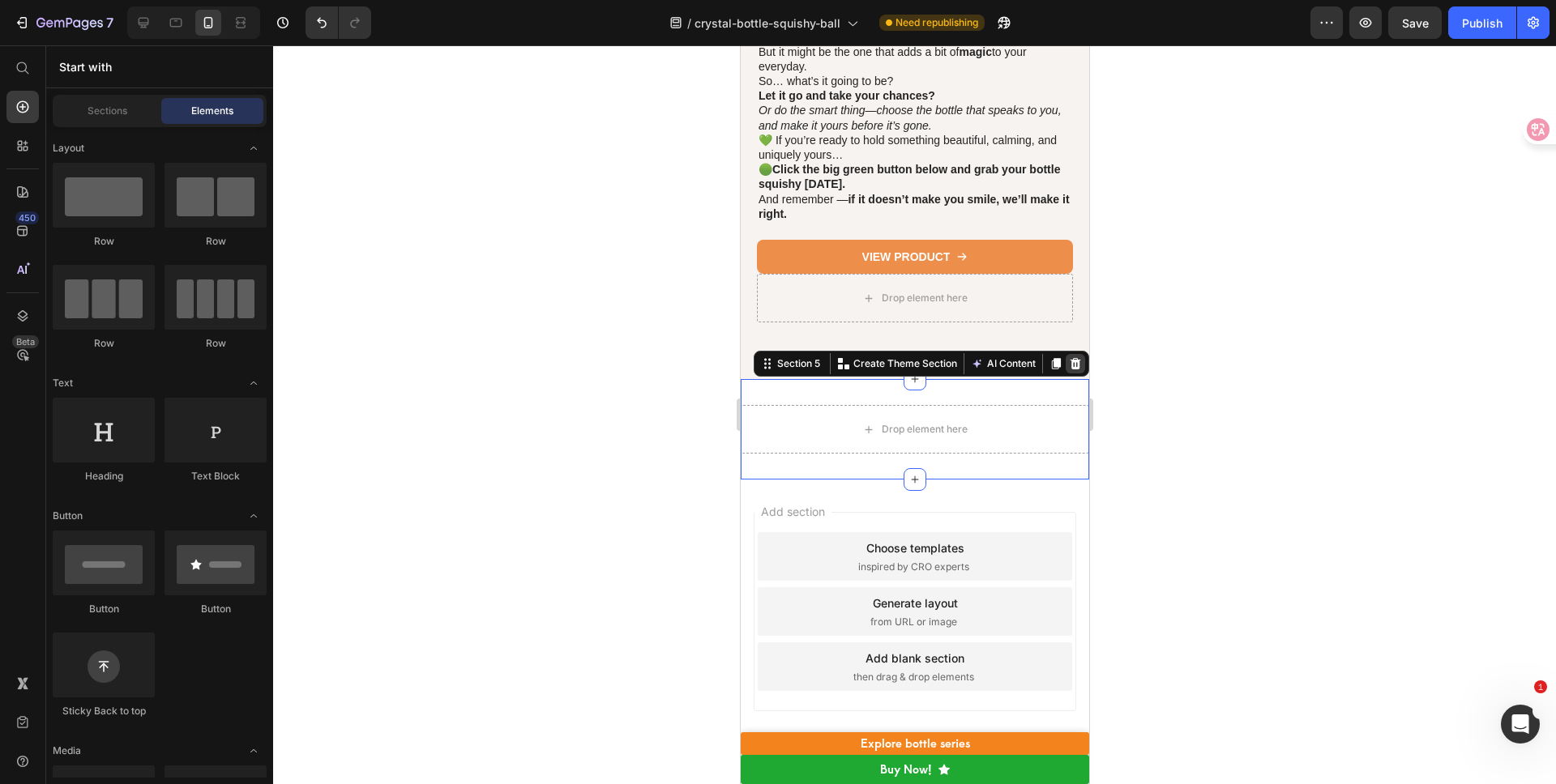 scroll, scrollTop: 8931, scrollLeft: 0, axis: vertical 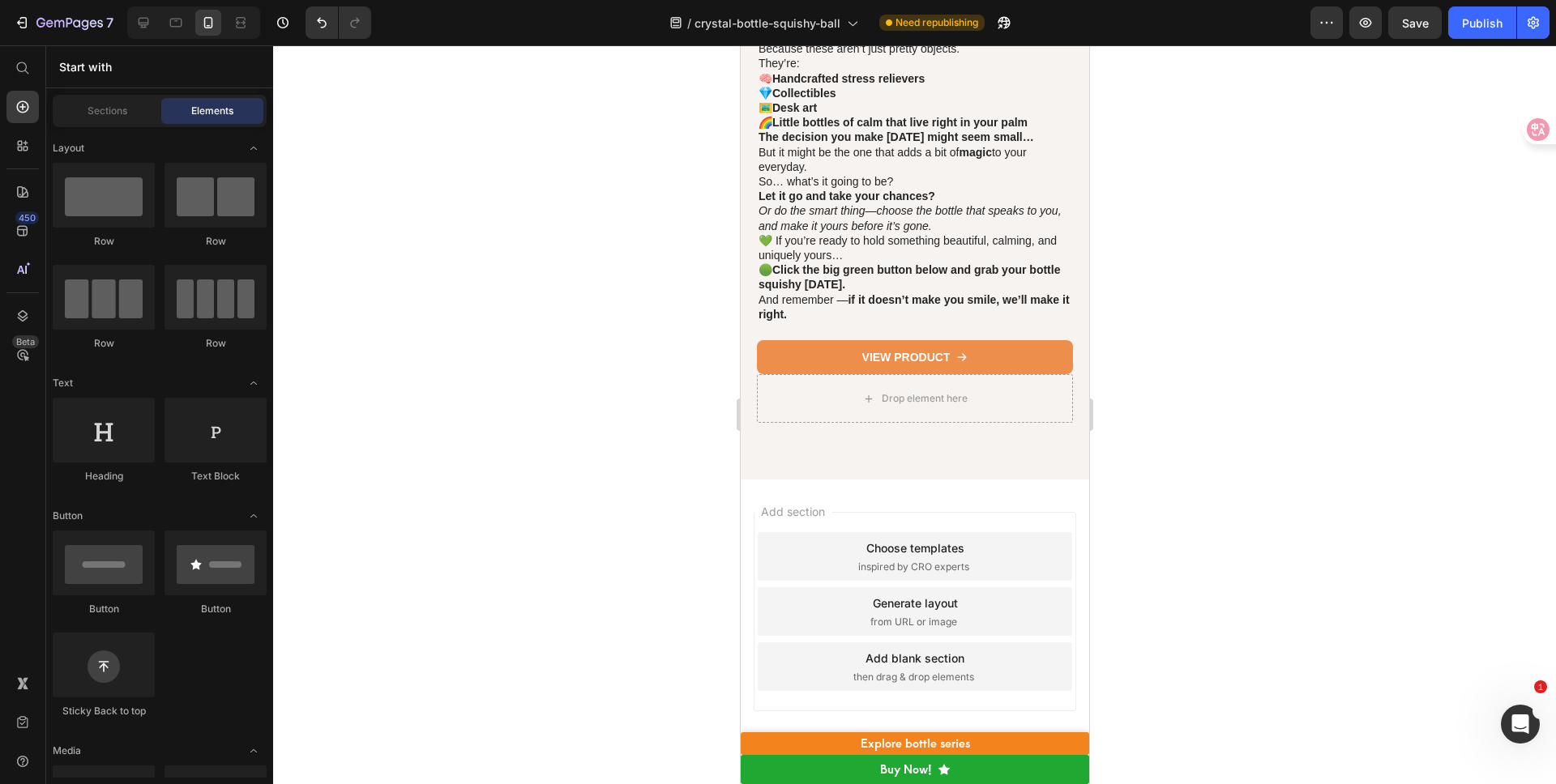 click on "Add section Choose templates inspired by CRO experts Generate layout from URL or image Add blank section then drag & drop elements" at bounding box center [914, 611] 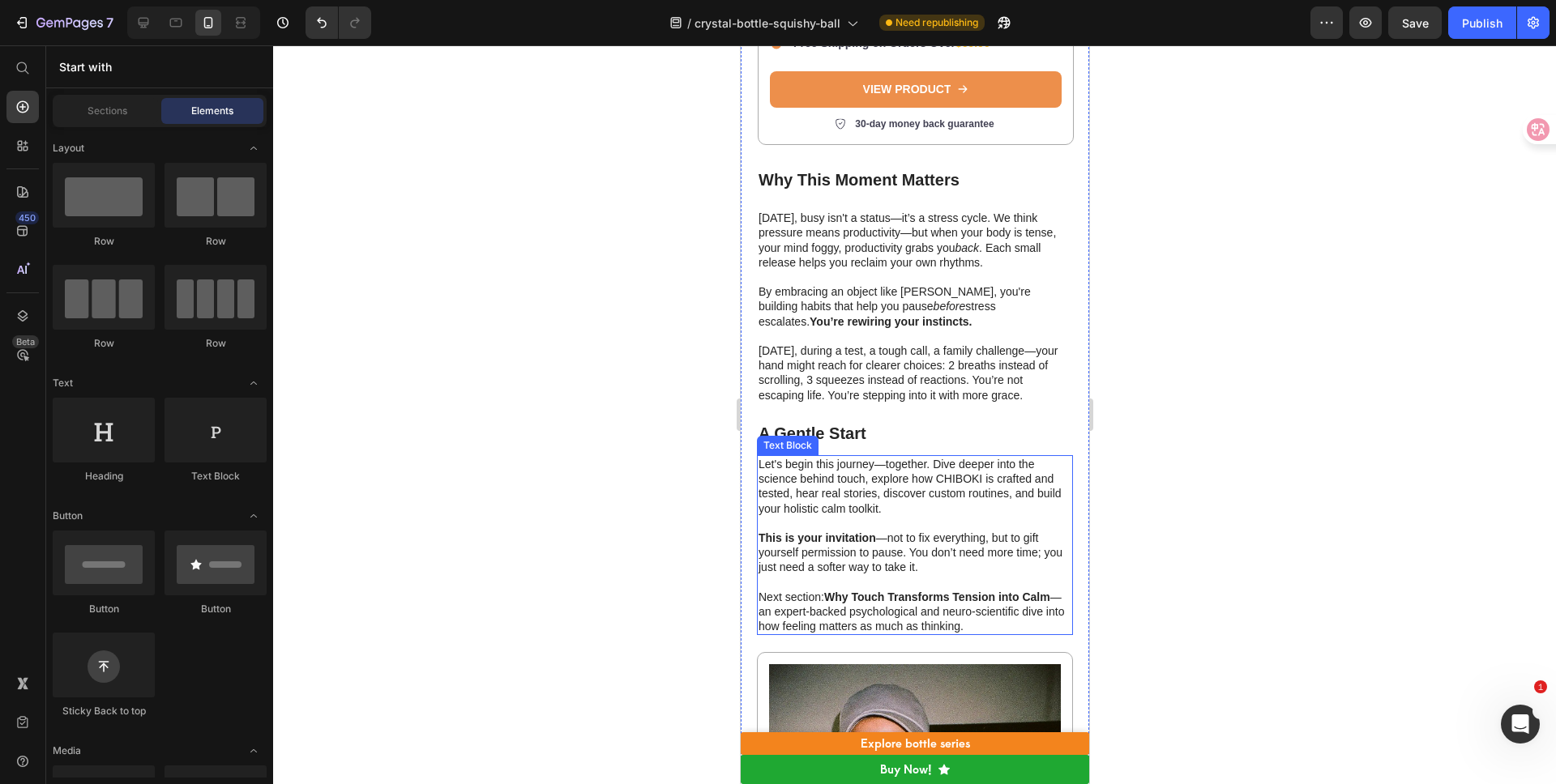 scroll, scrollTop: 2333, scrollLeft: 0, axis: vertical 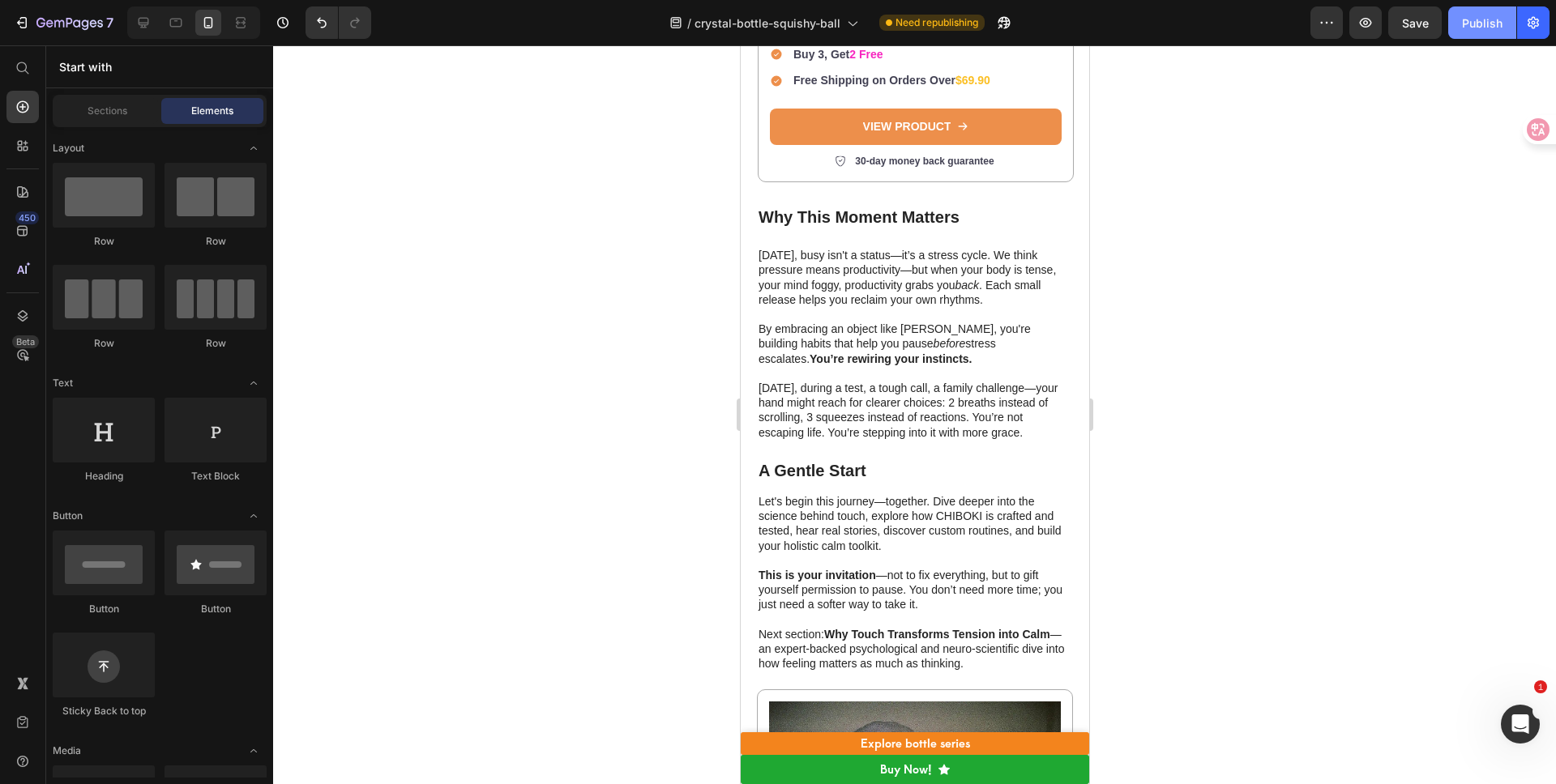 click on "Publish" 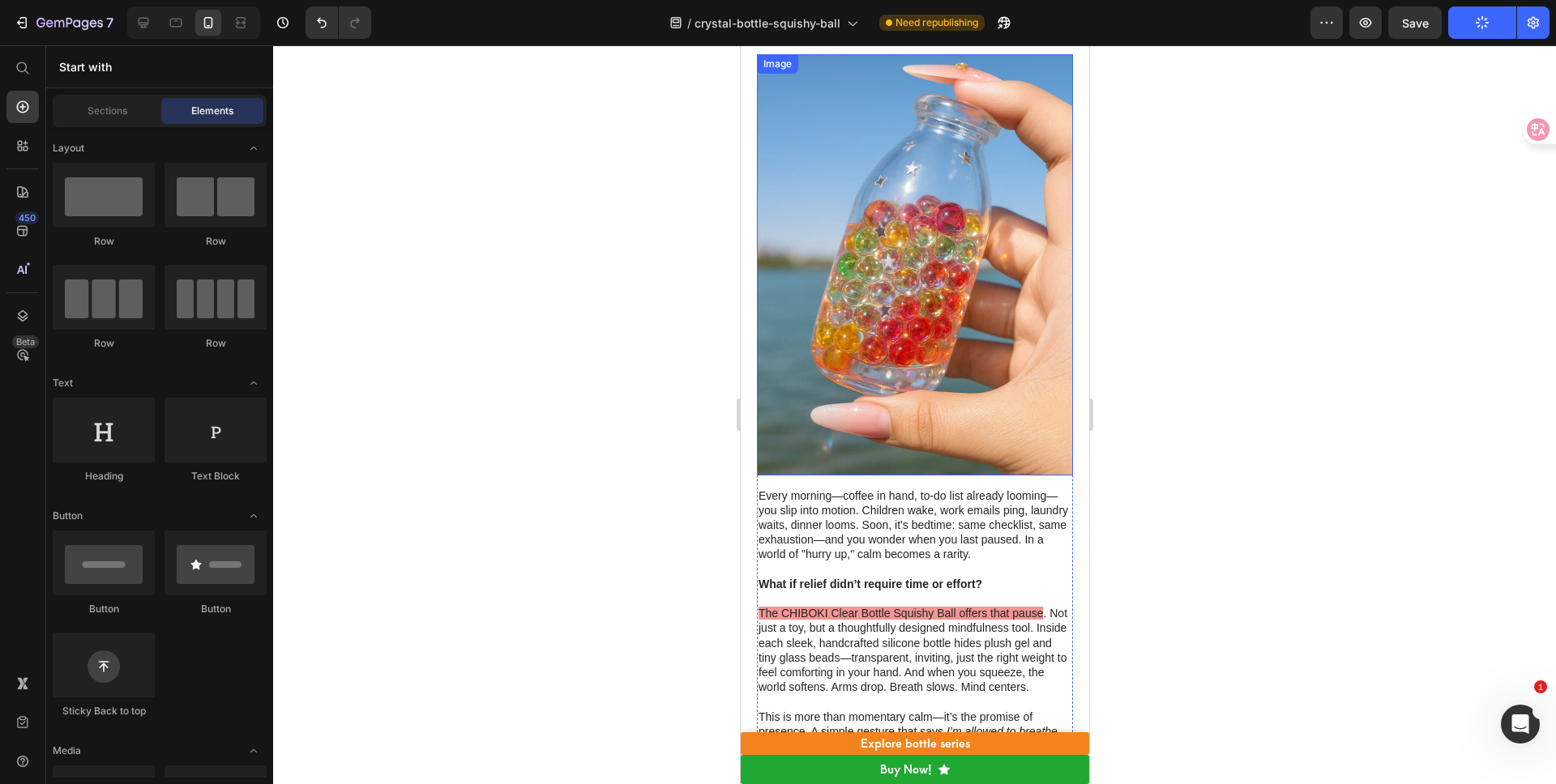 scroll, scrollTop: 156, scrollLeft: 0, axis: vertical 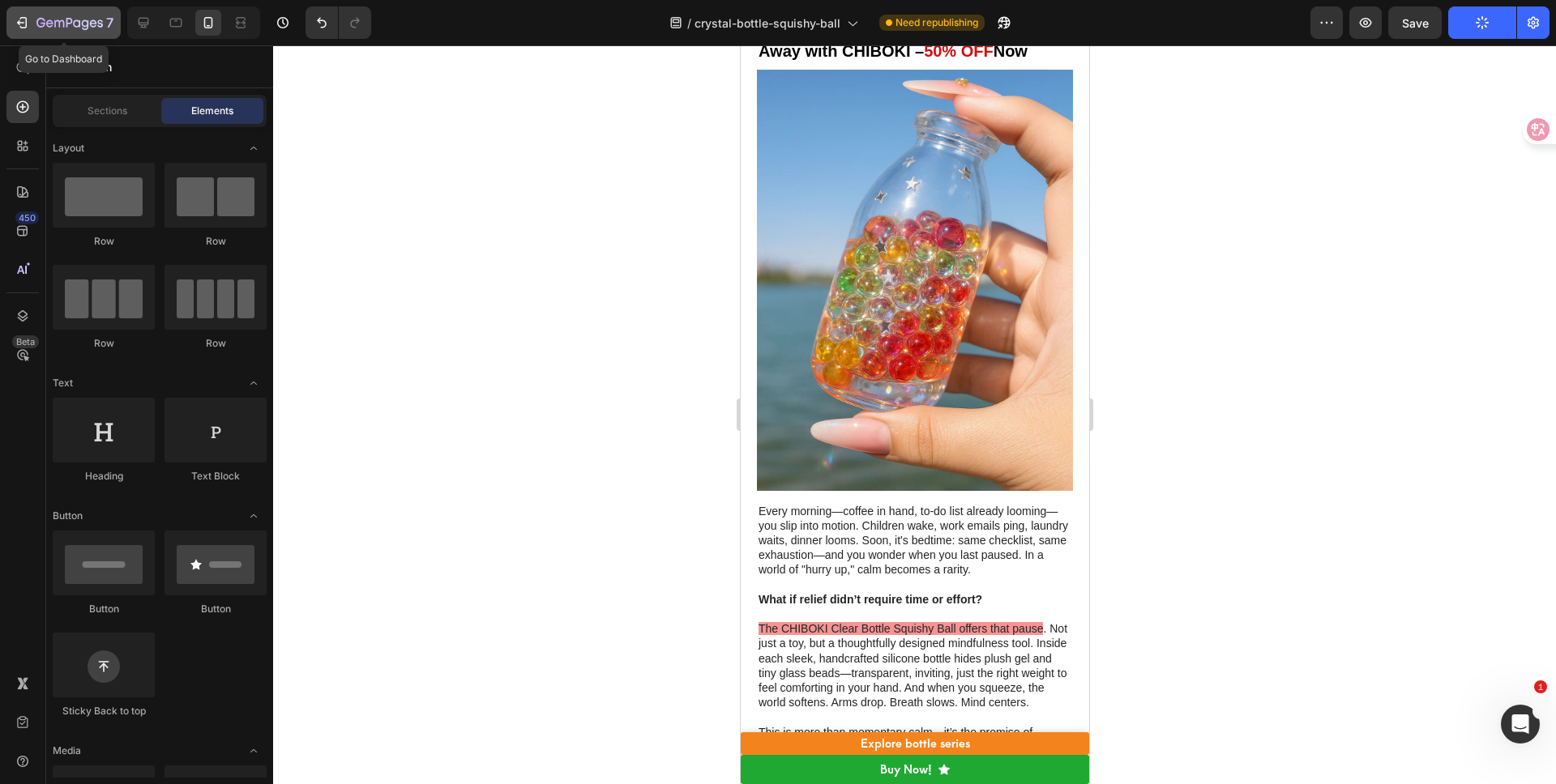 click on "7" at bounding box center [63, 23] 